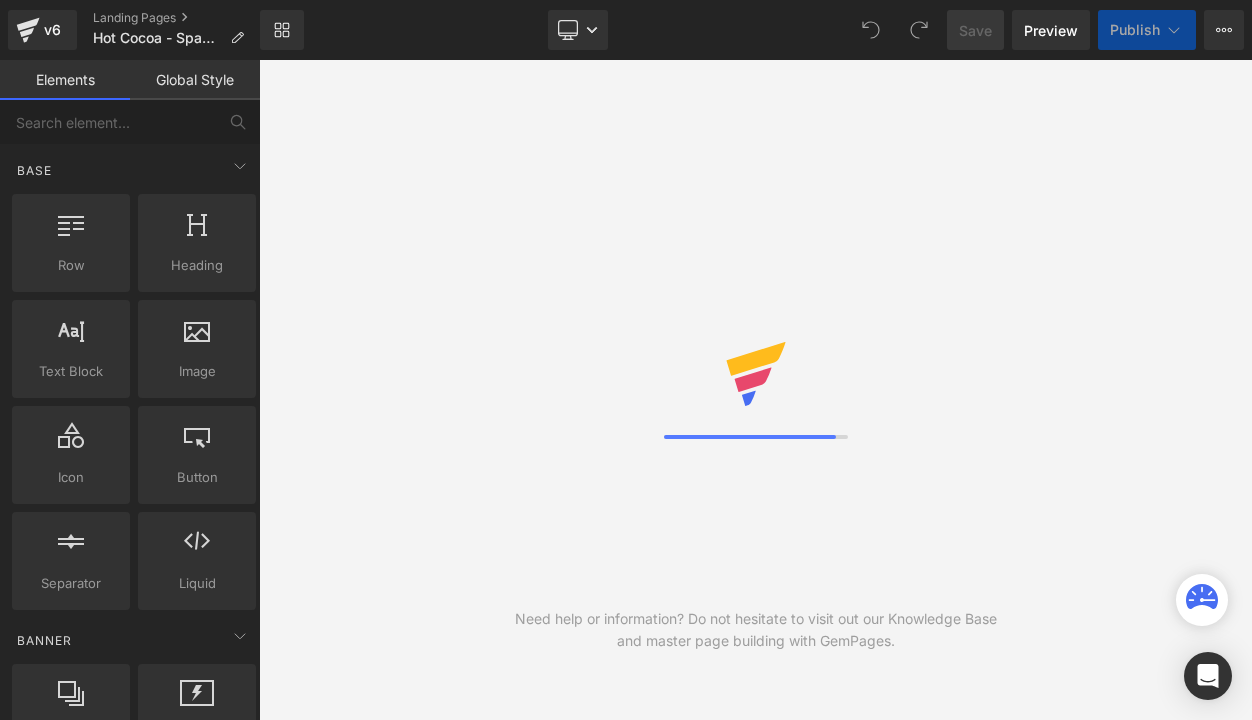 scroll, scrollTop: 0, scrollLeft: 0, axis: both 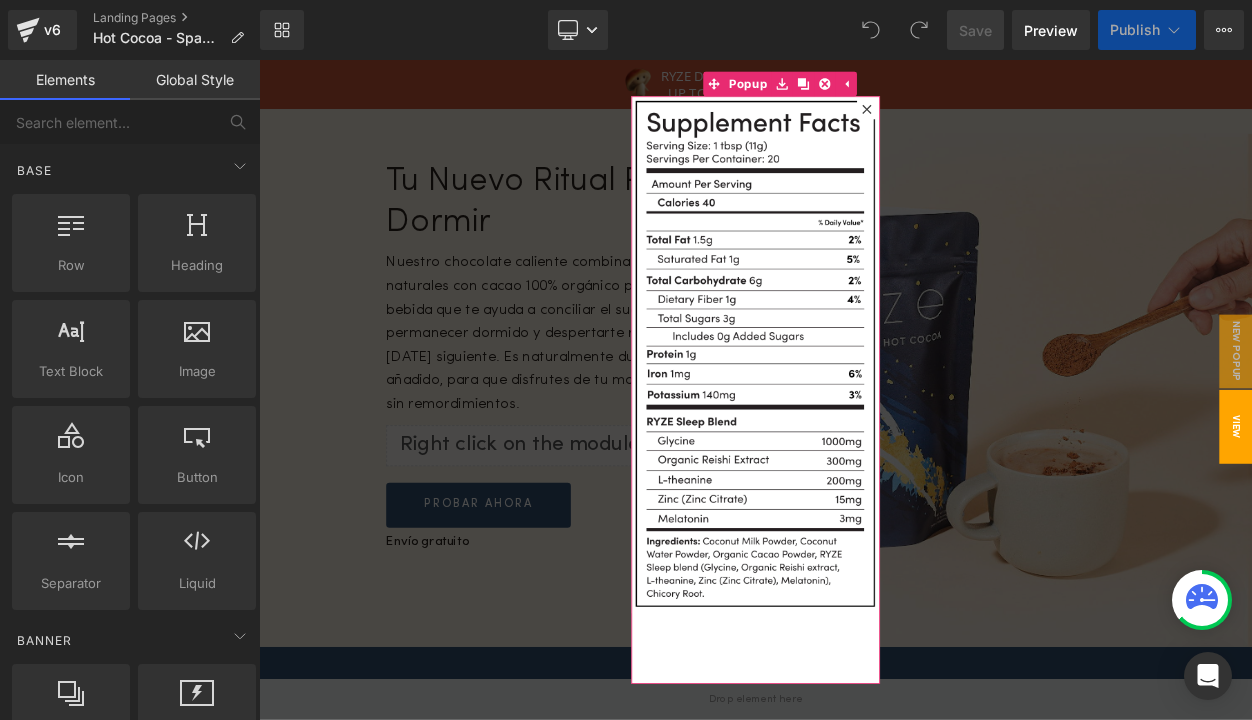 click 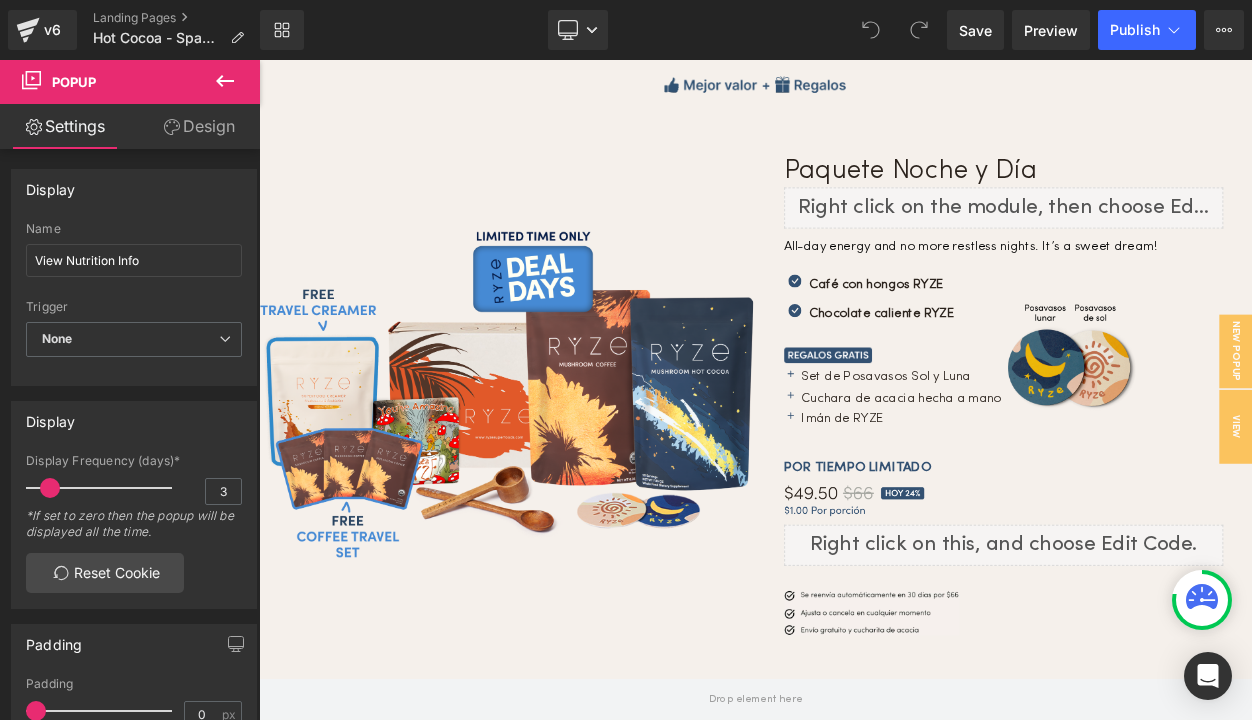 scroll, scrollTop: 6165, scrollLeft: 0, axis: vertical 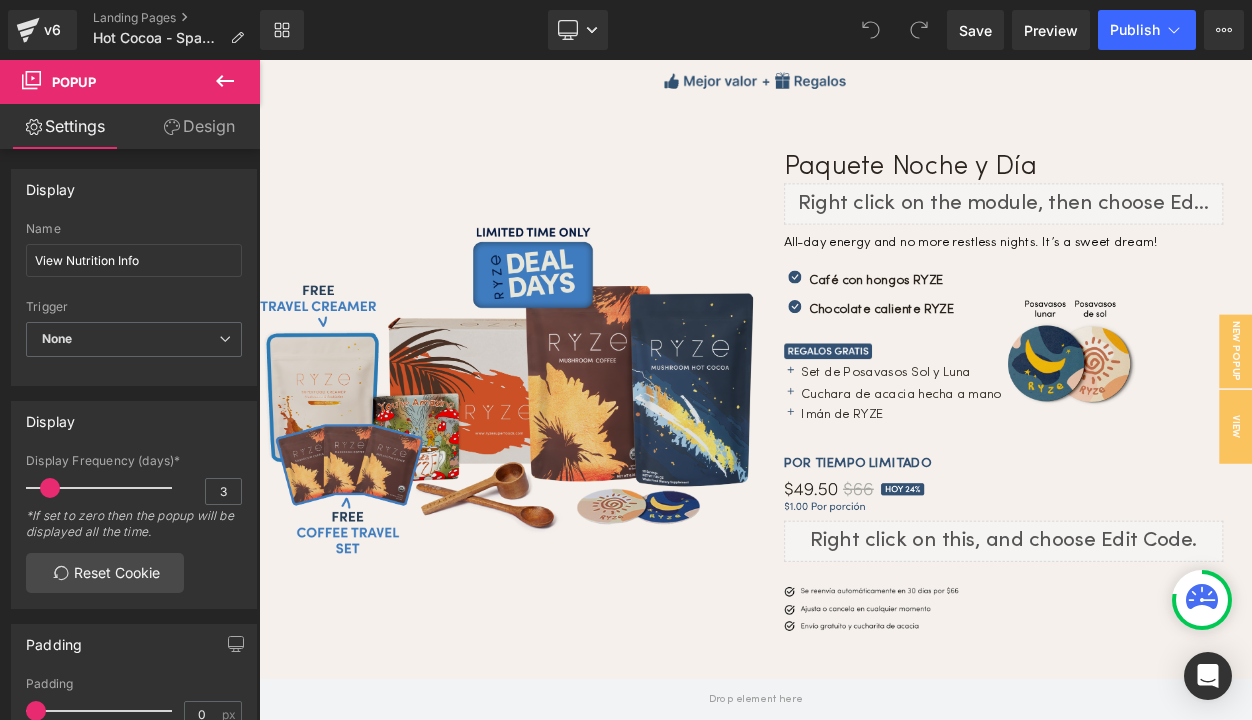 click at bounding box center (561, 463) 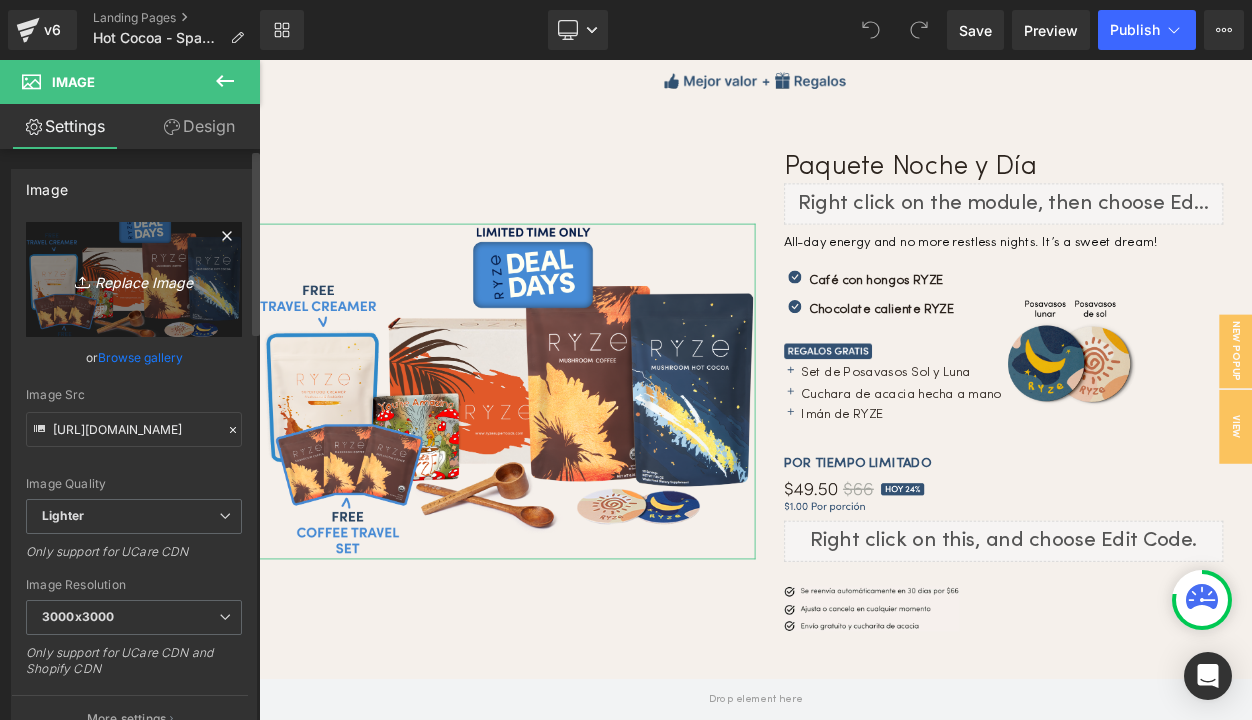 click on "Replace Image" at bounding box center [134, 279] 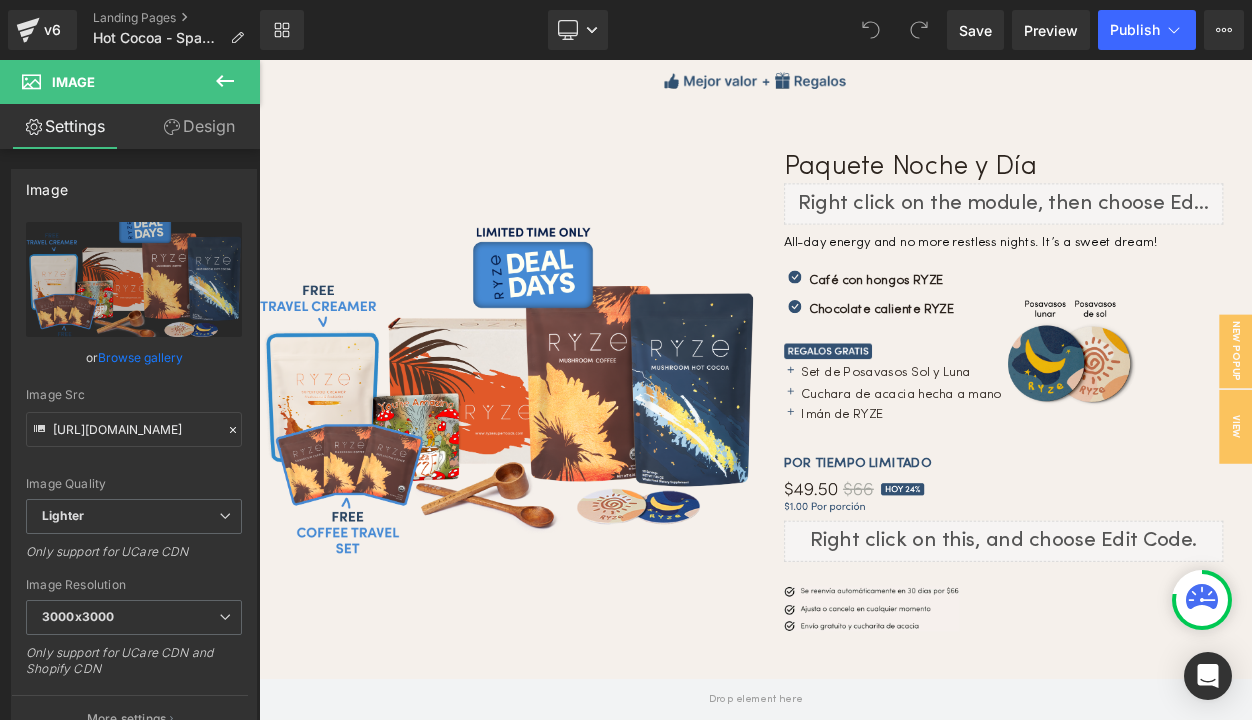 type on "C:\fakepath\Cocoa.semi.annual.sale.website.day-night-bundle-coffee-cocoa.webp" 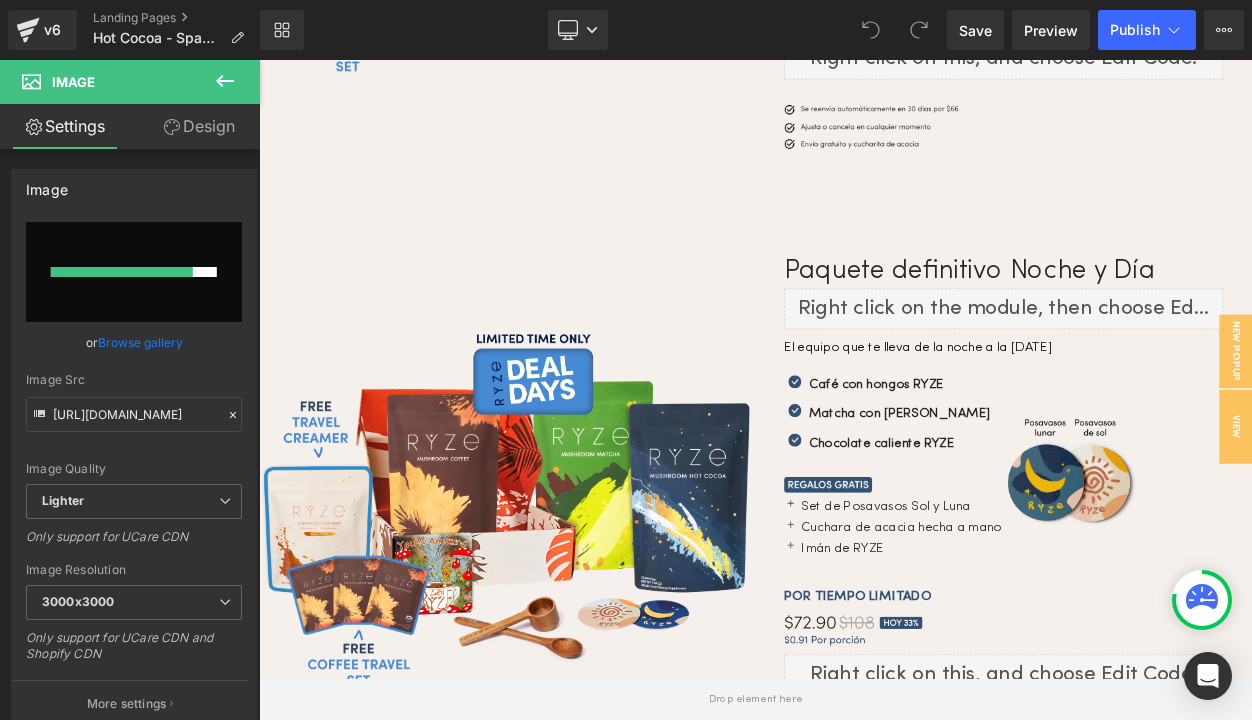 scroll, scrollTop: 6794, scrollLeft: 0, axis: vertical 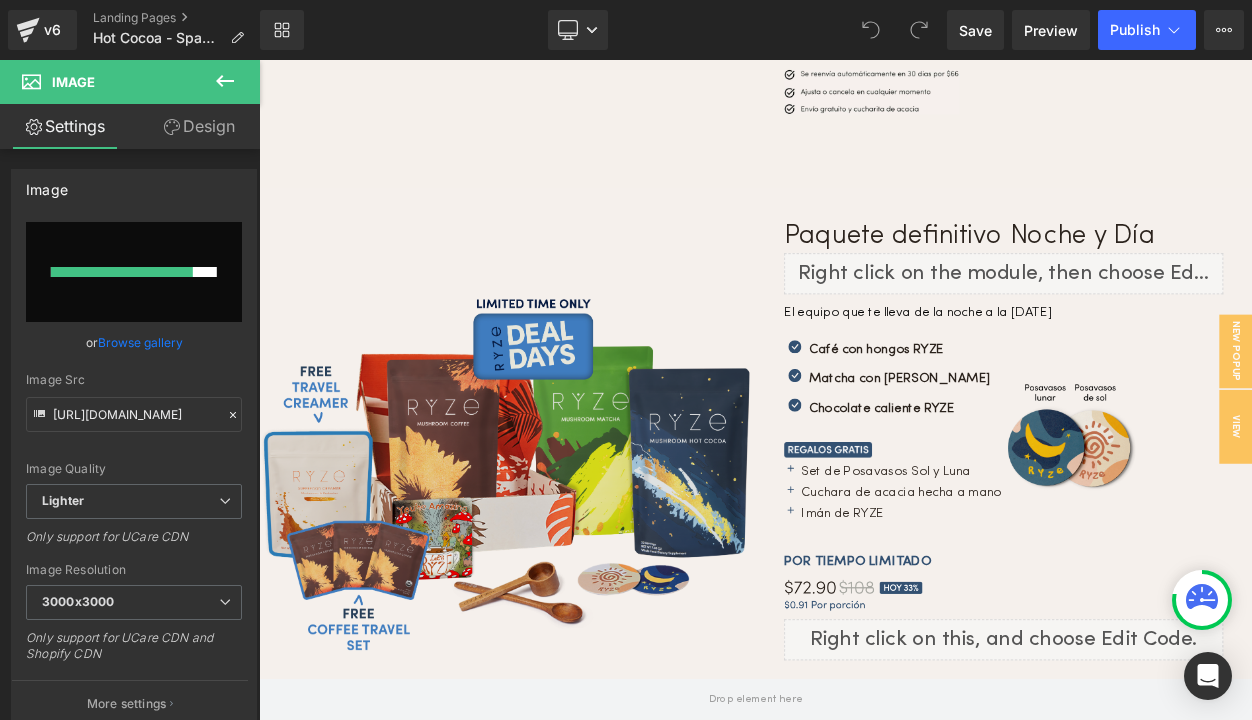 click at bounding box center [561, 567] 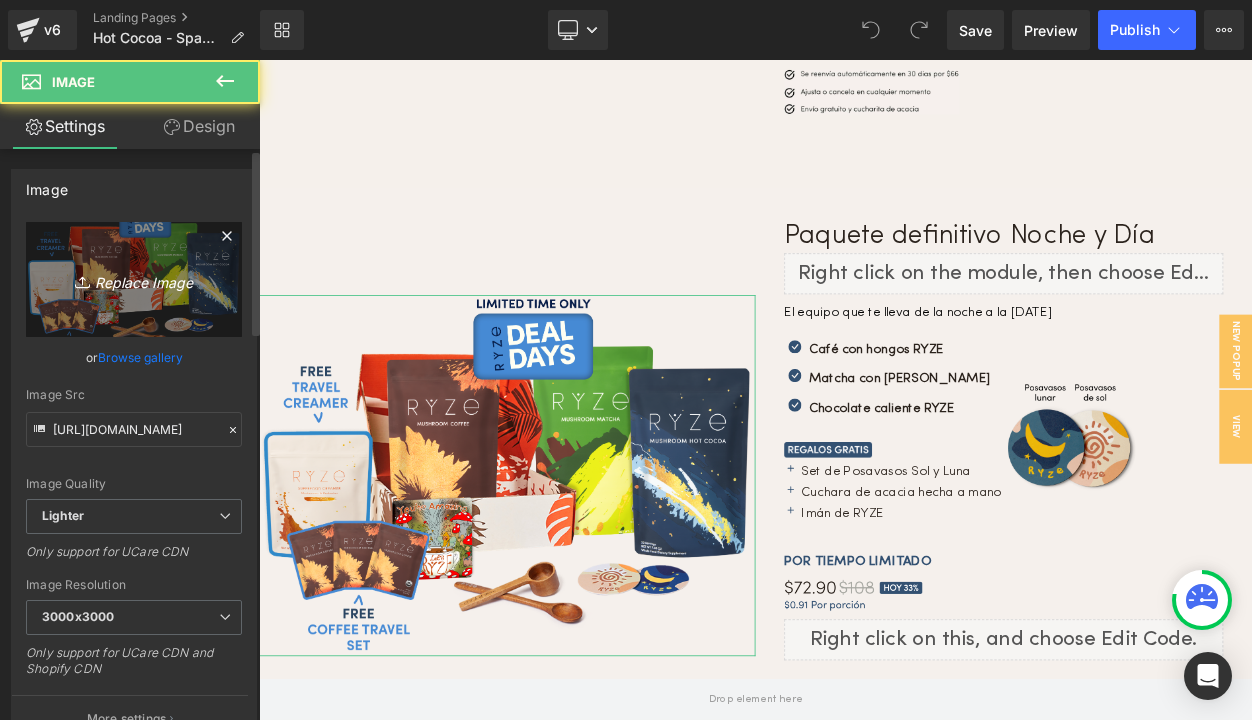 click on "Replace Image" at bounding box center [134, 279] 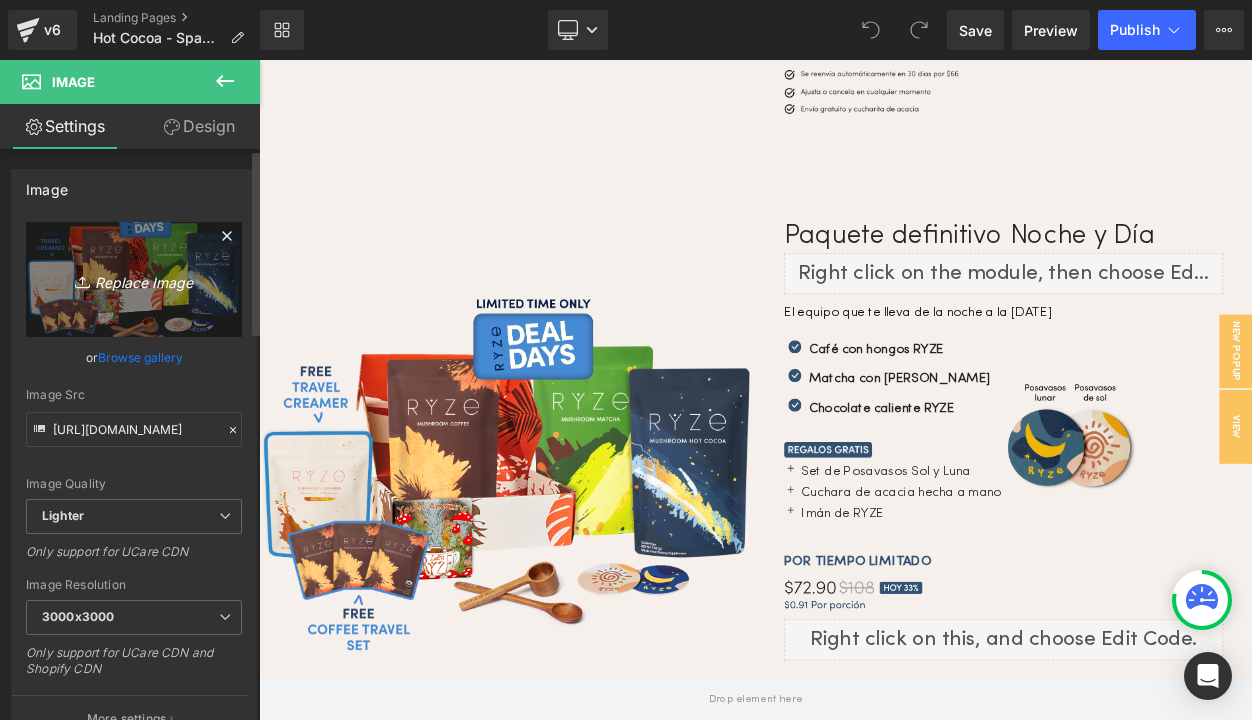 type on "C:\fakepath\Cocoa.semi.annual.sale.website.the-ultimate-day-night-bundle.webp" 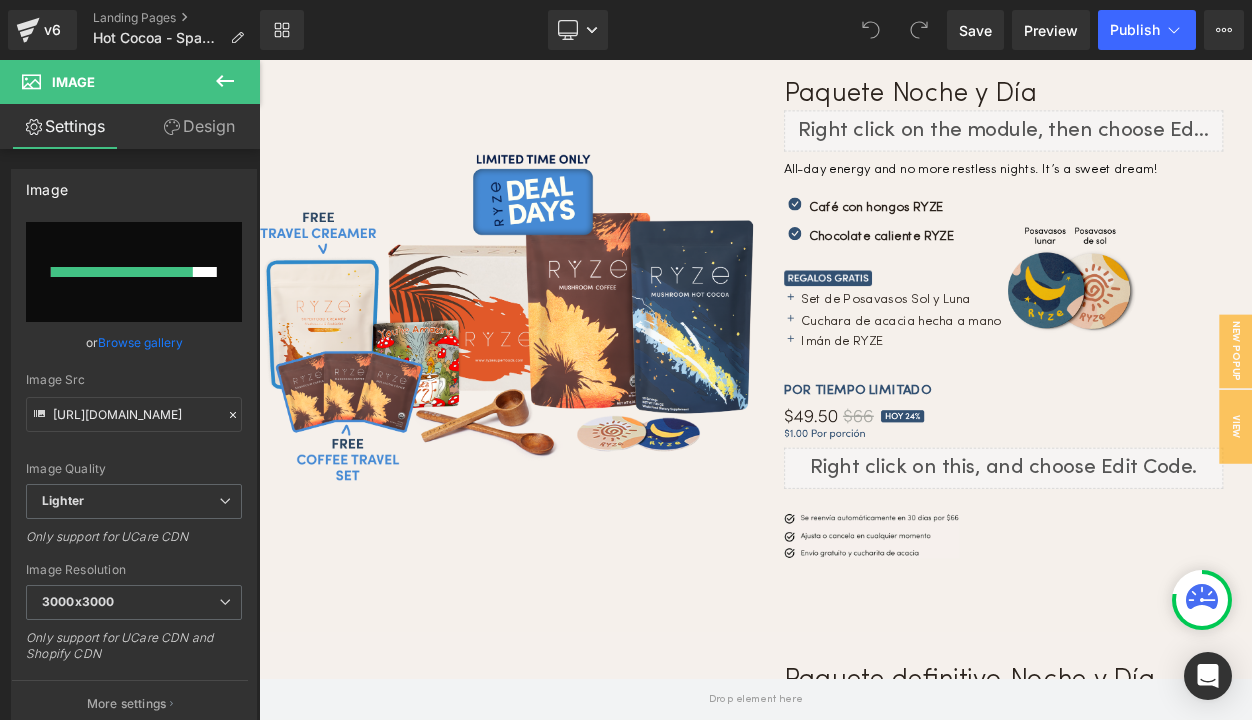scroll, scrollTop: 6240, scrollLeft: 0, axis: vertical 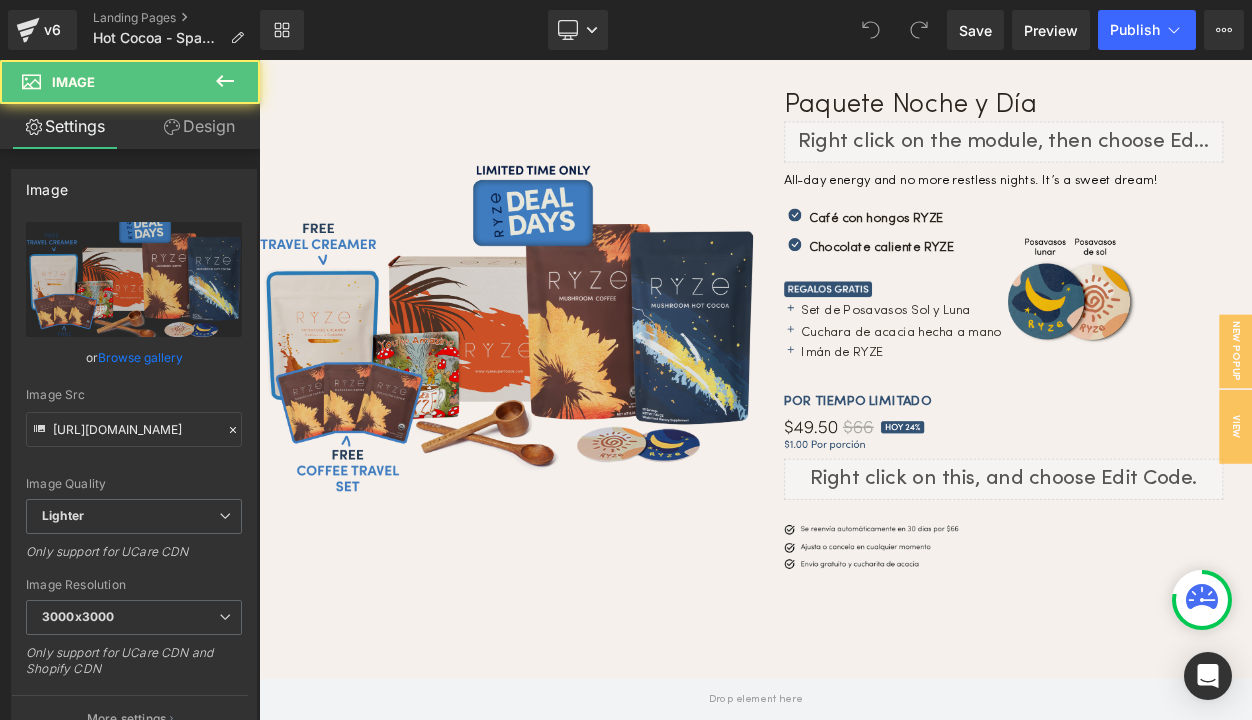 click at bounding box center (561, 388) 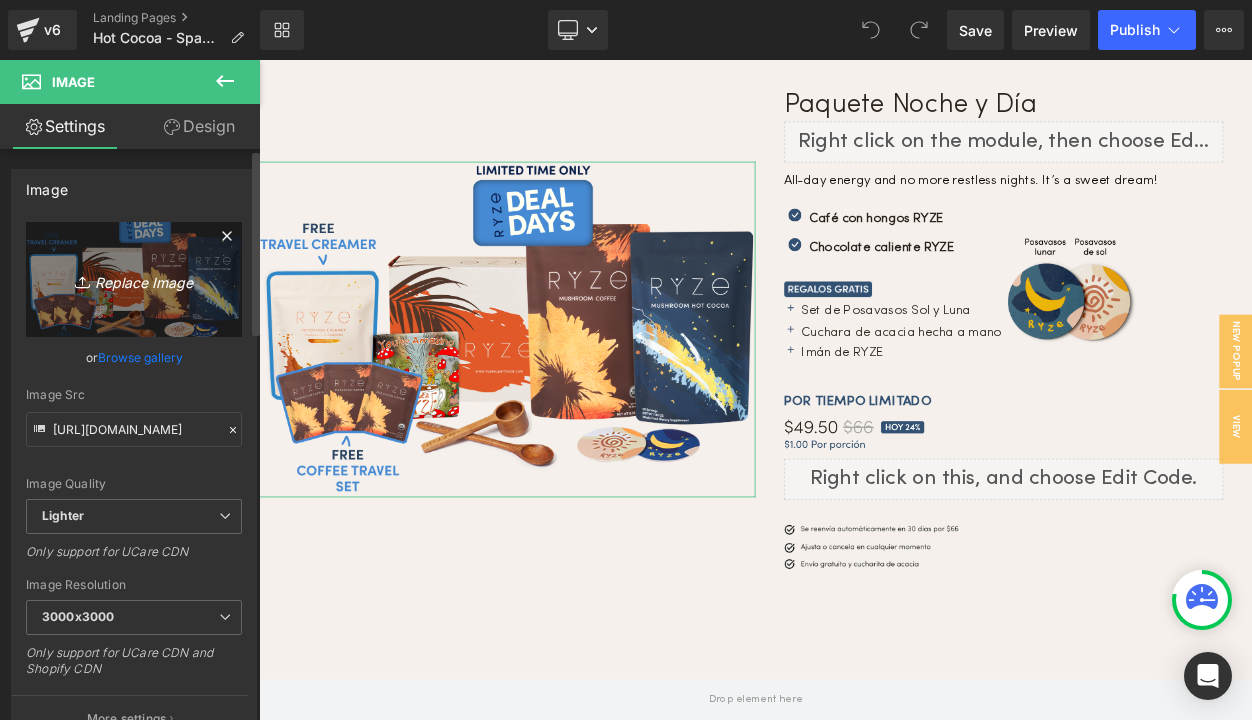 click on "Replace Image" at bounding box center [134, 279] 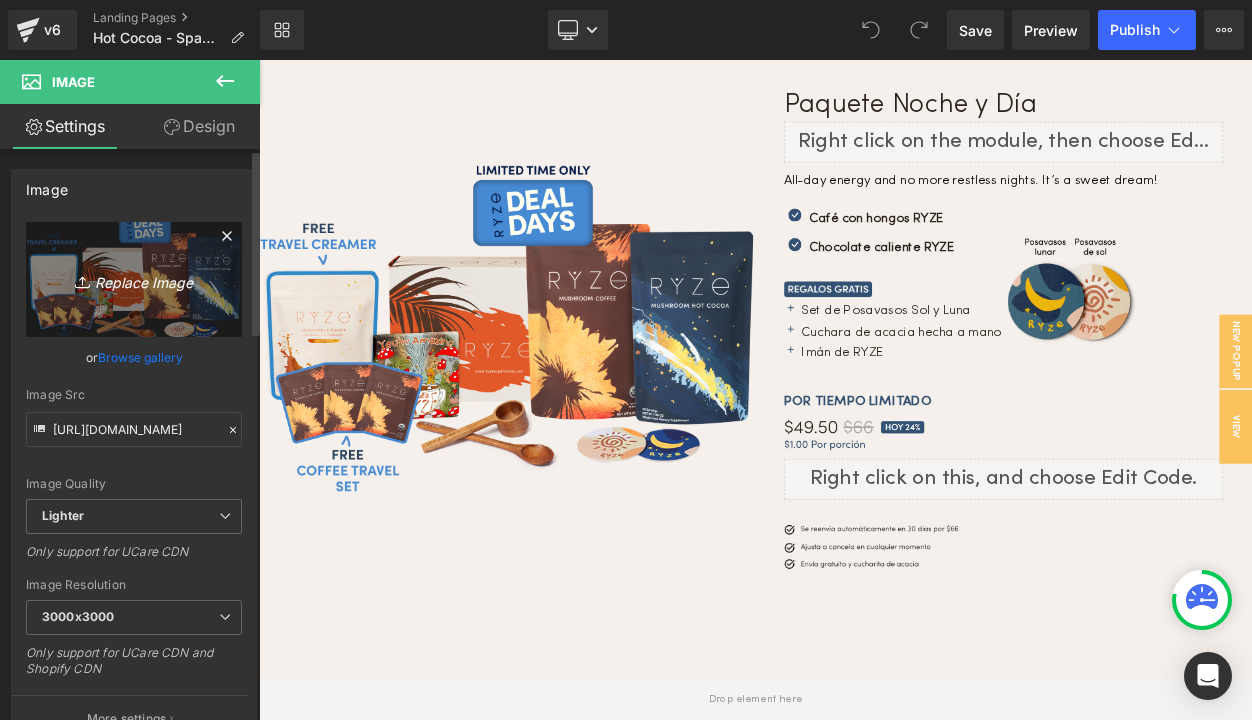 type on "C:\fakepath\Cocoa.semi.annual.sale.website.day-night-bundle-coffee-cocoa.webp" 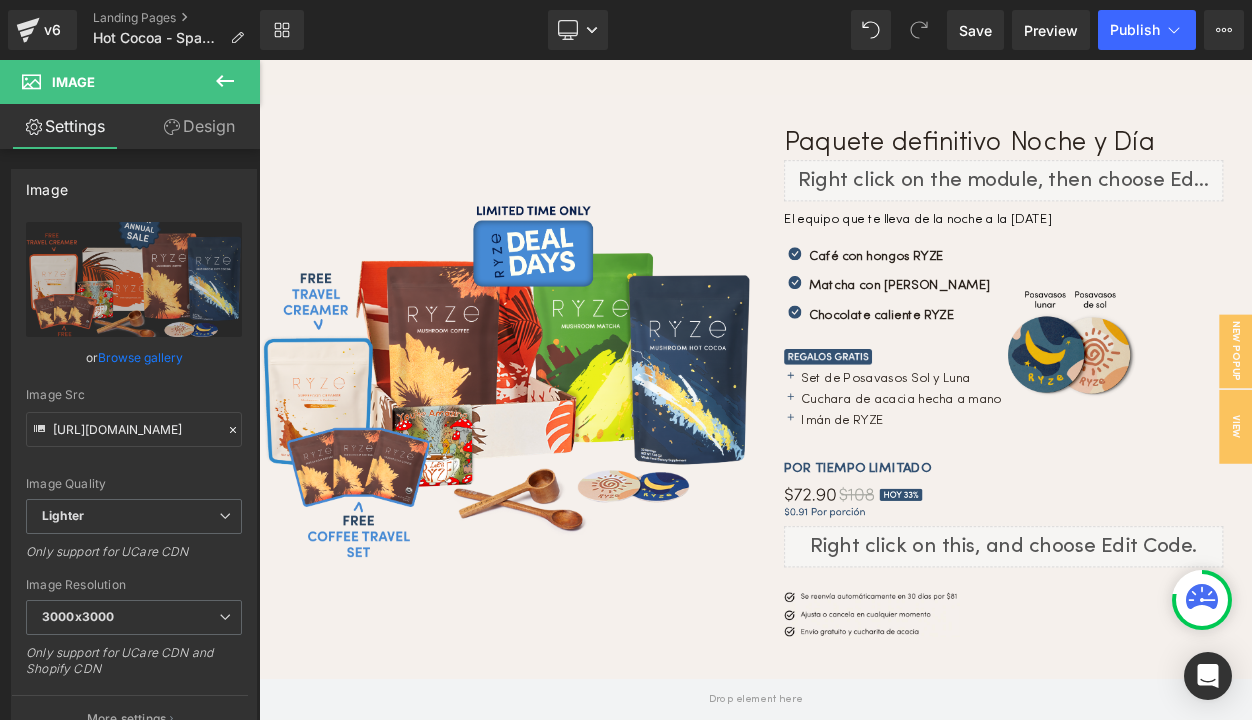 scroll, scrollTop: 6928, scrollLeft: 0, axis: vertical 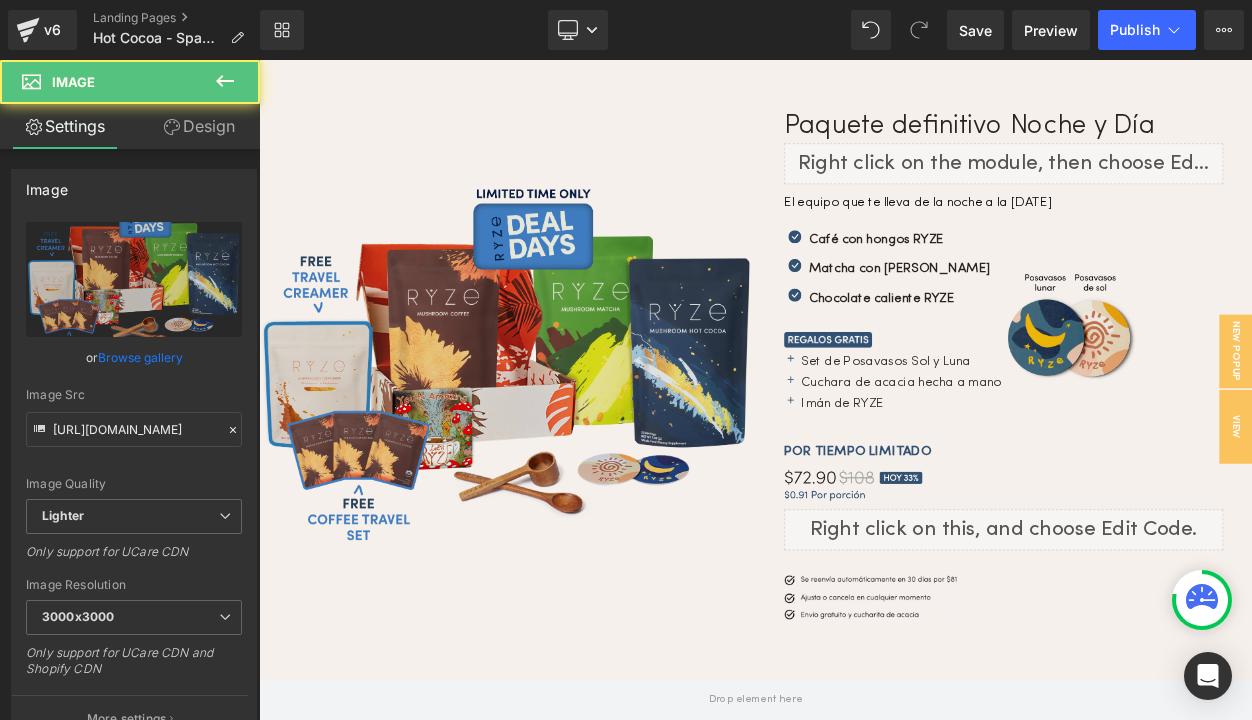 click at bounding box center [561, 433] 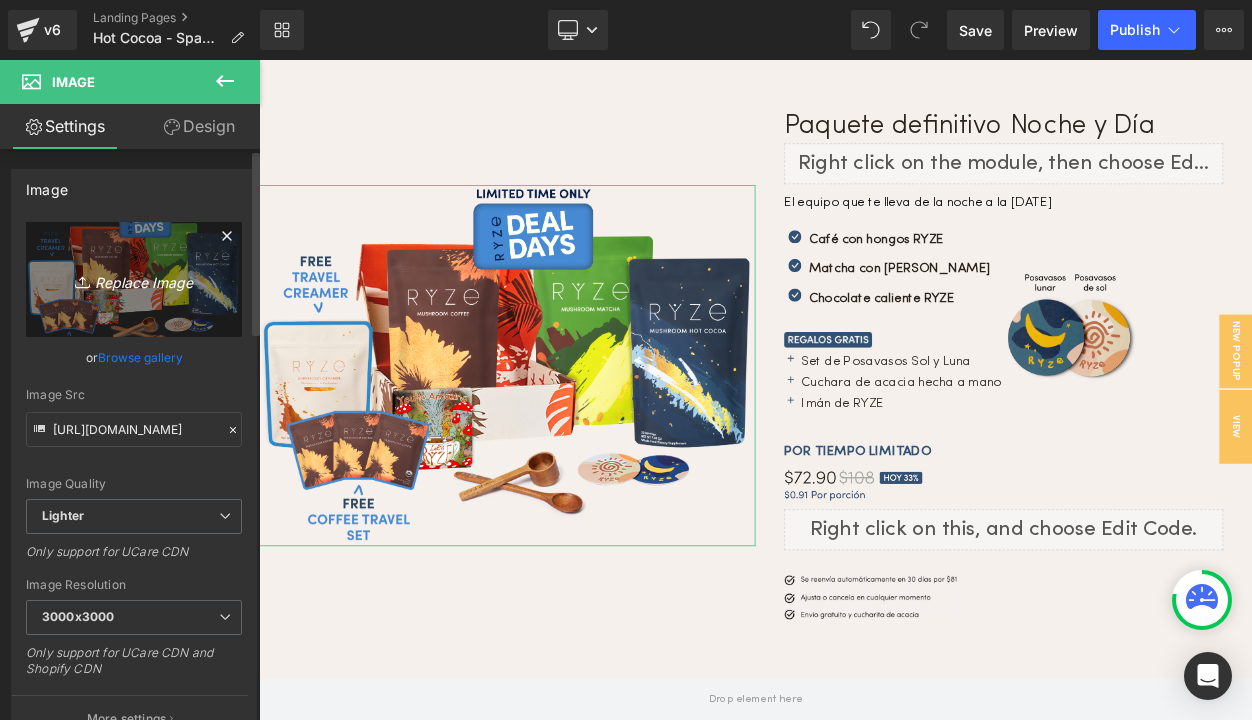 click on "Replace Image" at bounding box center [134, 279] 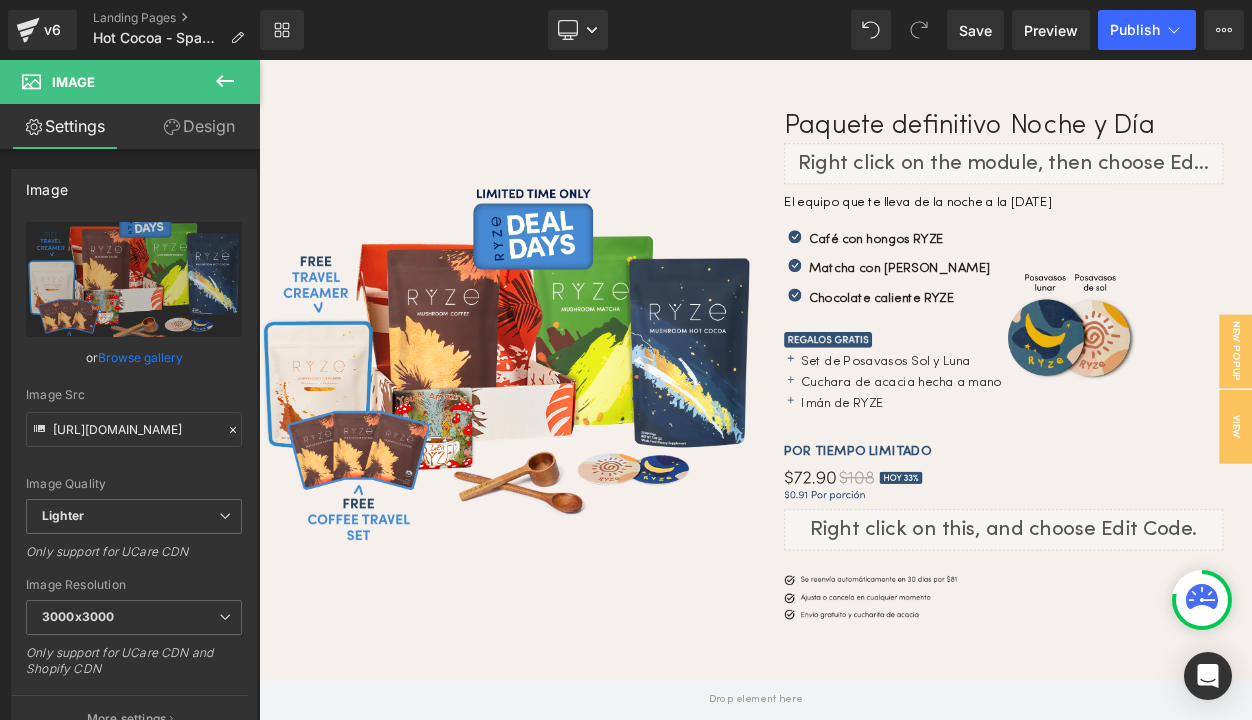 type on "C:\fakepath\Cocoa.semi.annual.sale.website.the-ultimate-day-night-bundle.webp" 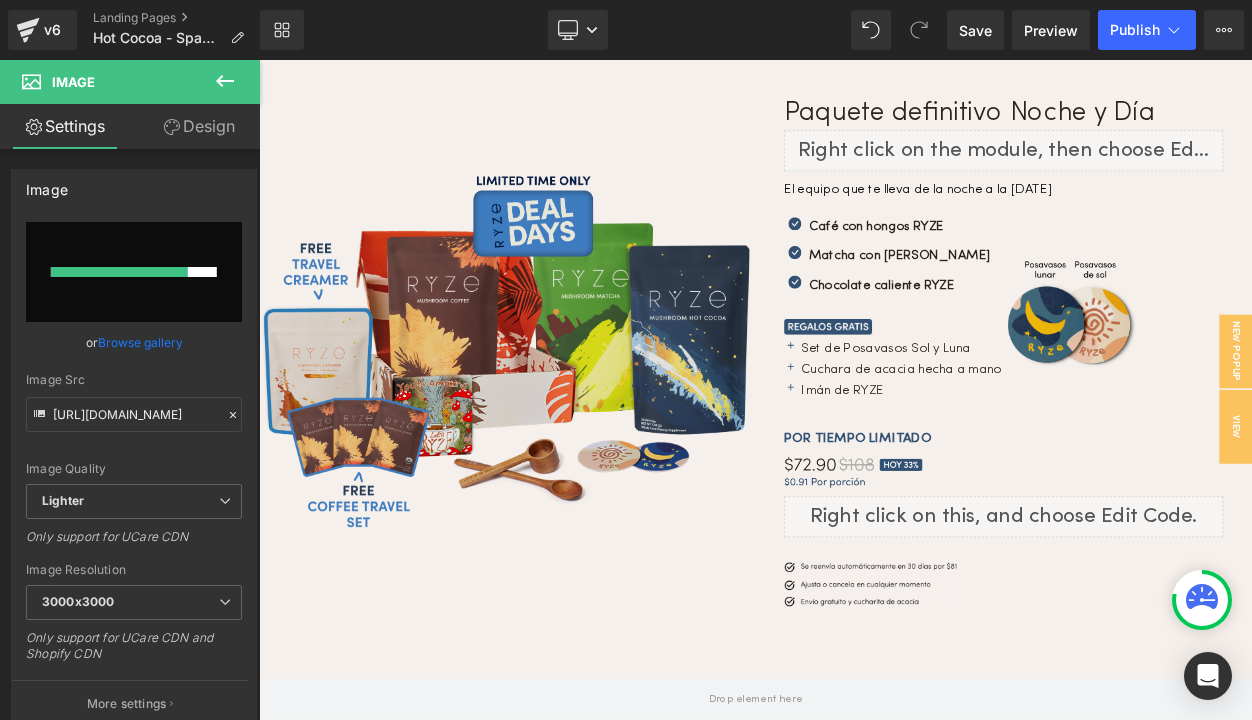 scroll, scrollTop: 6853, scrollLeft: 0, axis: vertical 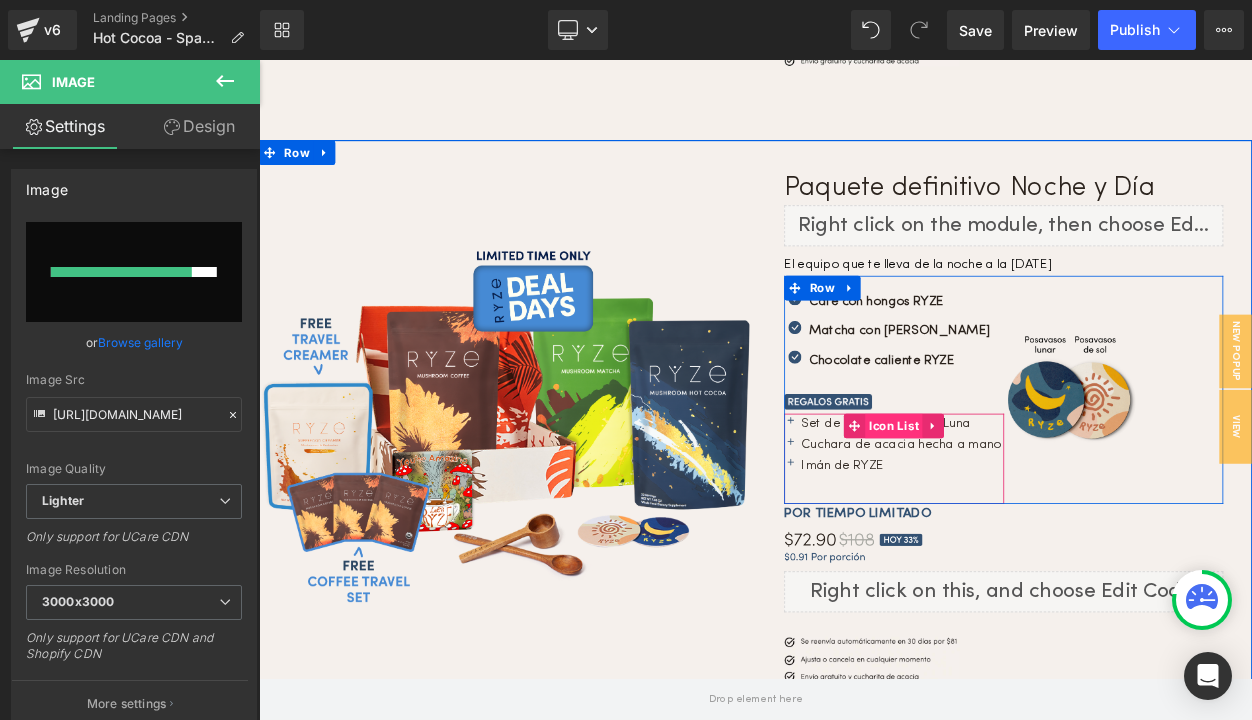 click on "Icon List" at bounding box center [1032, 506] 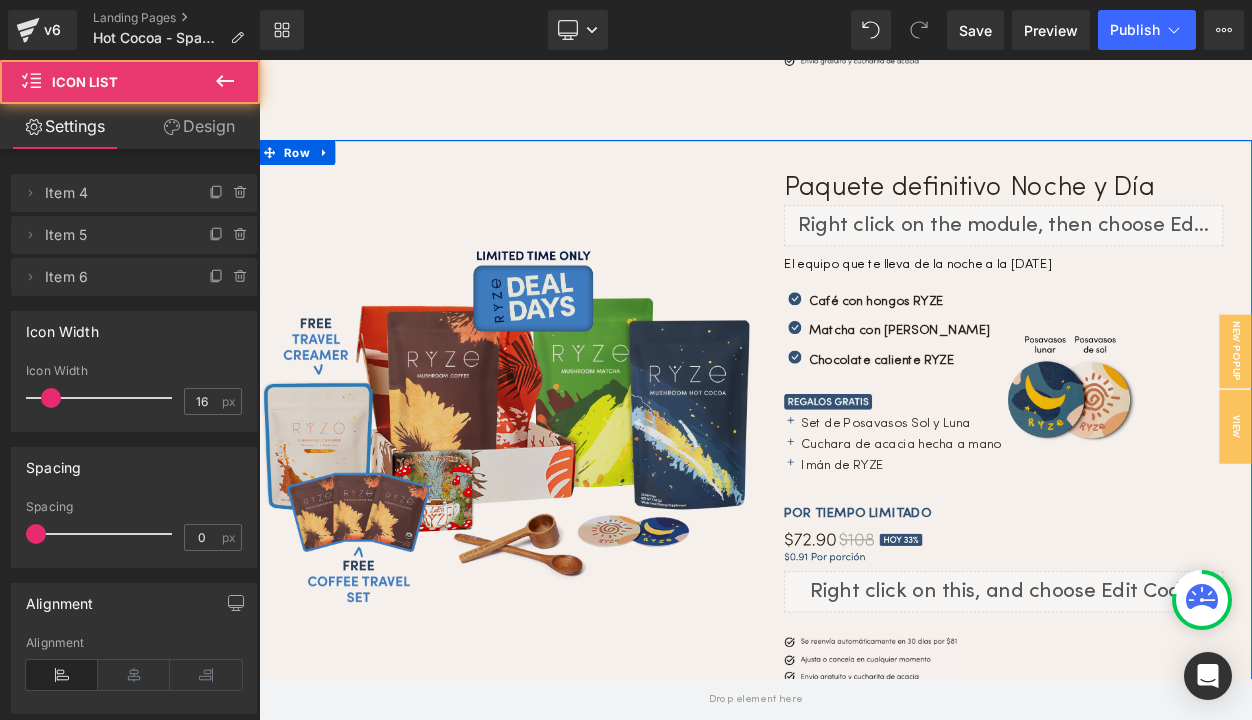click at bounding box center [561, 508] 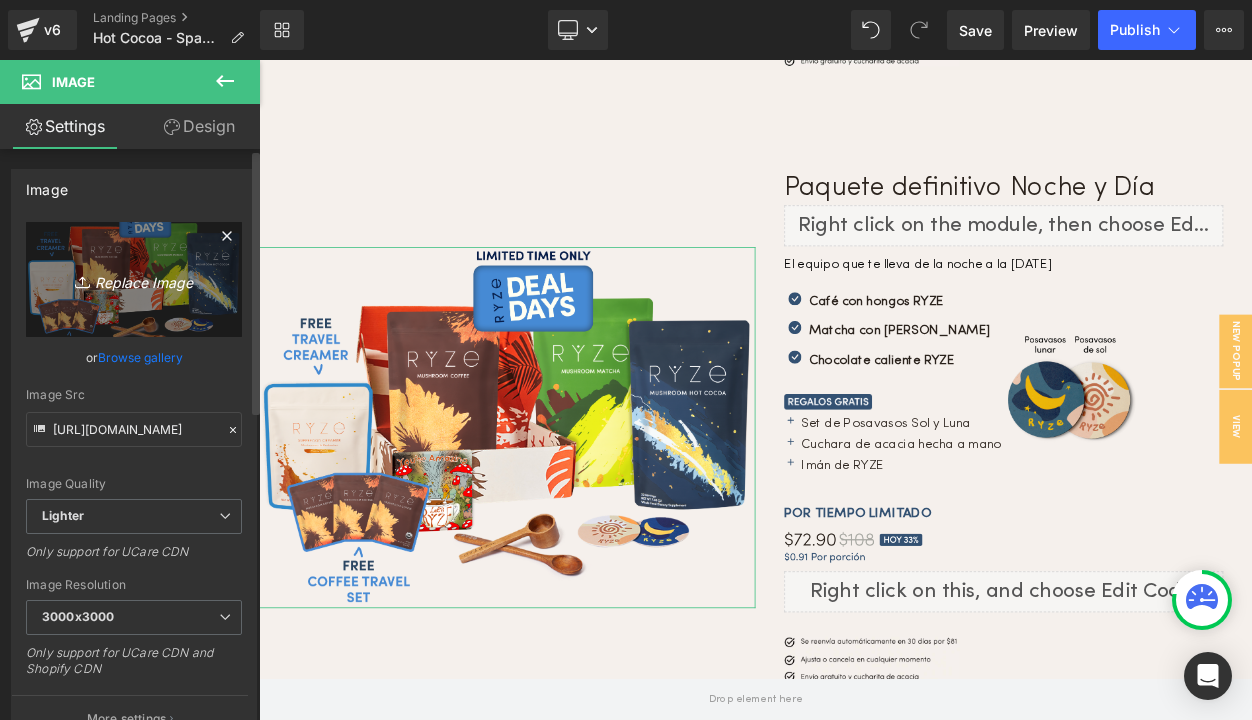click on "Replace Image" at bounding box center (134, 279) 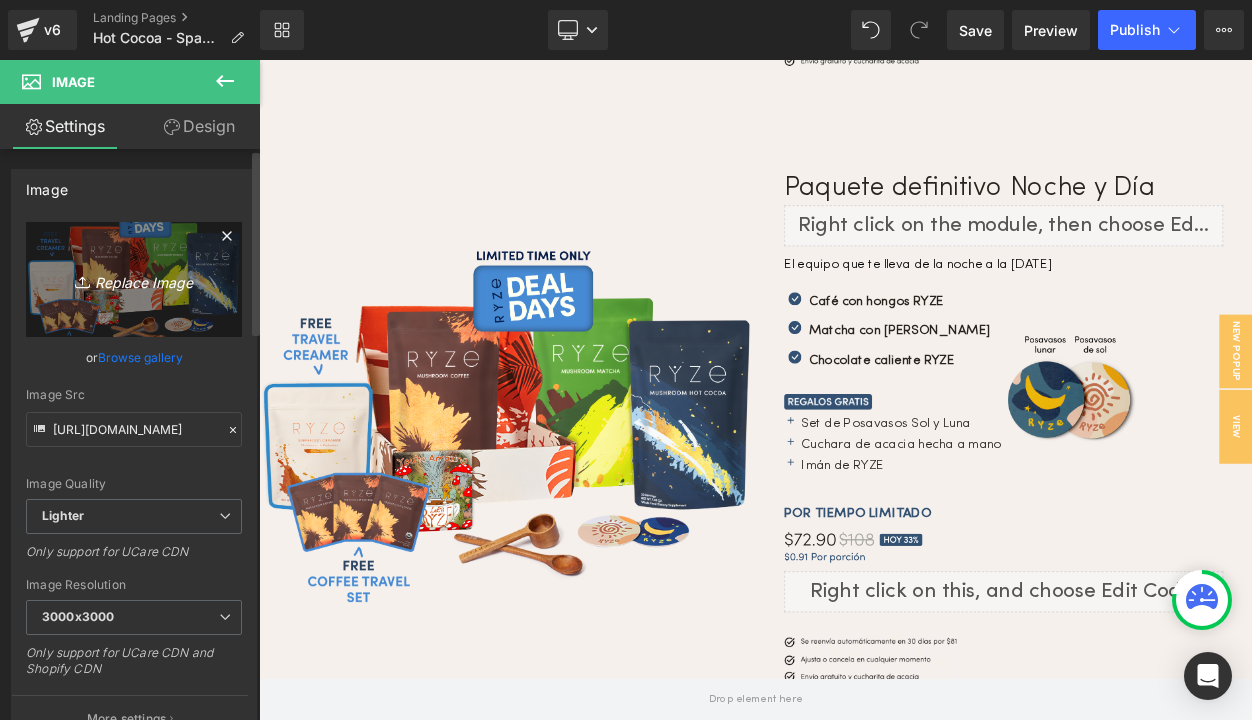 type on "C:\fakepath\Cocoa.semi.annual.sale.website.the-ultimate-day-night-bundle.webp" 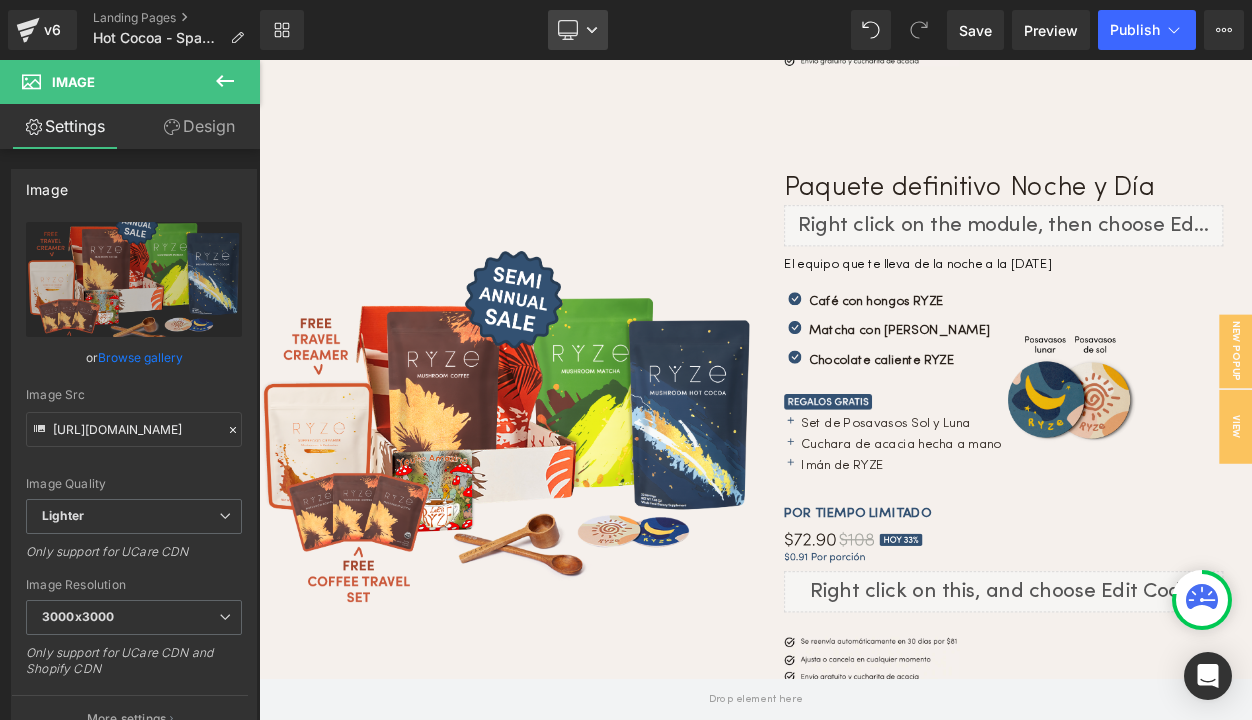 click on "Desktop" at bounding box center (578, 30) 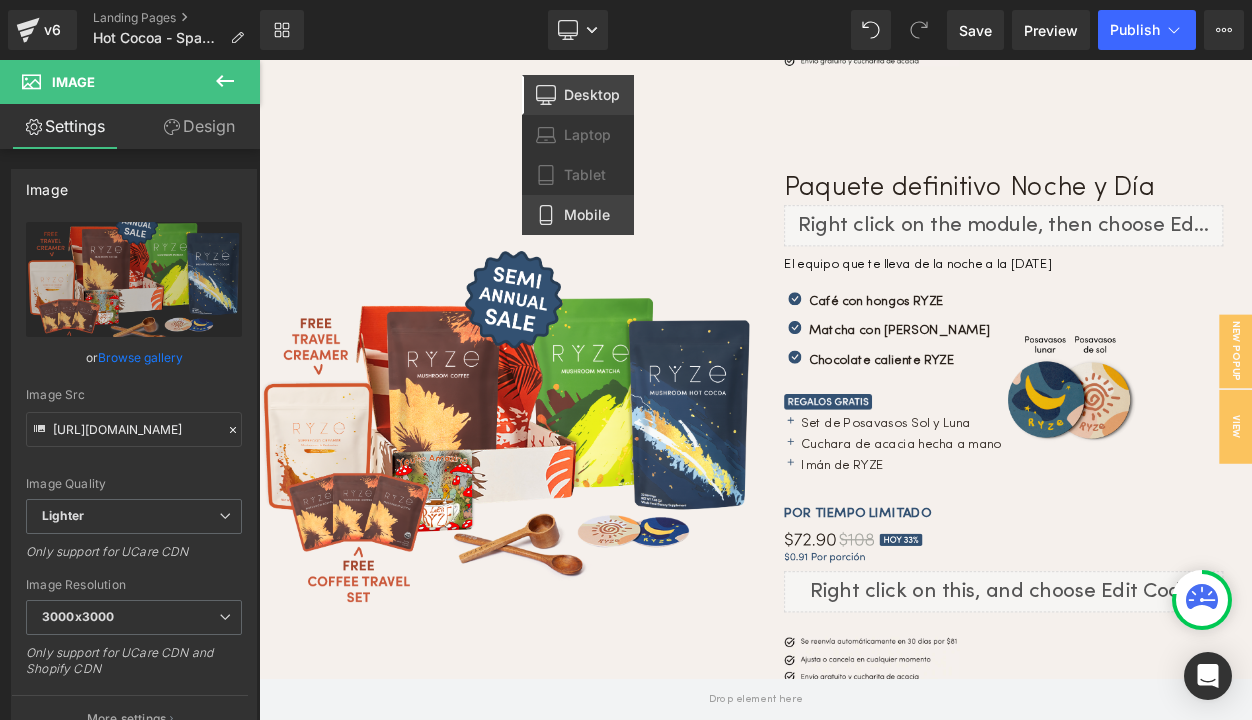 click on "Mobile" at bounding box center [587, 215] 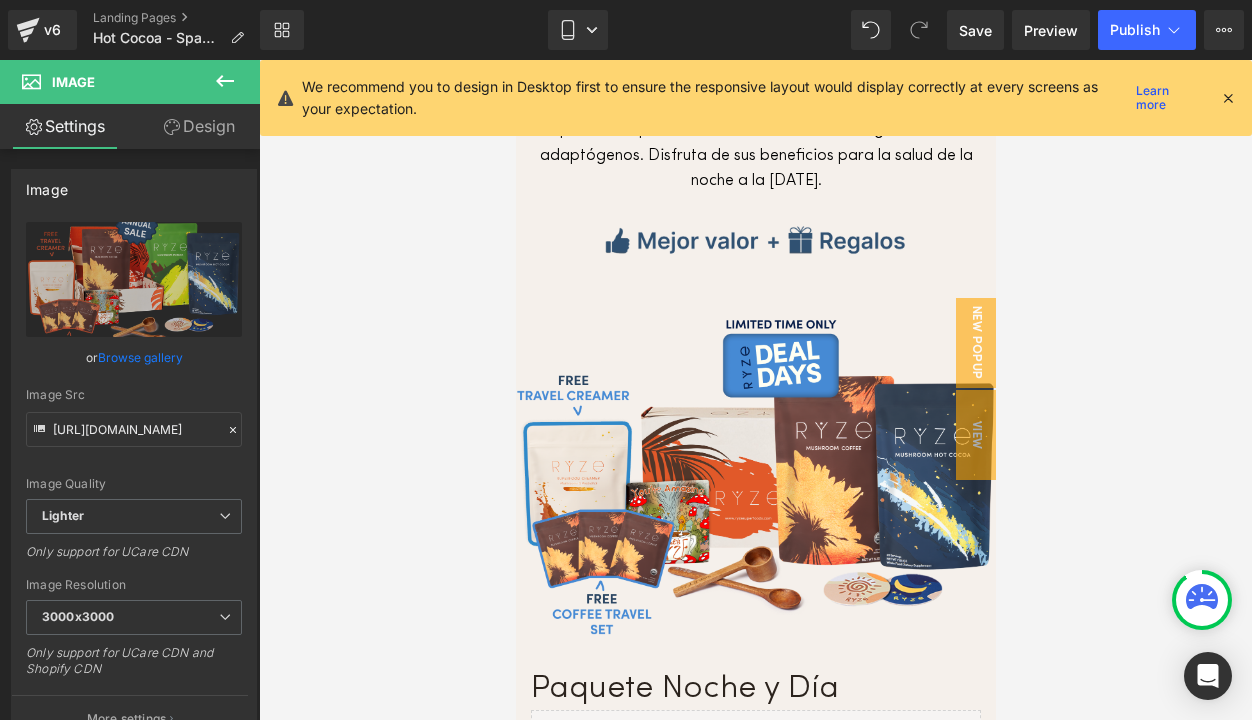 scroll, scrollTop: 5268, scrollLeft: 0, axis: vertical 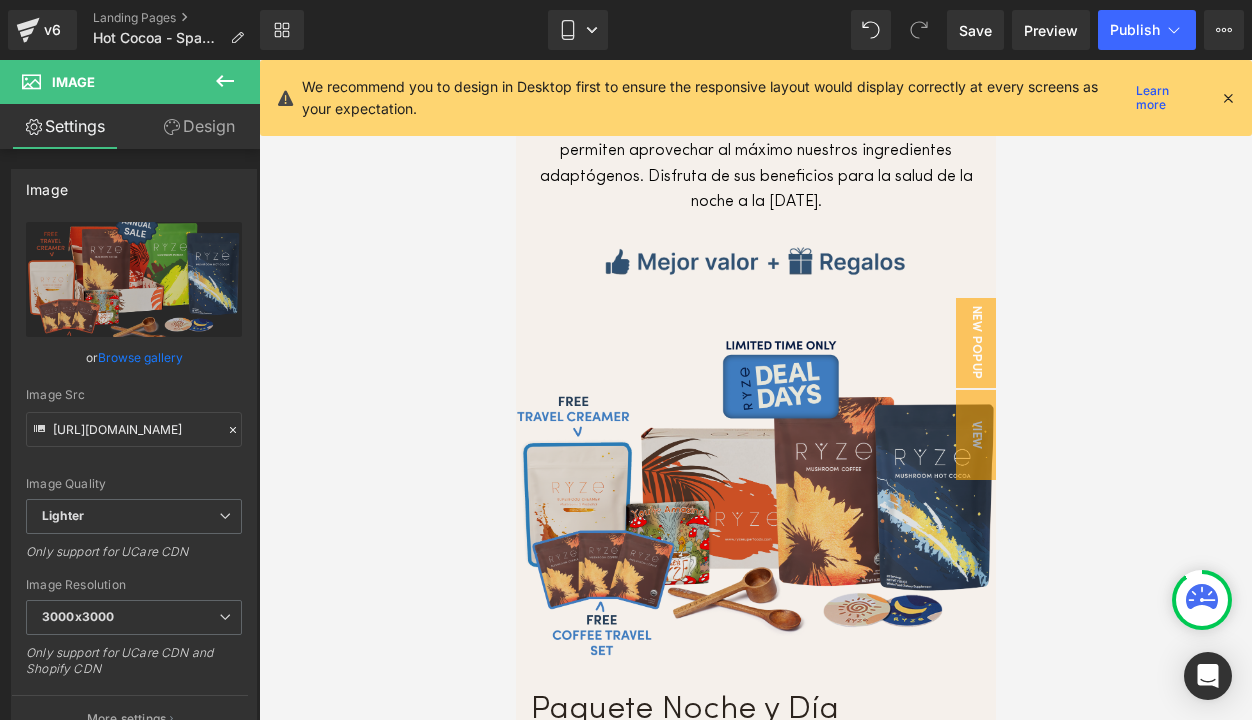 click at bounding box center (755, 499) 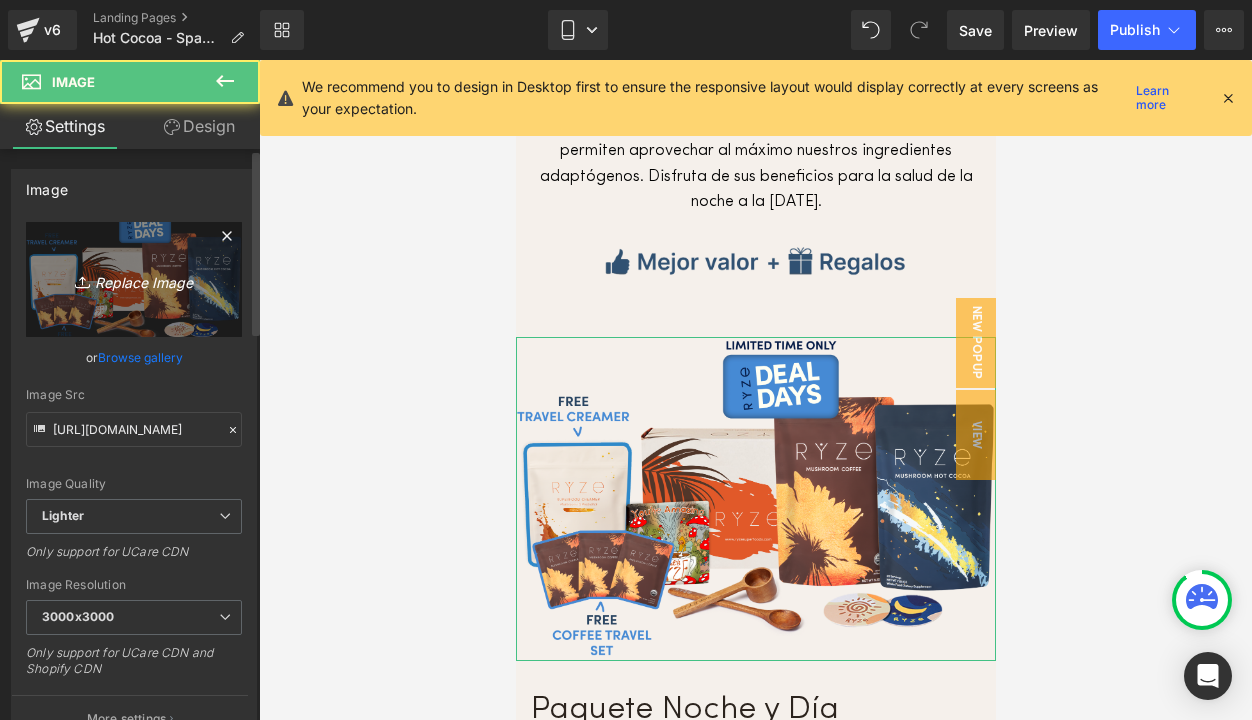 click on "Replace Image" at bounding box center (134, 279) 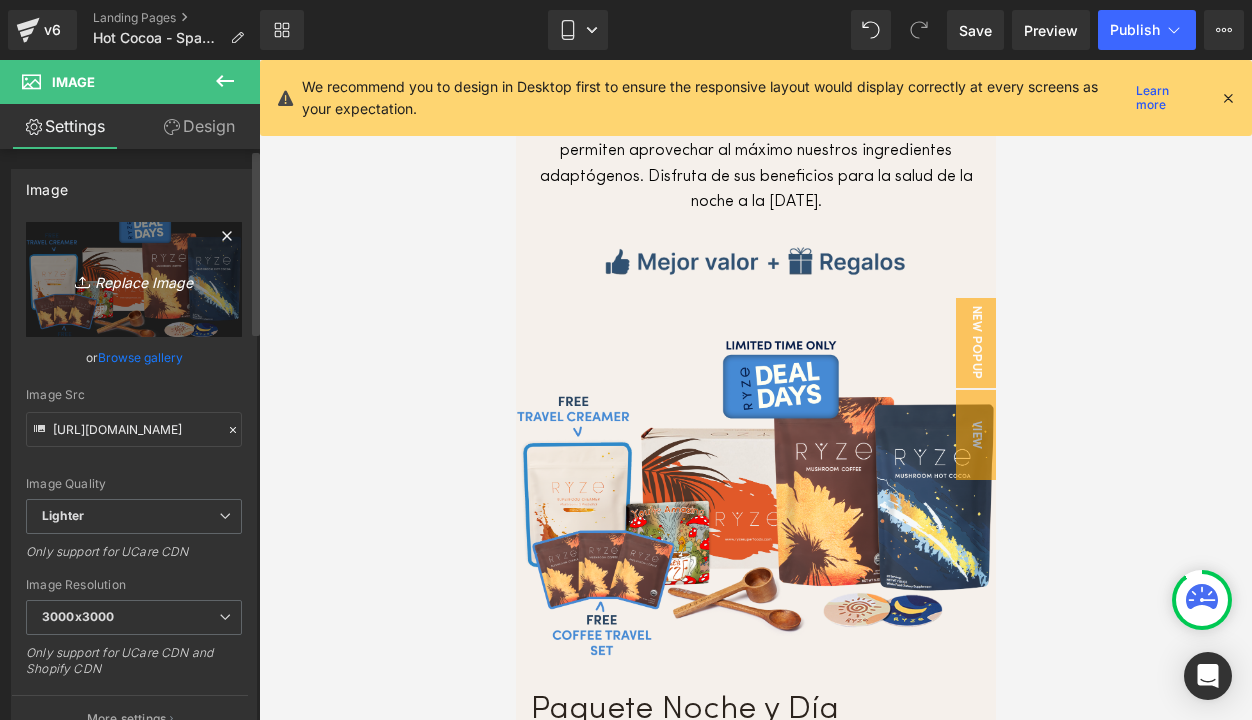 type on "C:\fakepath\Cocoa.semi.annual.sale.website.day-night-bundle-coffee-cocoa.webp" 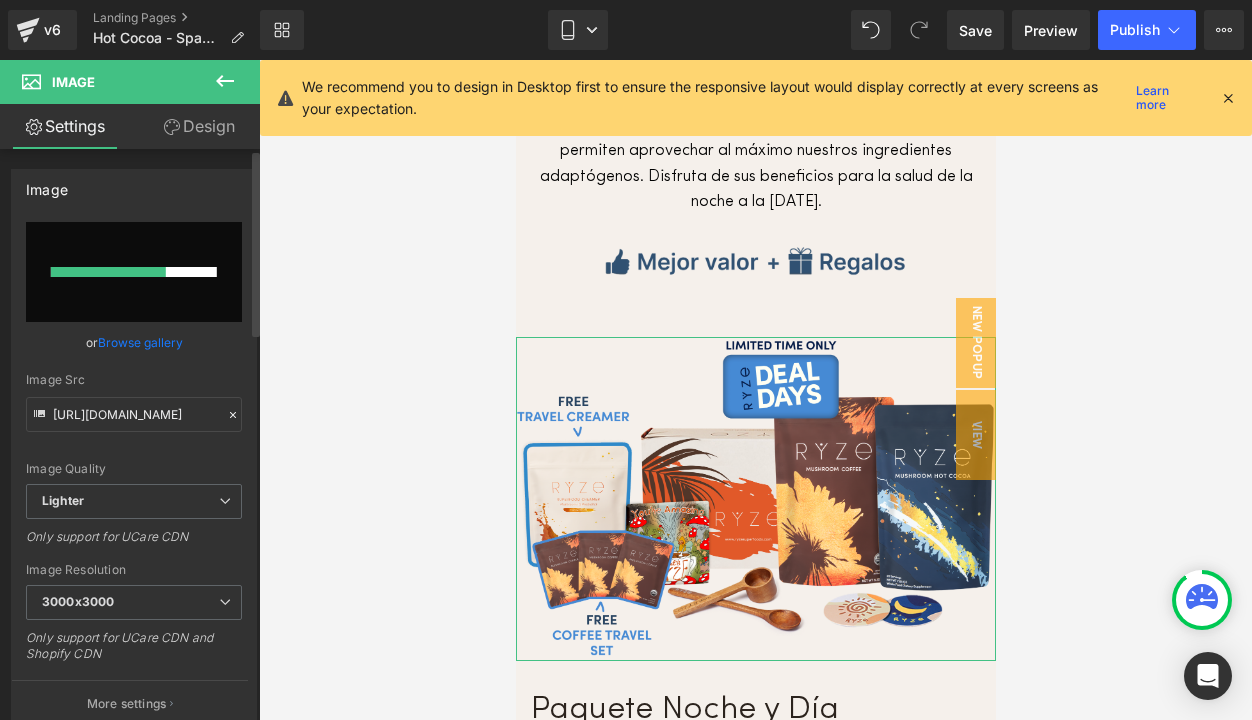 click on "Browse gallery" at bounding box center (140, 342) 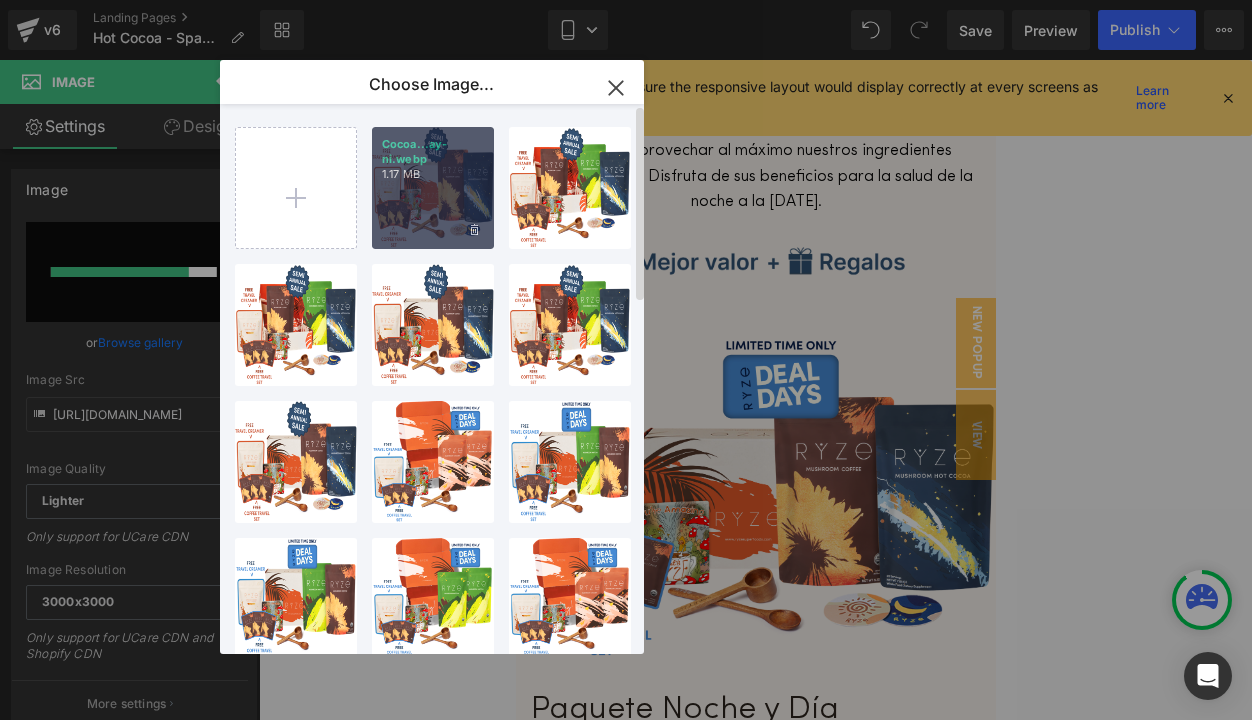 click on "Cocoa...ay-ni.webp 1.17 MB" at bounding box center (433, 188) 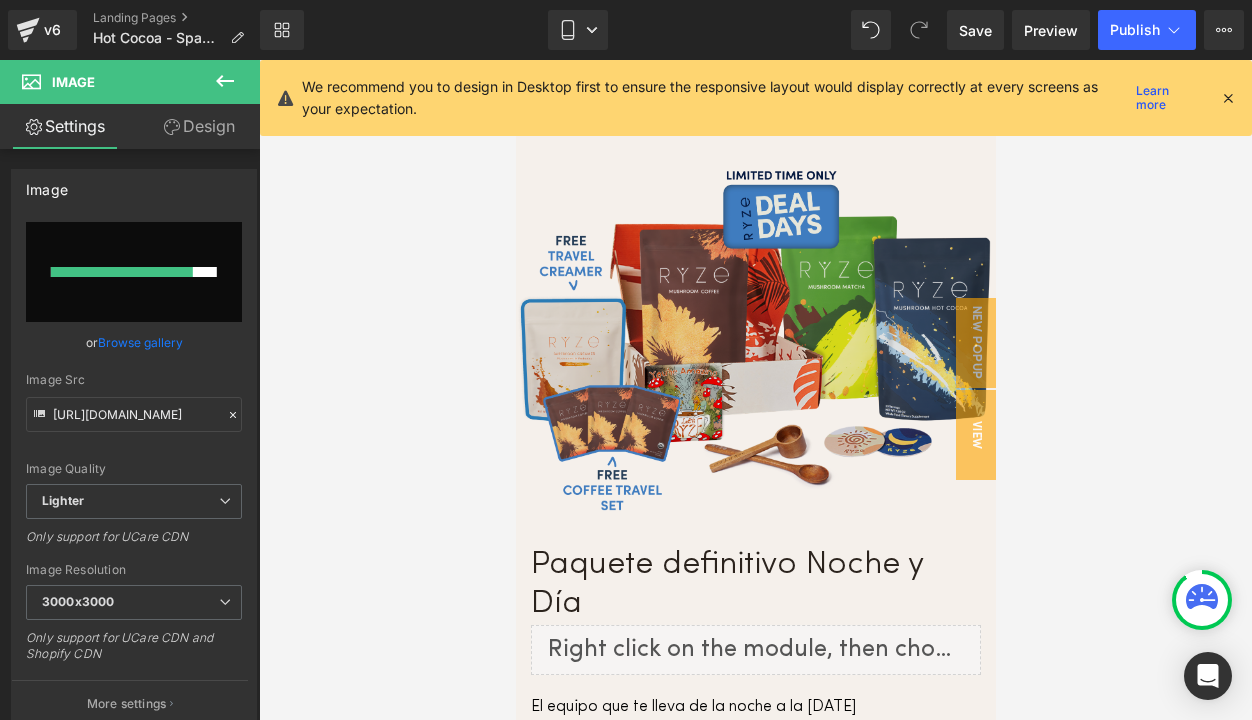 scroll, scrollTop: 6503, scrollLeft: 0, axis: vertical 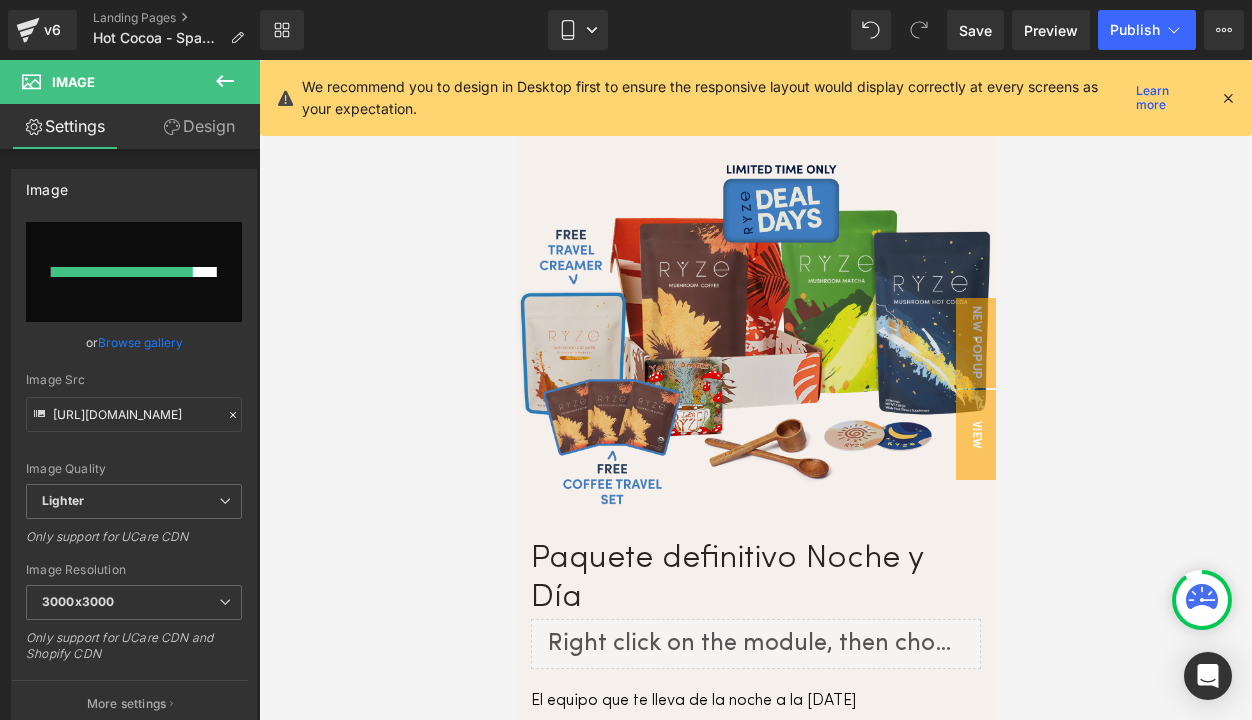 click at bounding box center [755, 335] 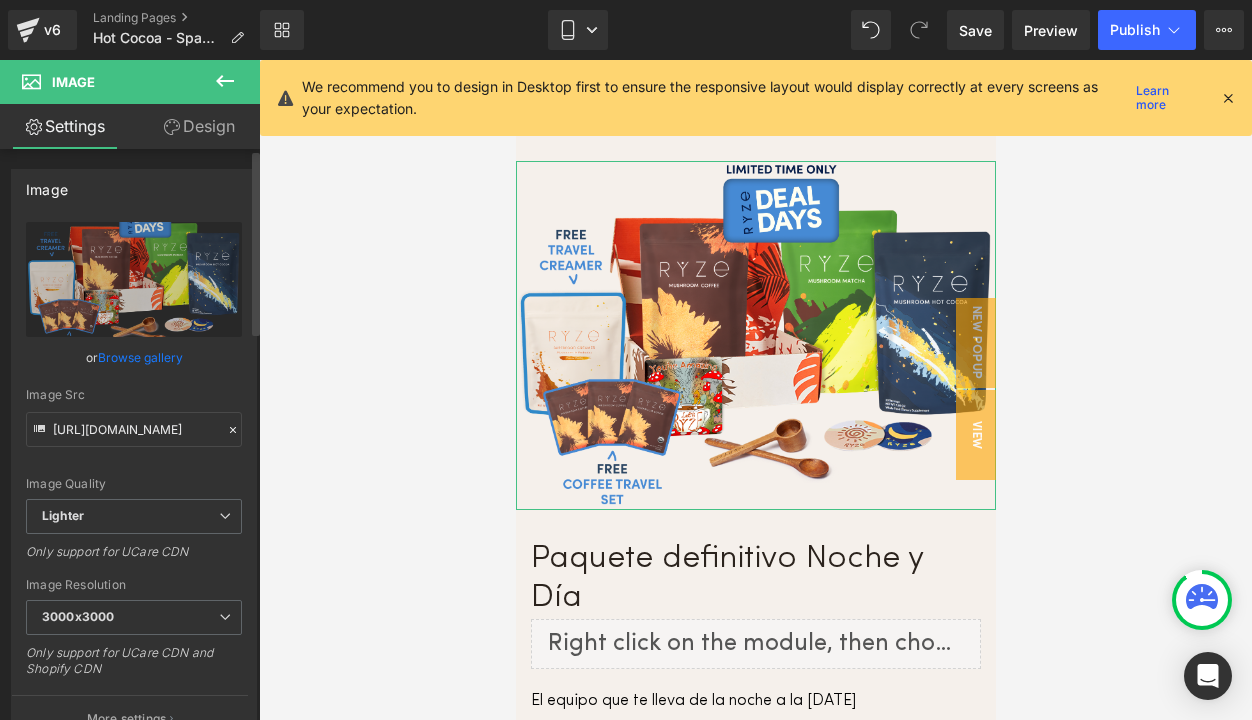 click on "Browse gallery" at bounding box center [140, 357] 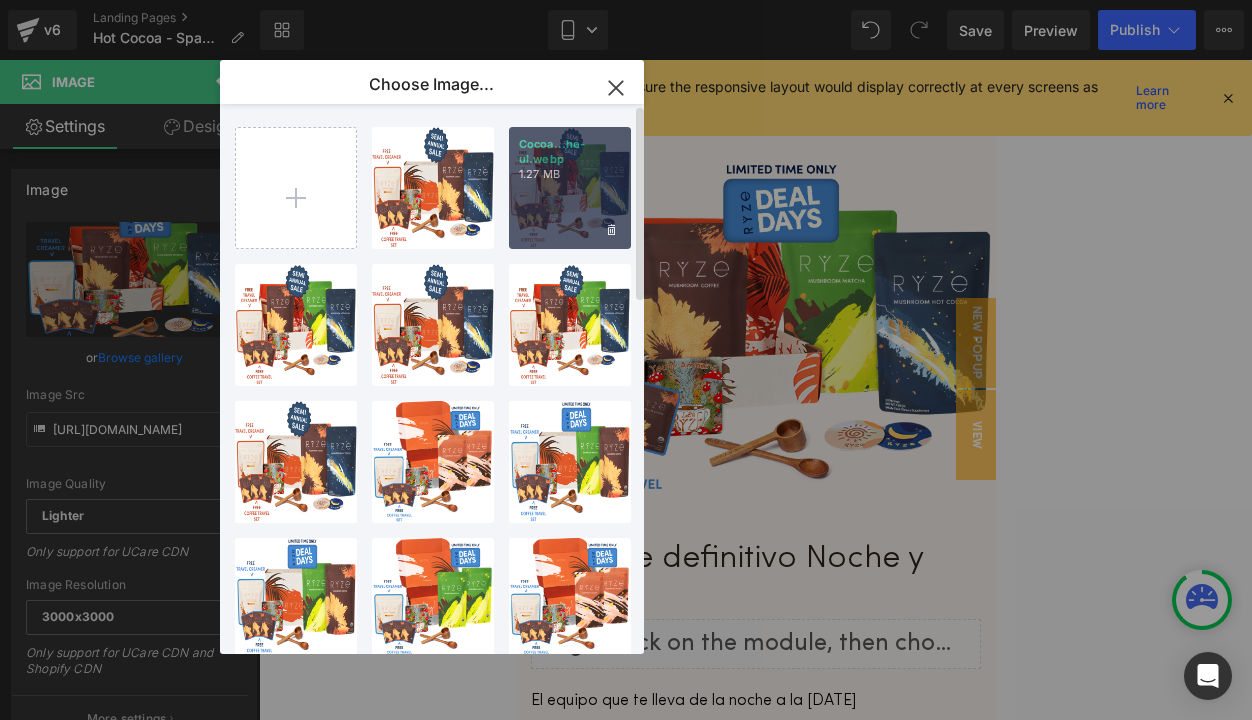 click on "Cocoa...he-ul.webp 1.27 MB" at bounding box center [570, 188] 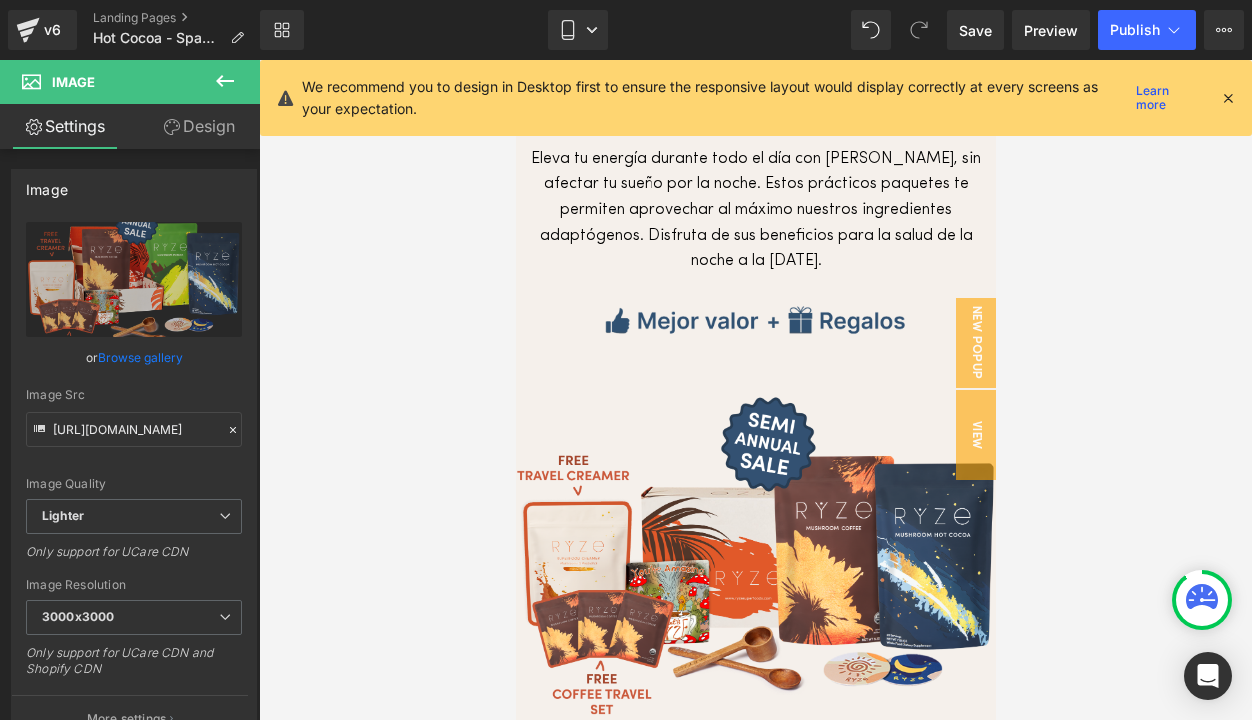 scroll, scrollTop: 5184, scrollLeft: 0, axis: vertical 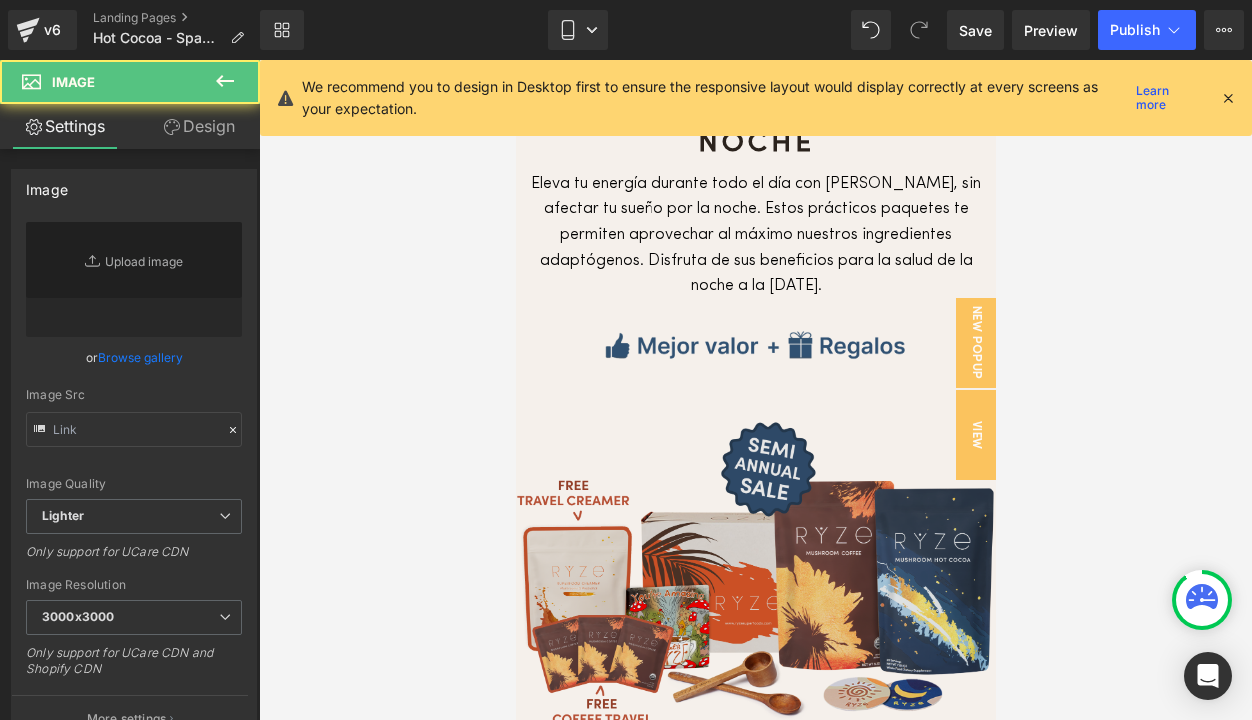click at bounding box center (755, 583) 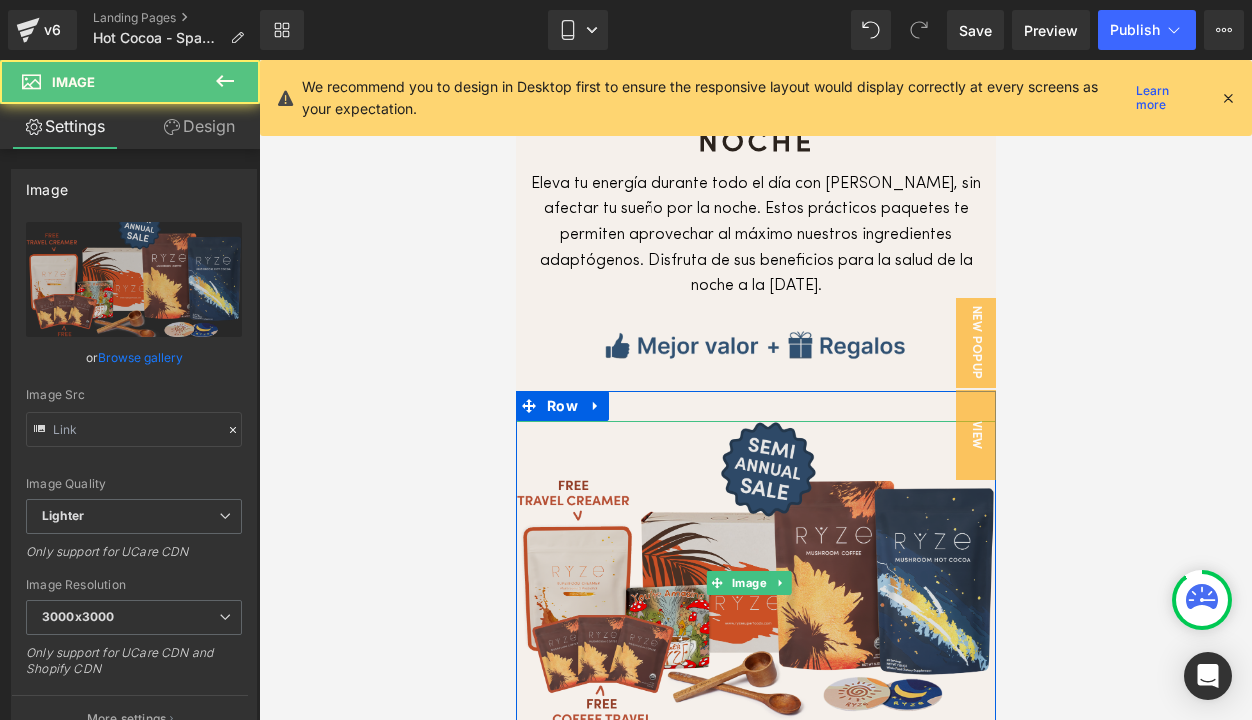 click at bounding box center (755, 583) 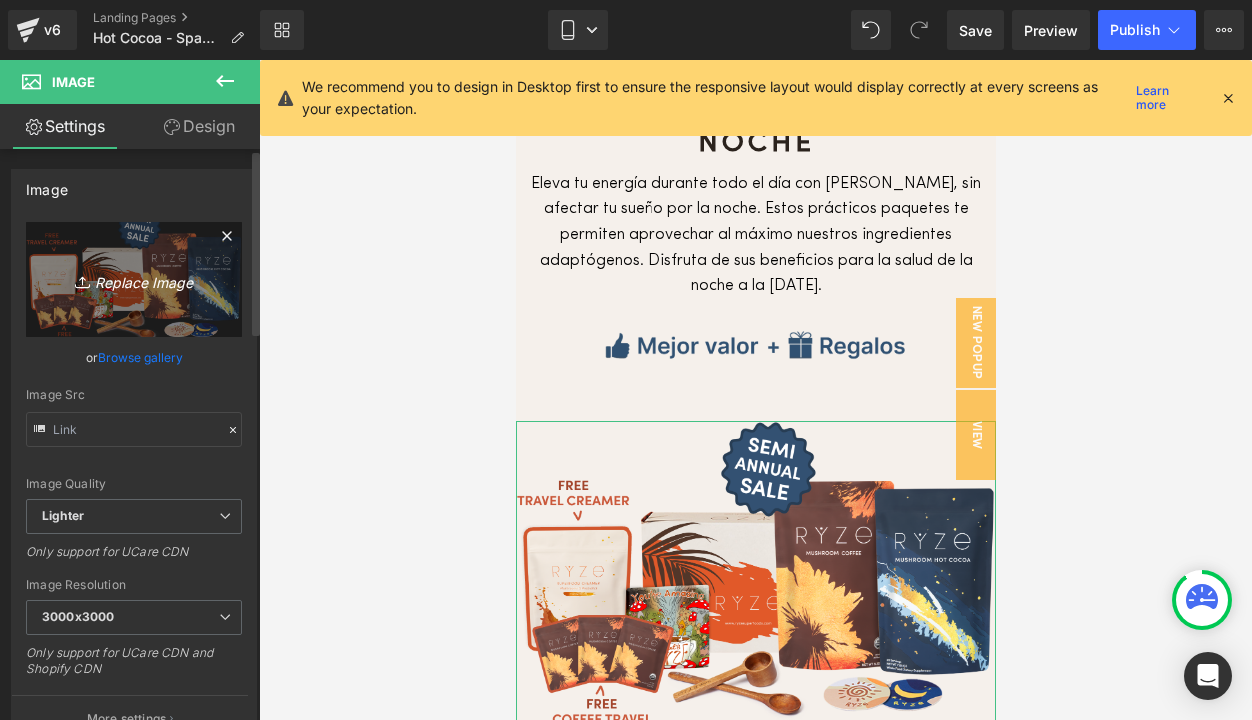 click on "Replace Image" at bounding box center [134, 279] 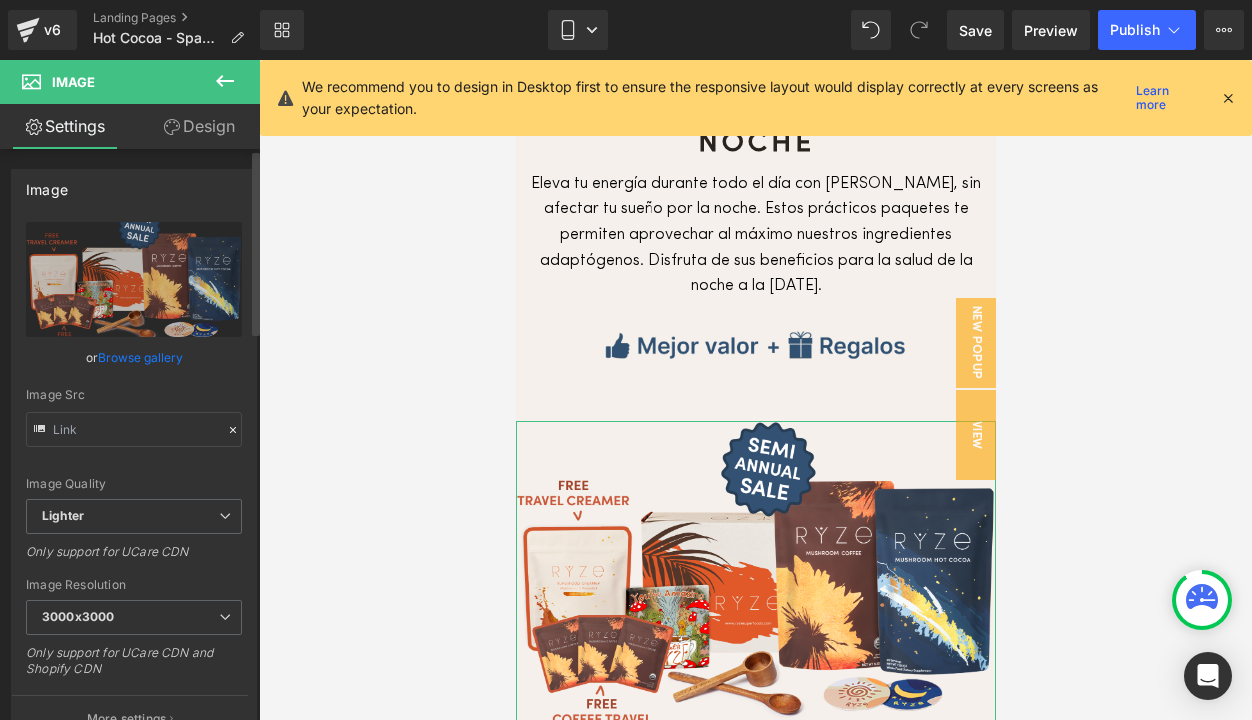 click on "Browse gallery" at bounding box center (140, 357) 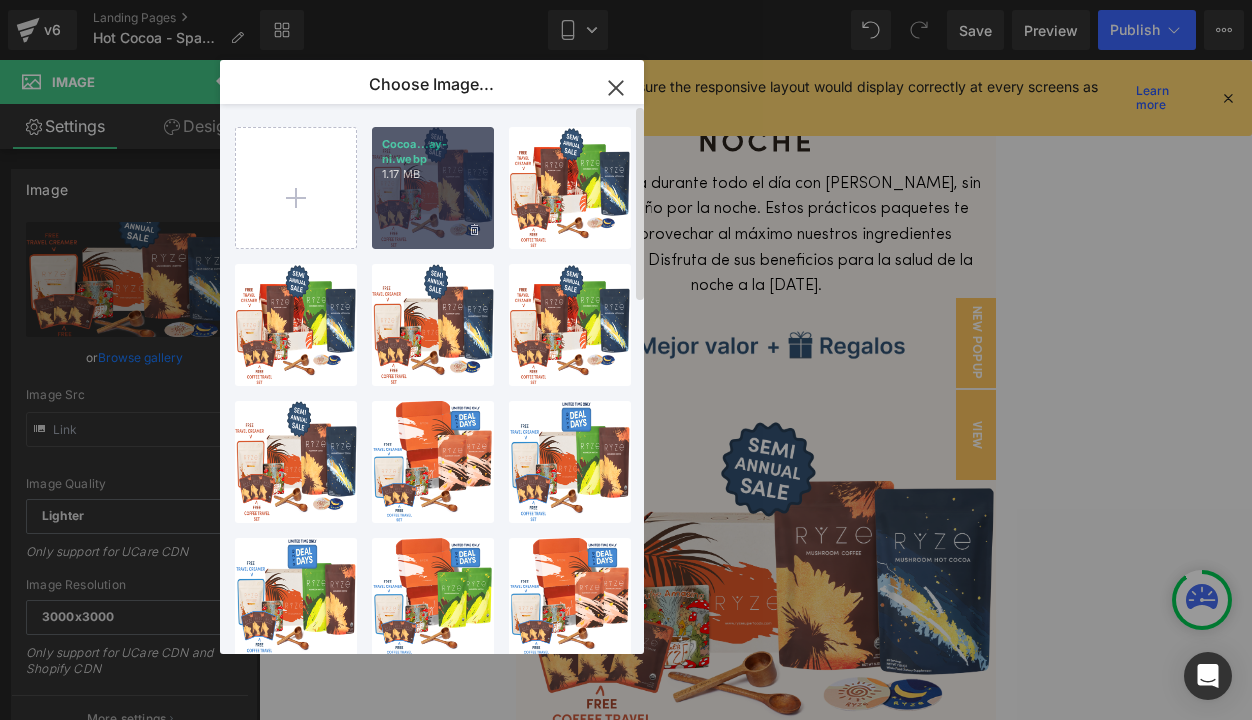 click on "Cocoa...ay-ni.webp 1.17 MB" at bounding box center (433, 188) 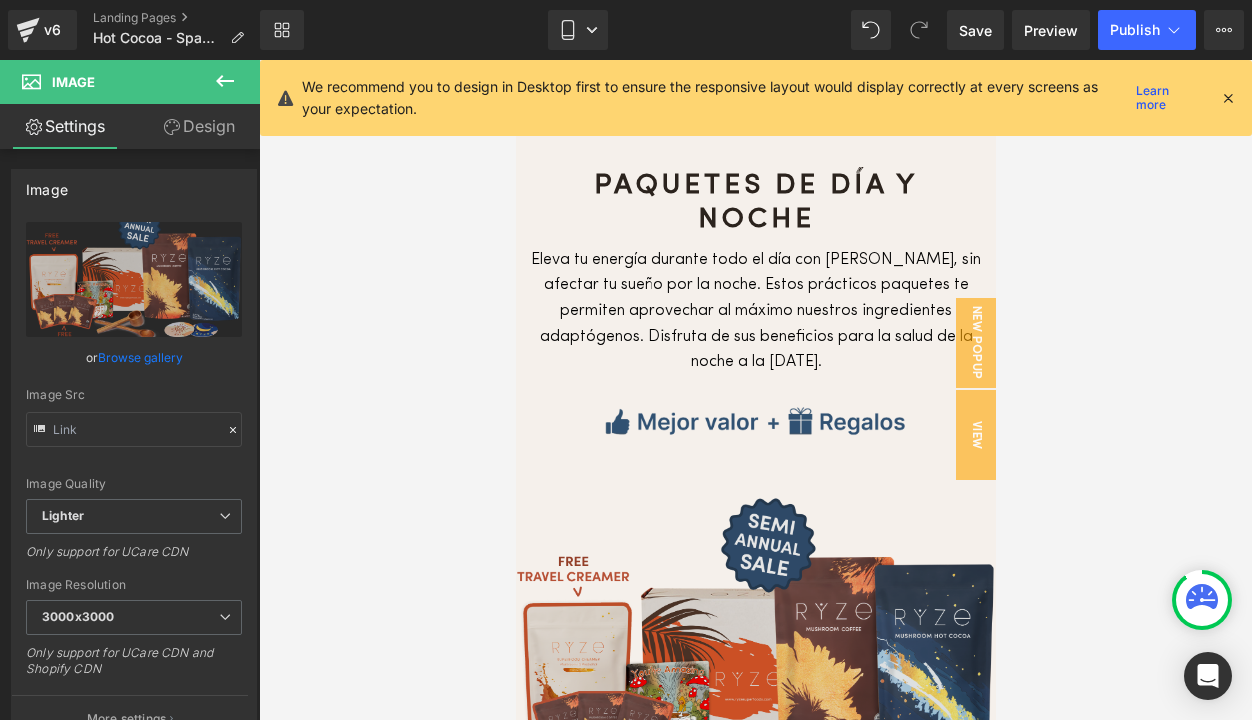 scroll, scrollTop: 5101, scrollLeft: 0, axis: vertical 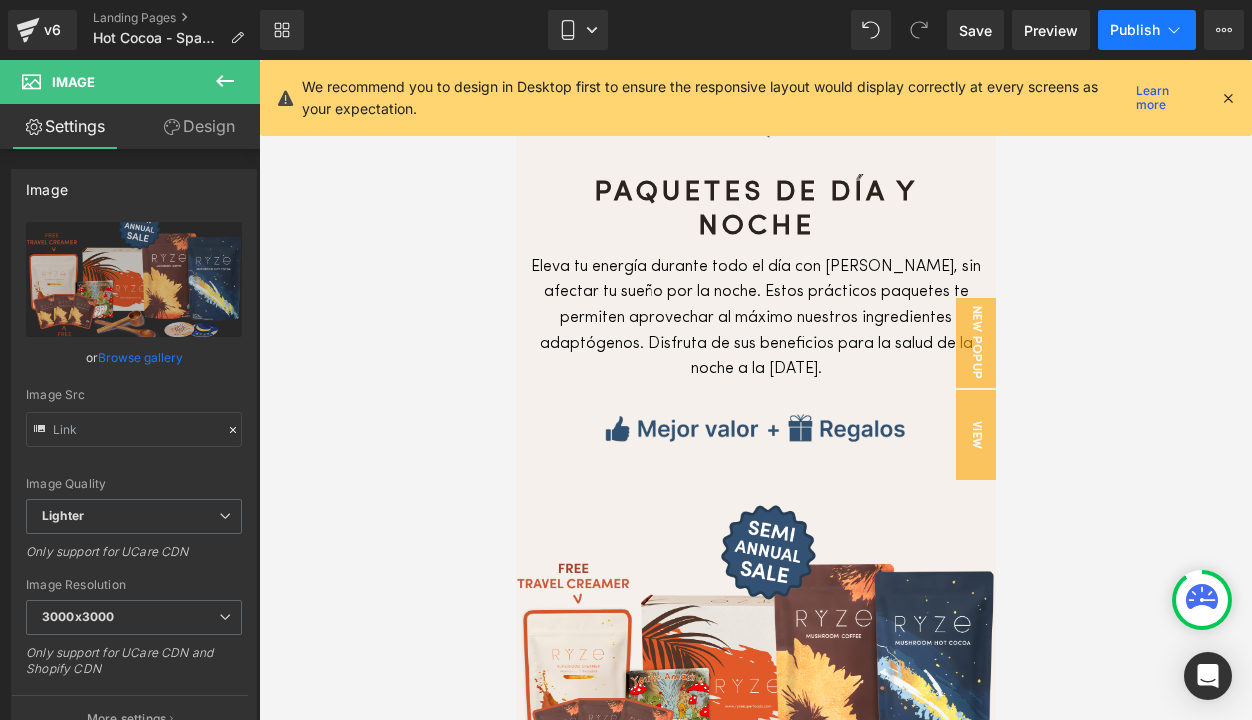 click on "Publish" at bounding box center (1135, 30) 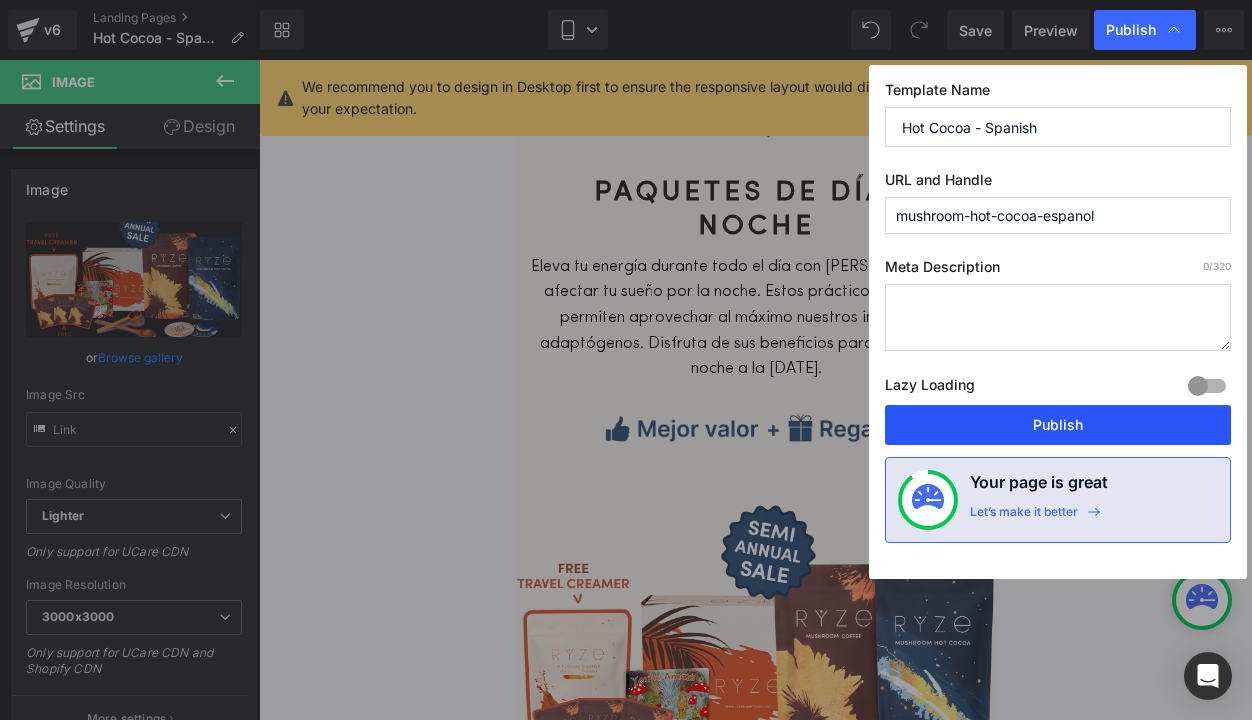 click on "Publish" at bounding box center [1058, 425] 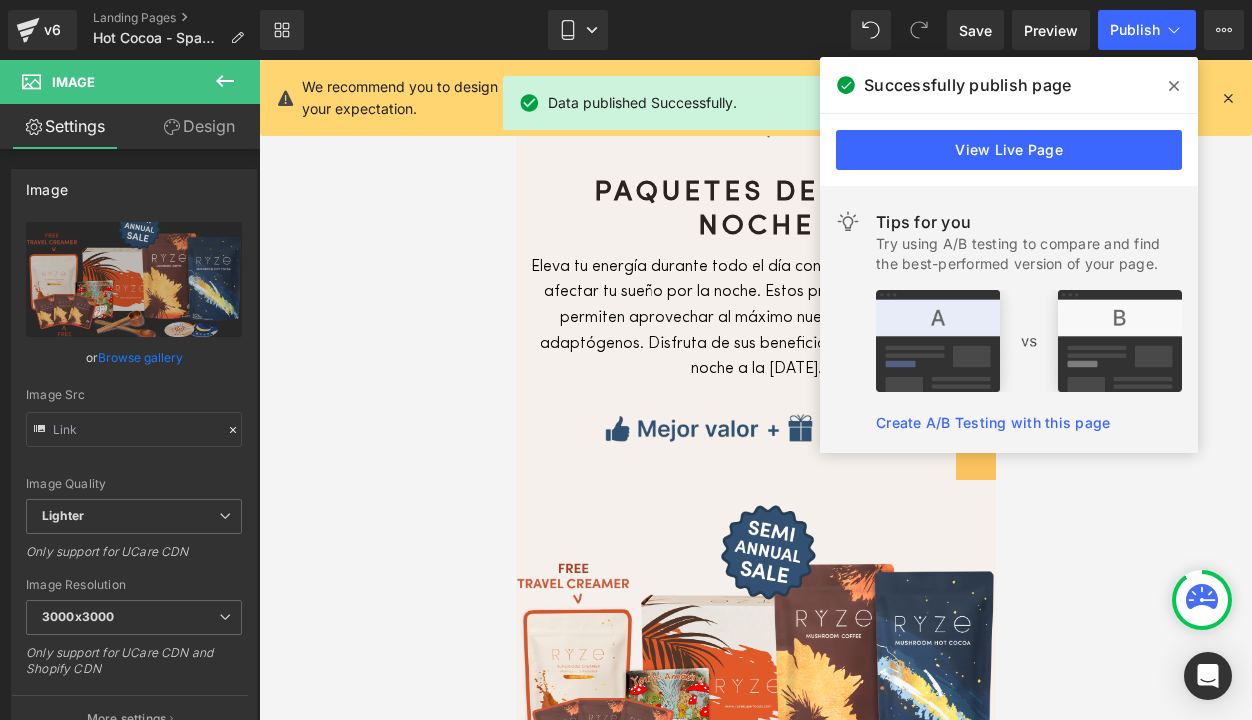 click 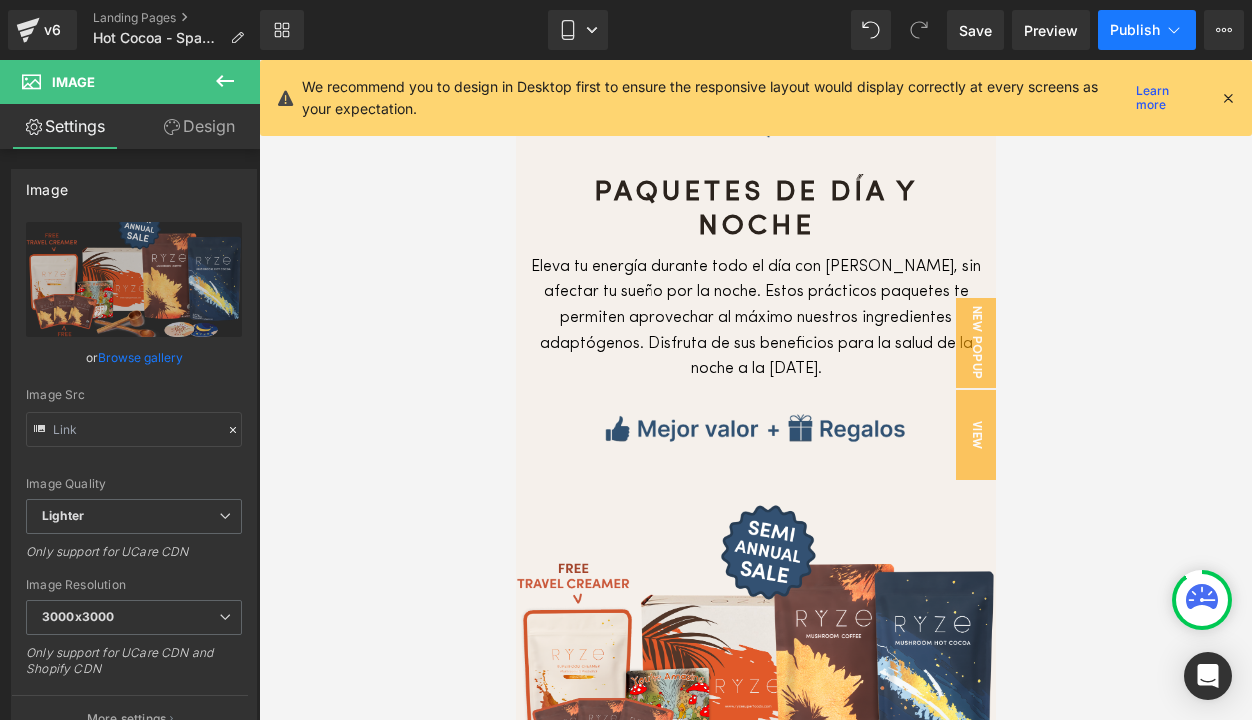 click on "Publish" at bounding box center (1147, 30) 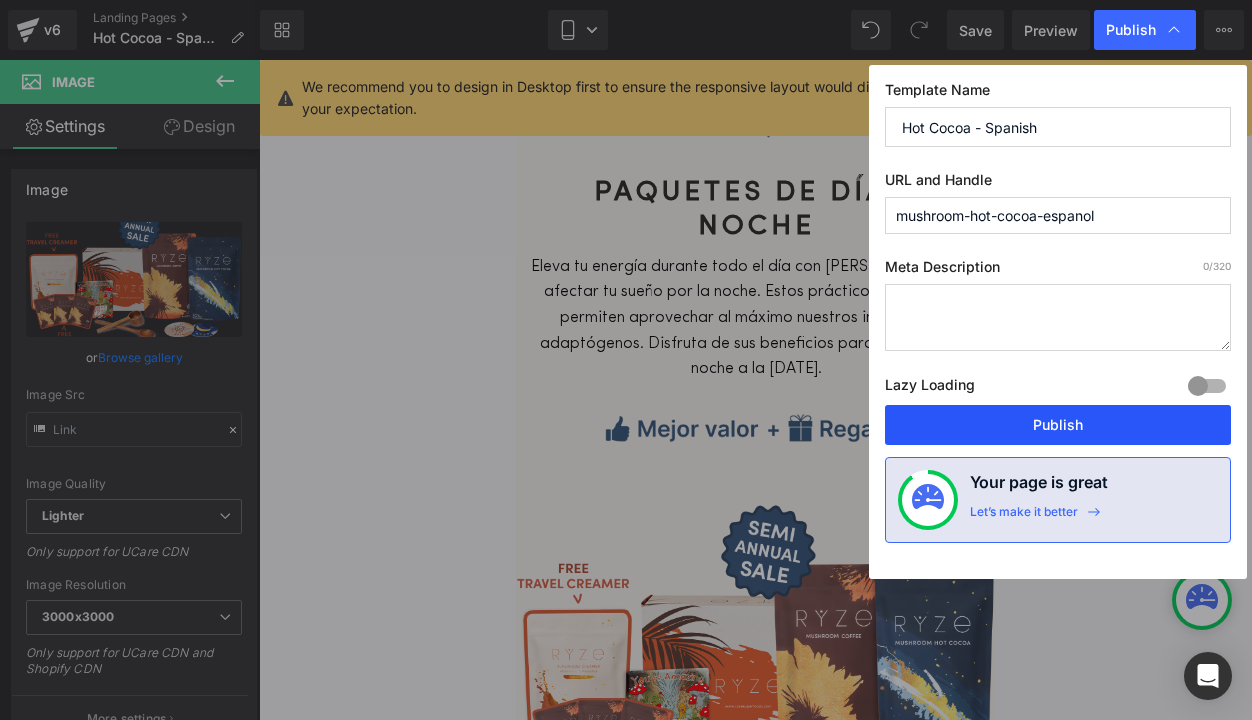 click on "Publish" at bounding box center [1058, 425] 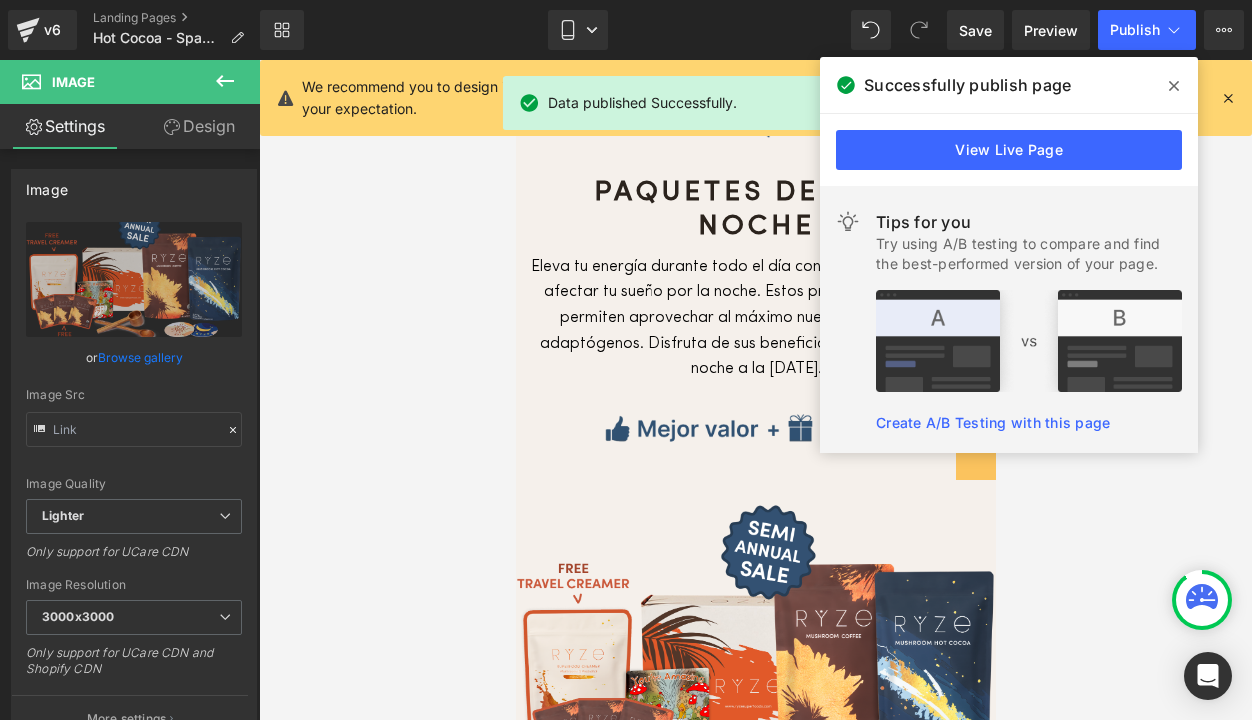 click 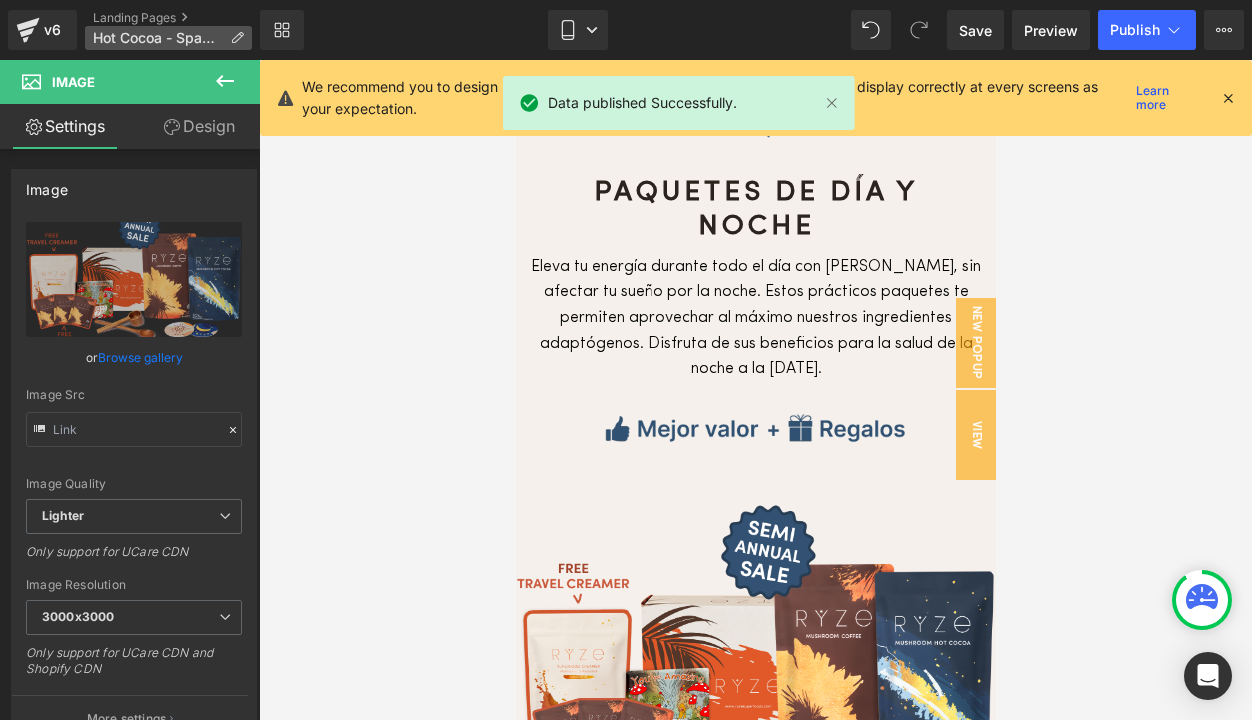 click on "Hot Cocoa - Spanish" at bounding box center [157, 38] 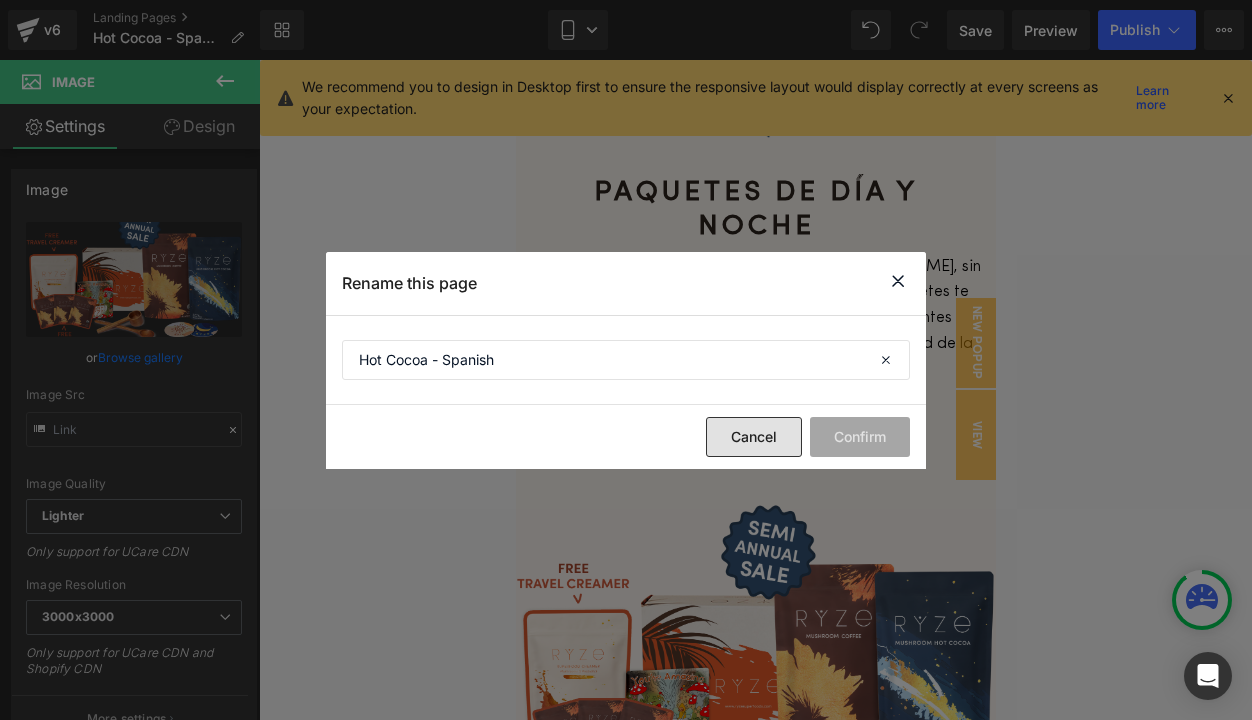 click on "Cancel" at bounding box center (754, 437) 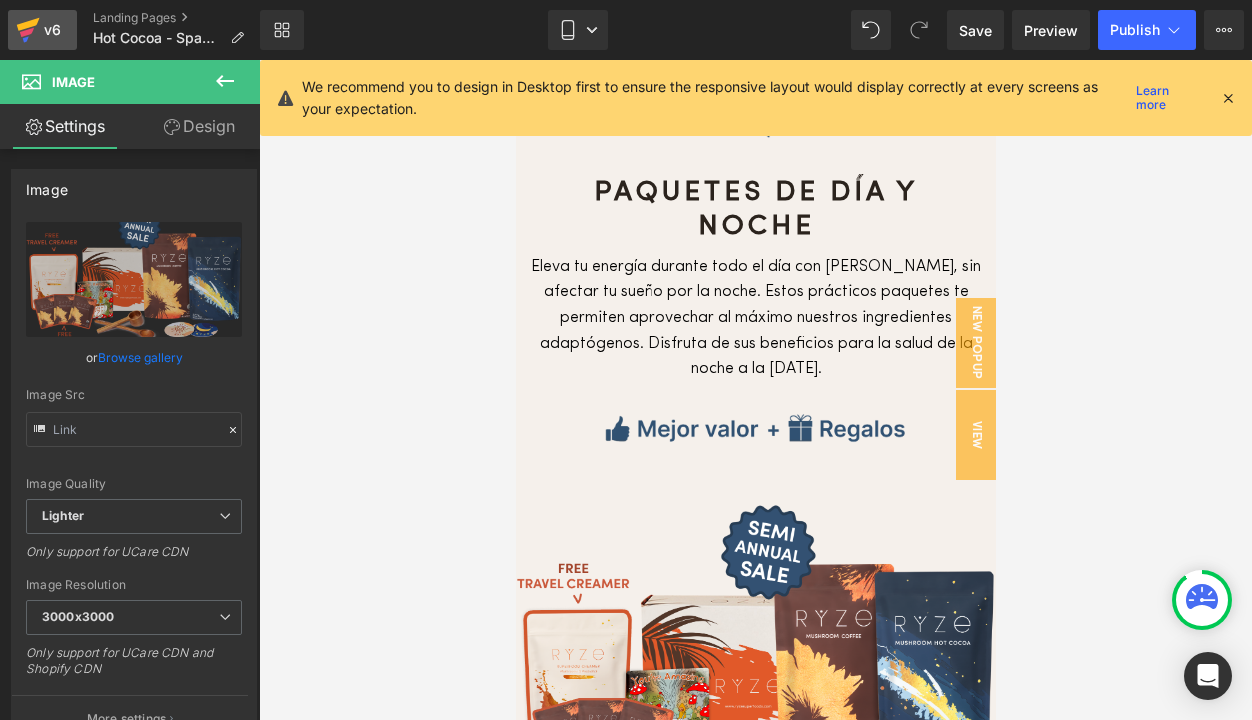 click 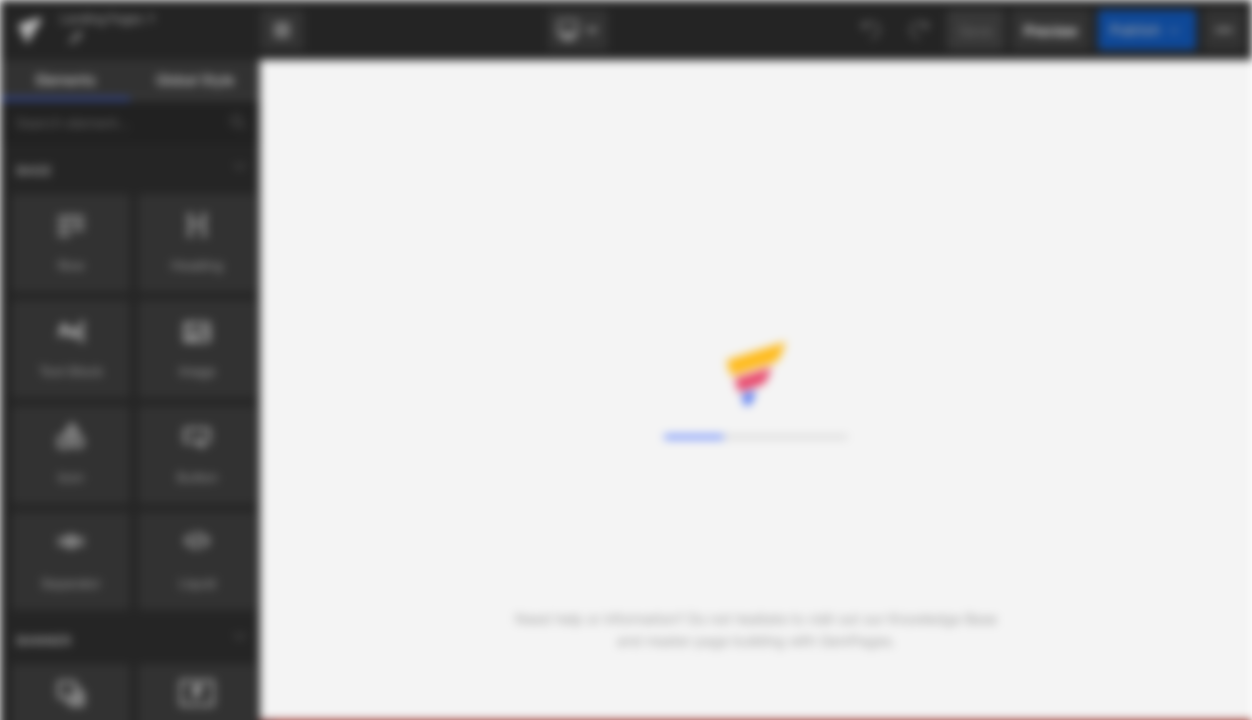 scroll, scrollTop: 0, scrollLeft: 0, axis: both 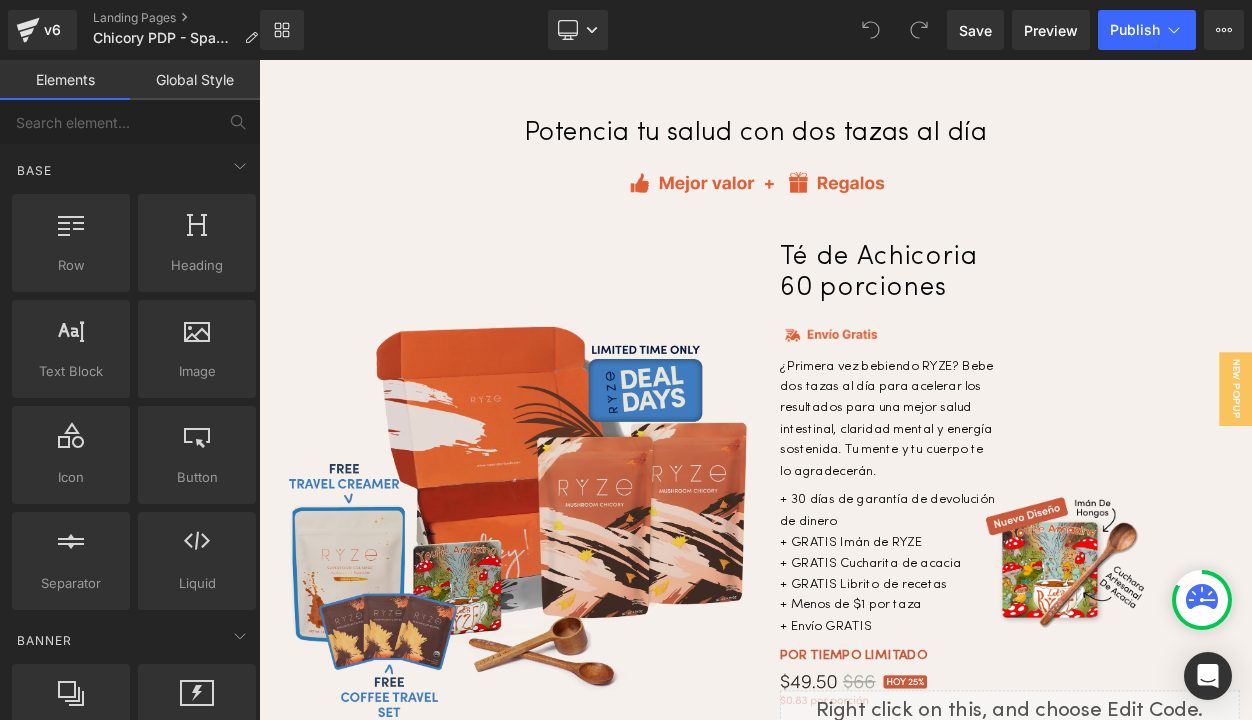 click at bounding box center [576, 626] 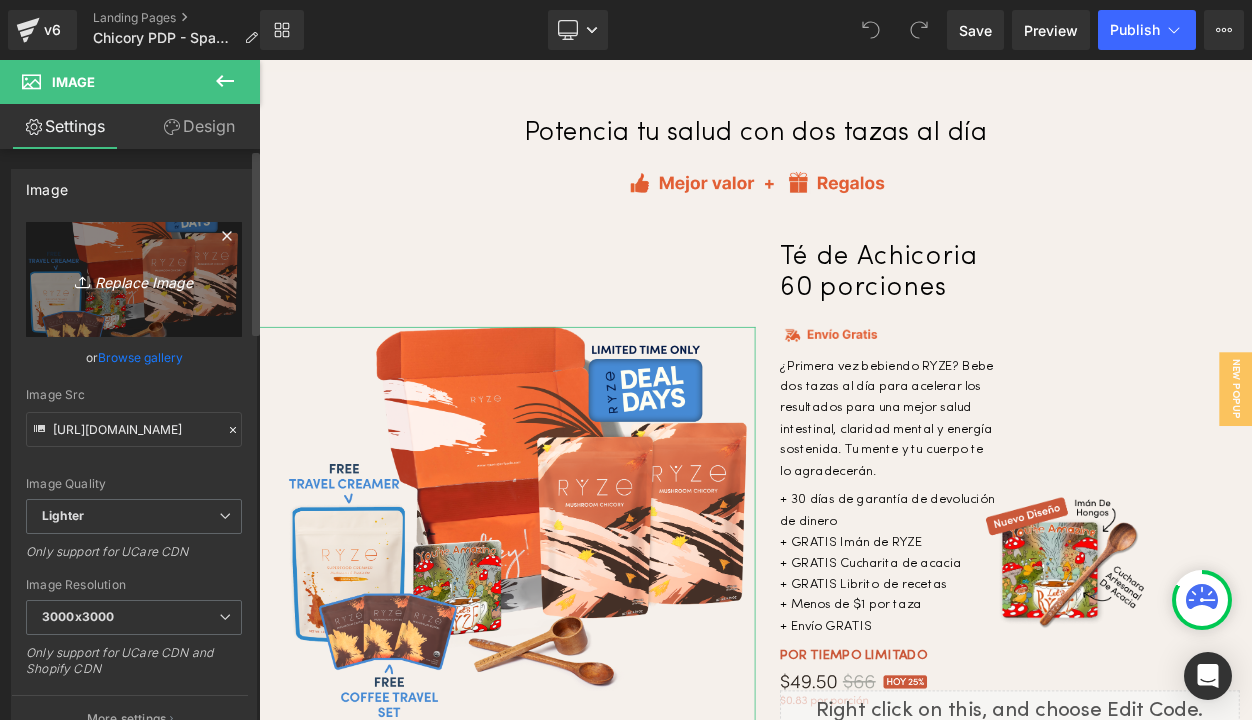 click on "Replace Image" at bounding box center (134, 279) 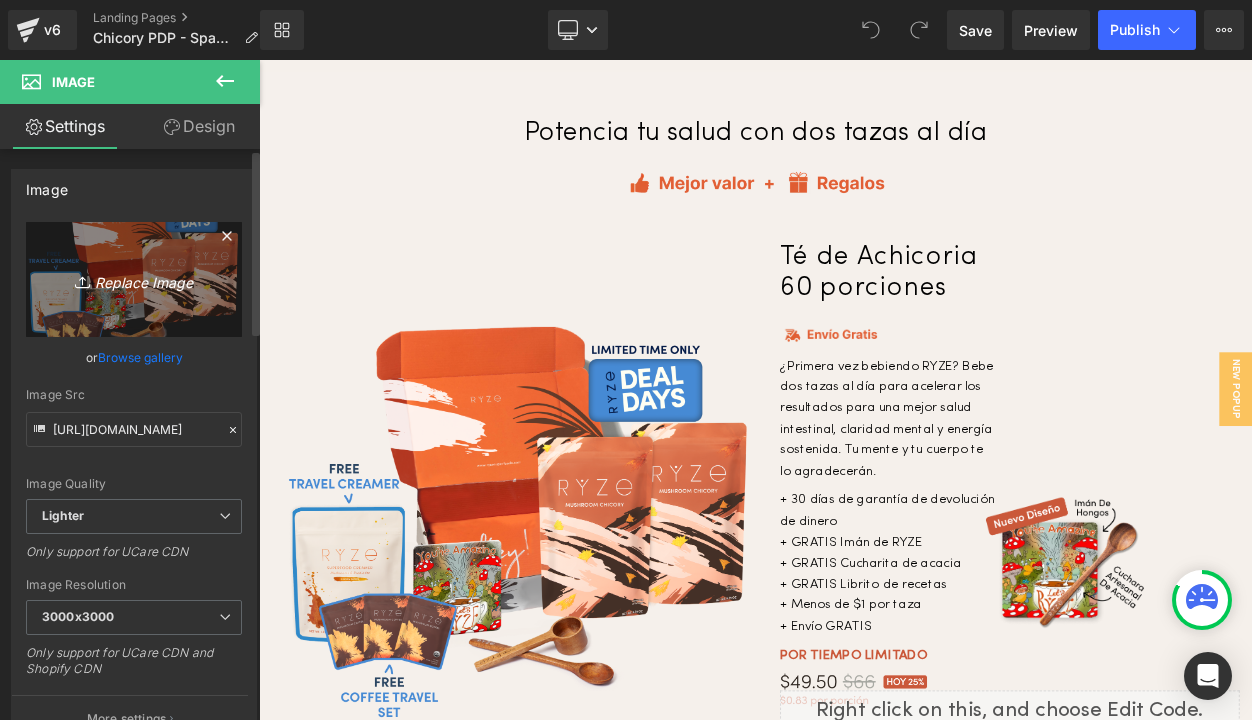 type on "C:\fakepath\Chicory.semi.annual.sale.website.mushroom-chicory-starter-kit-60-servings.webp" 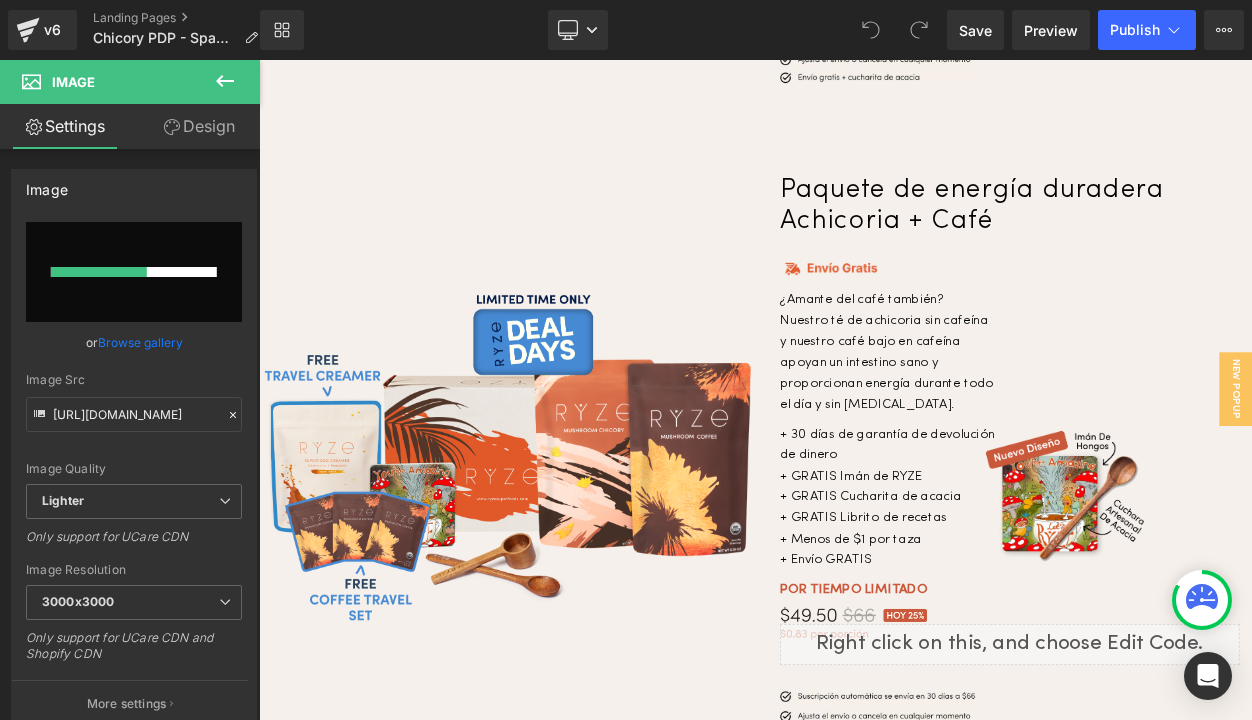 scroll, scrollTop: 6079, scrollLeft: 0, axis: vertical 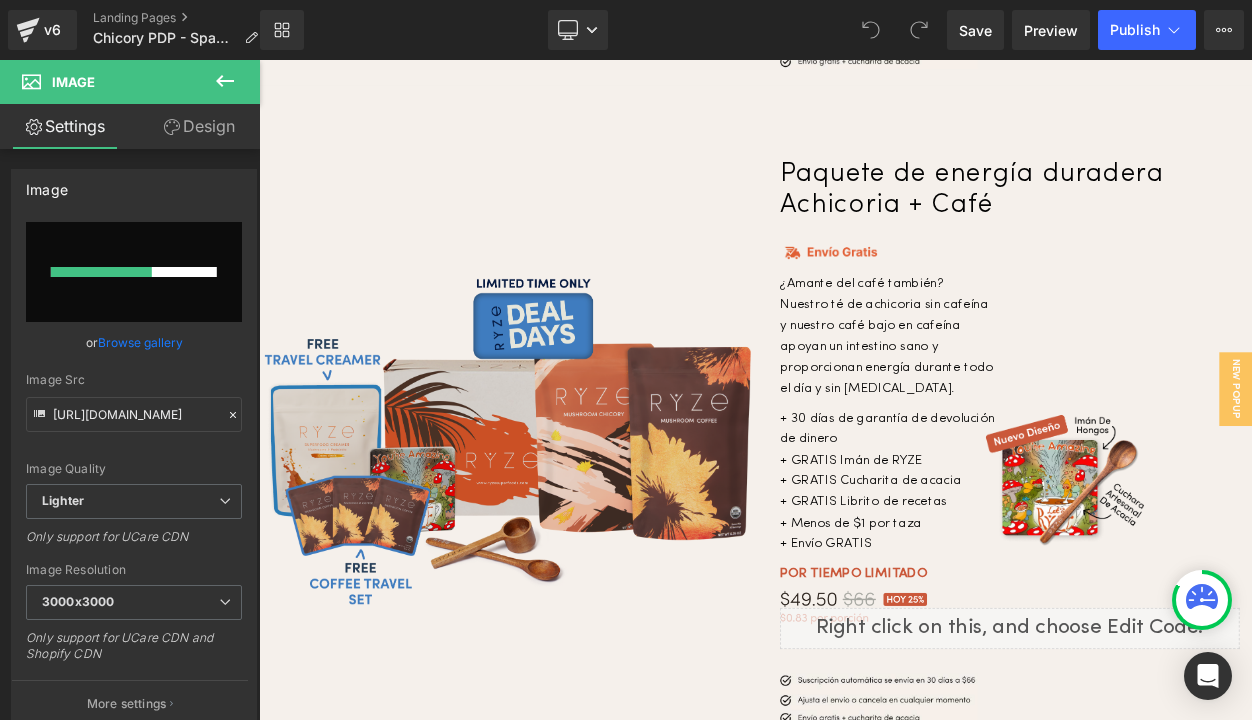 click at bounding box center (561, 526) 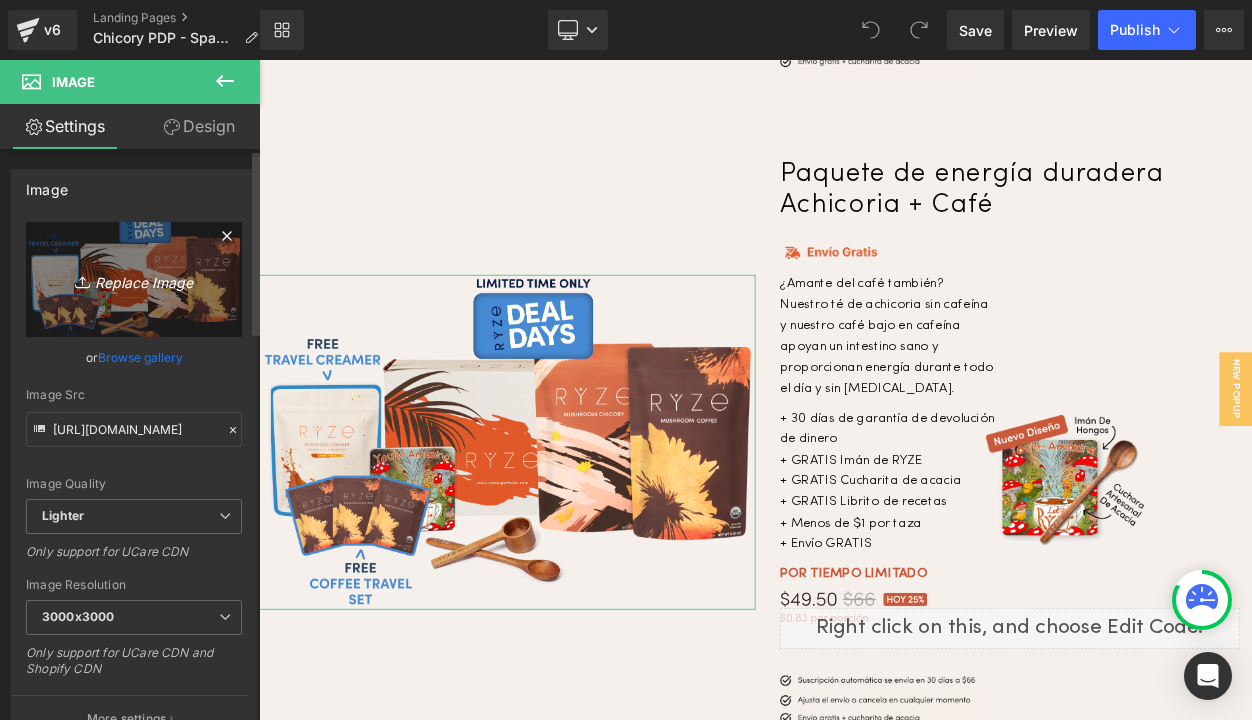 click on "Replace Image" at bounding box center [134, 279] 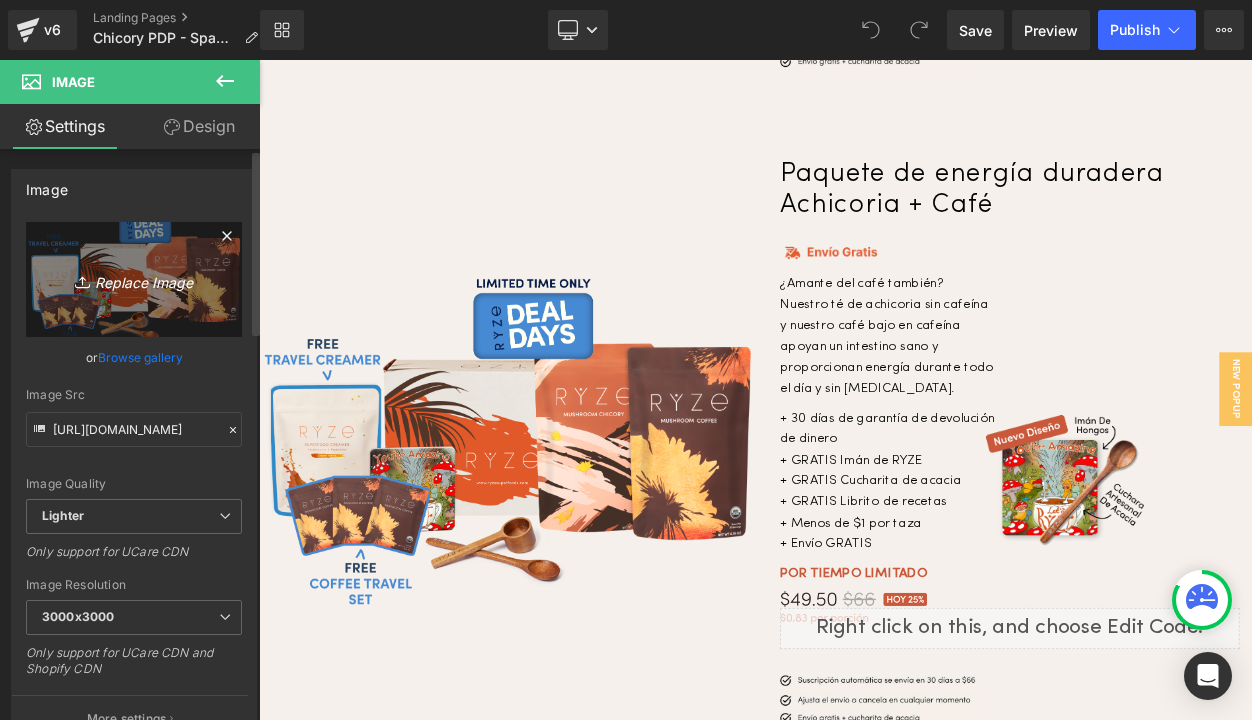 type on "C:\fakepath\Chicory.semi.annual.sale.website.ryze-lasting-energy-bundle-chicory-coffee.webp" 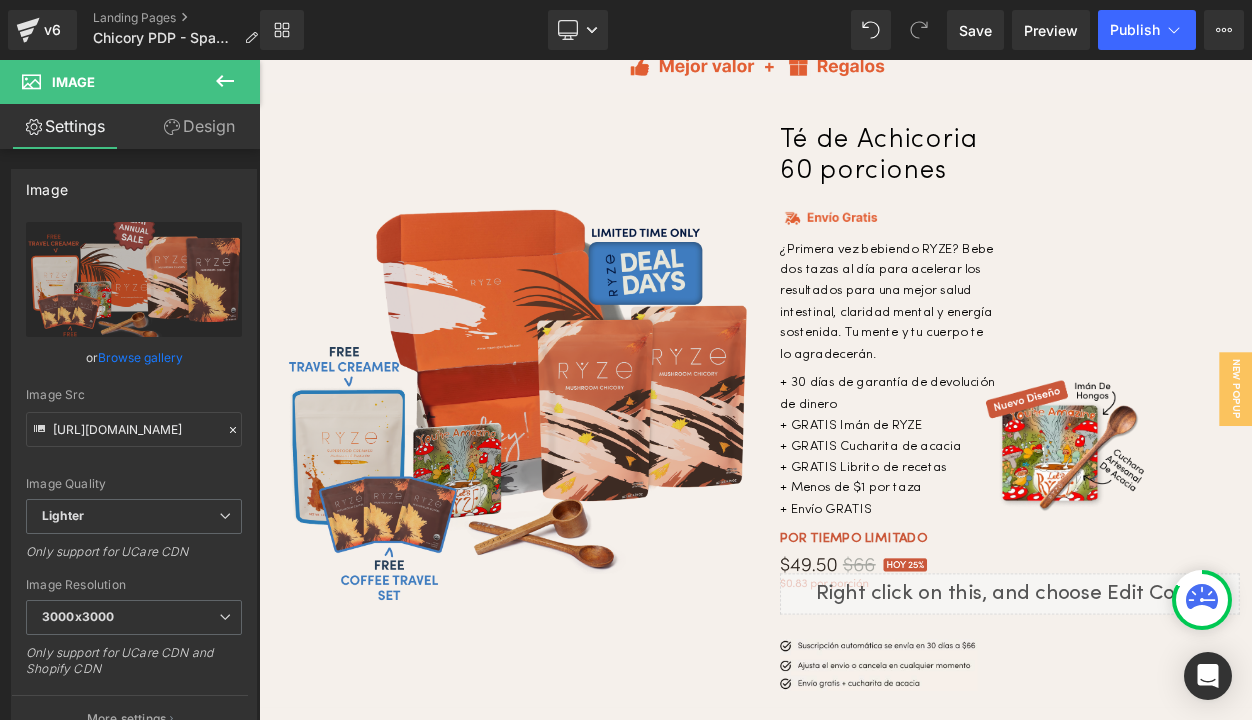 scroll, scrollTop: 5318, scrollLeft: 0, axis: vertical 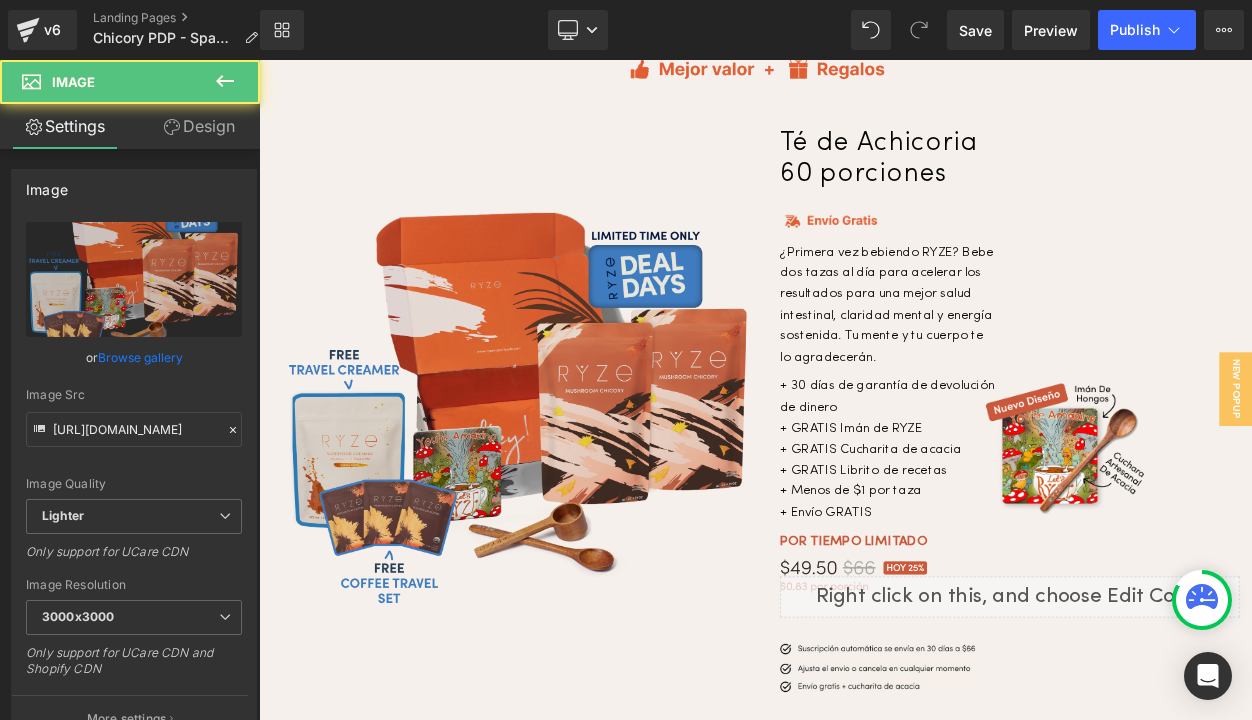 click at bounding box center (576, 487) 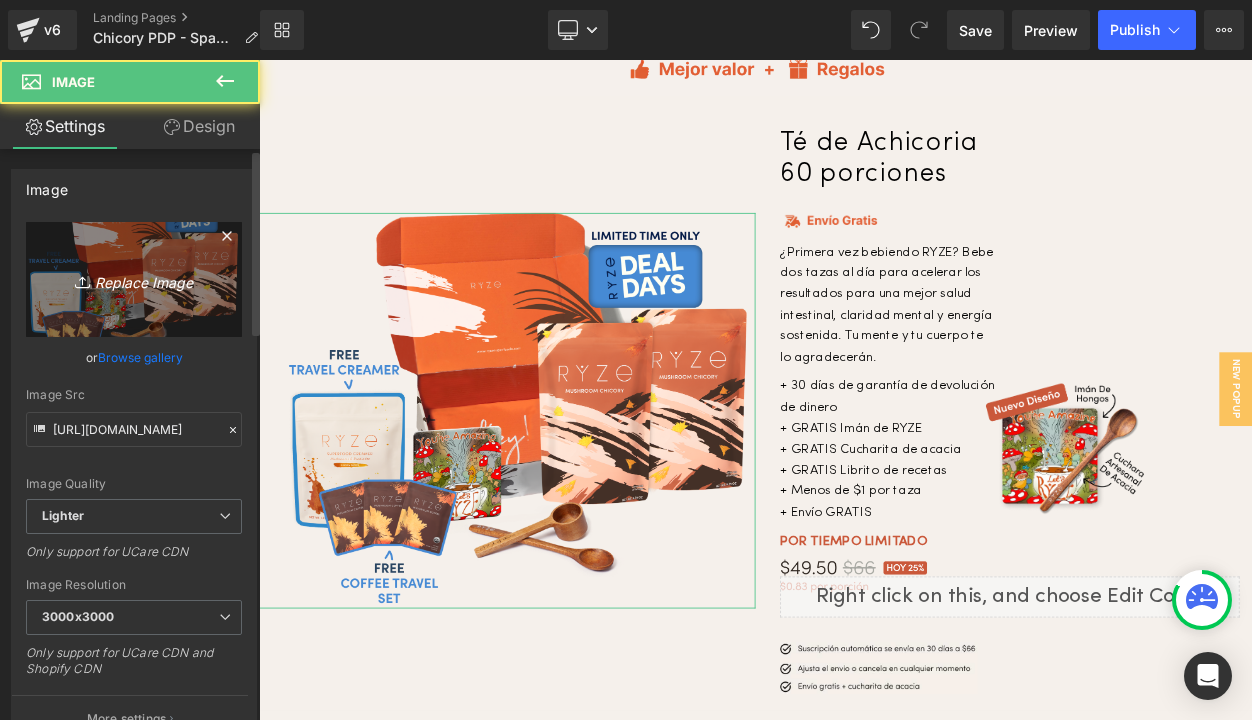 click on "Replace Image" at bounding box center [134, 279] 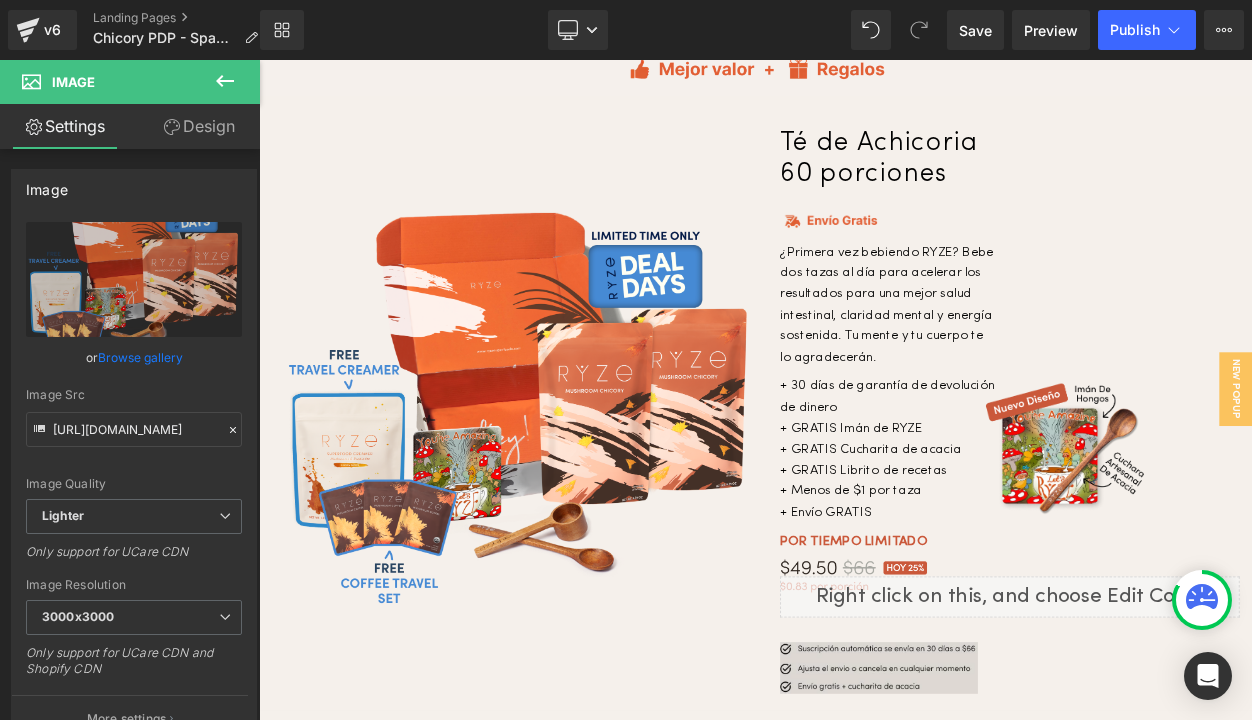 type on "C:\fakepath\Chicory.semi.annual.sale.website.mushroom-chicory-starter-kit-60-servings.webp" 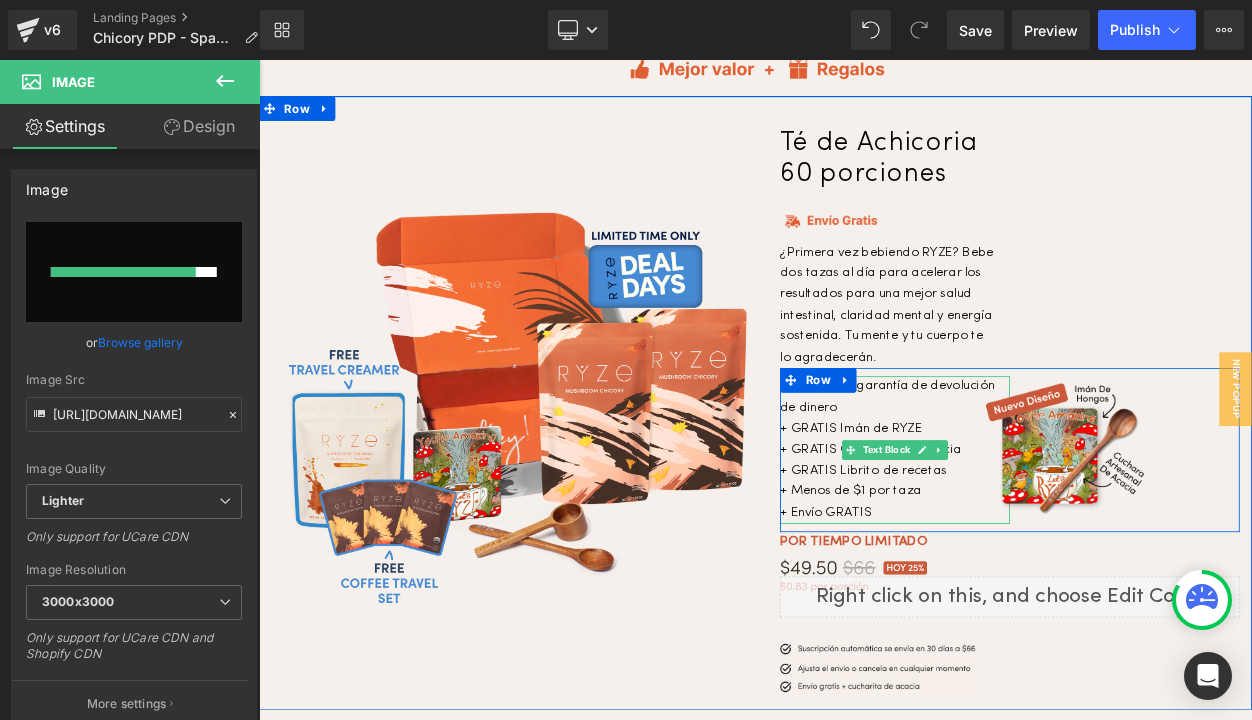 click on "+ Envío GRATIS" at bounding box center (1034, 612) 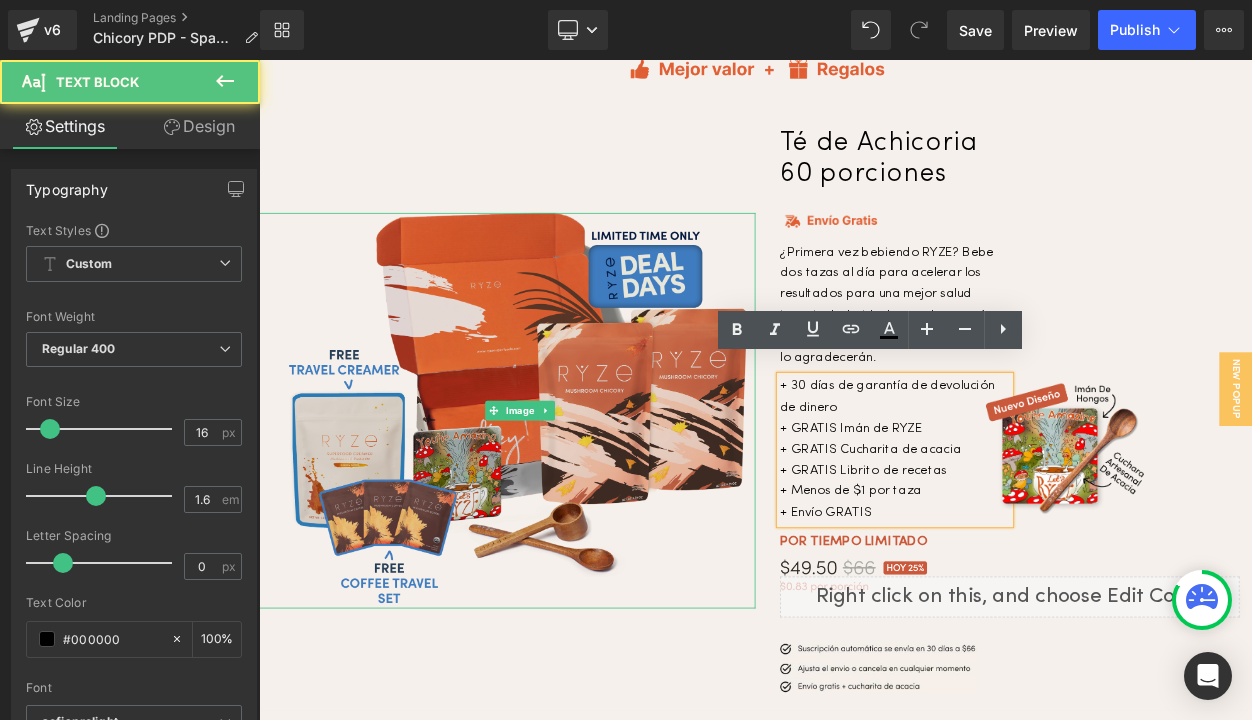 click at bounding box center (576, 487) 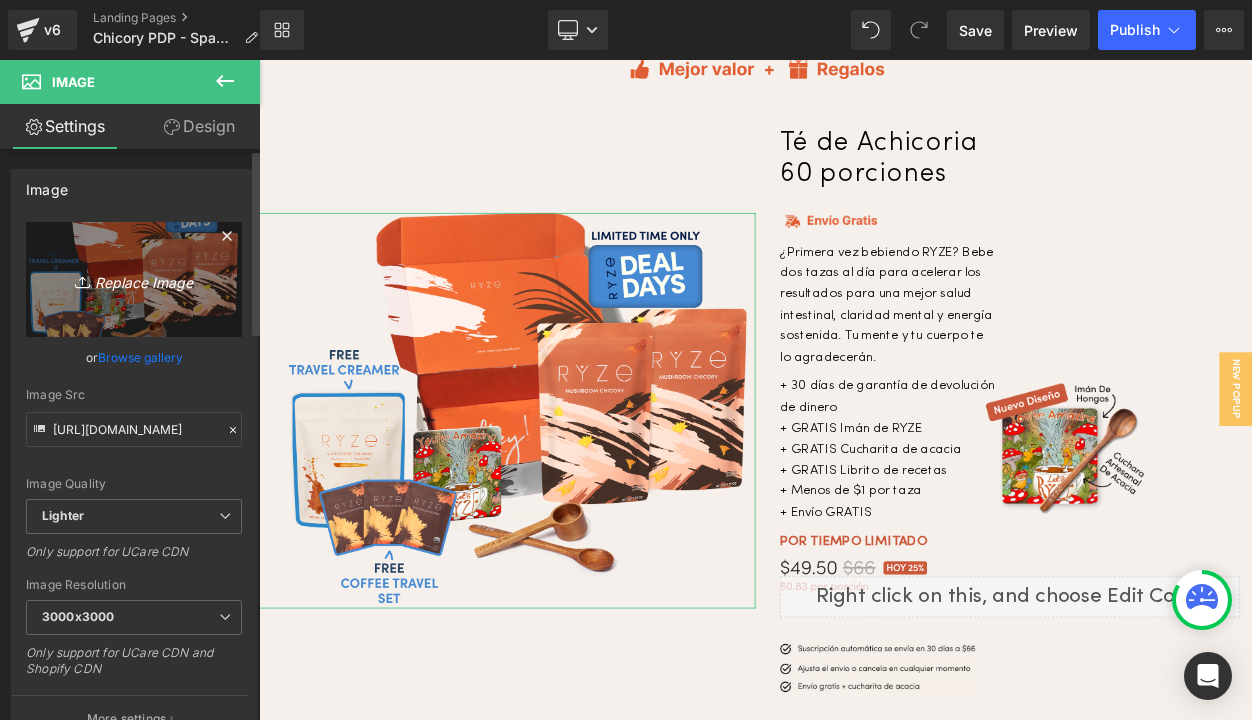 click on "Replace Image" at bounding box center [134, 279] 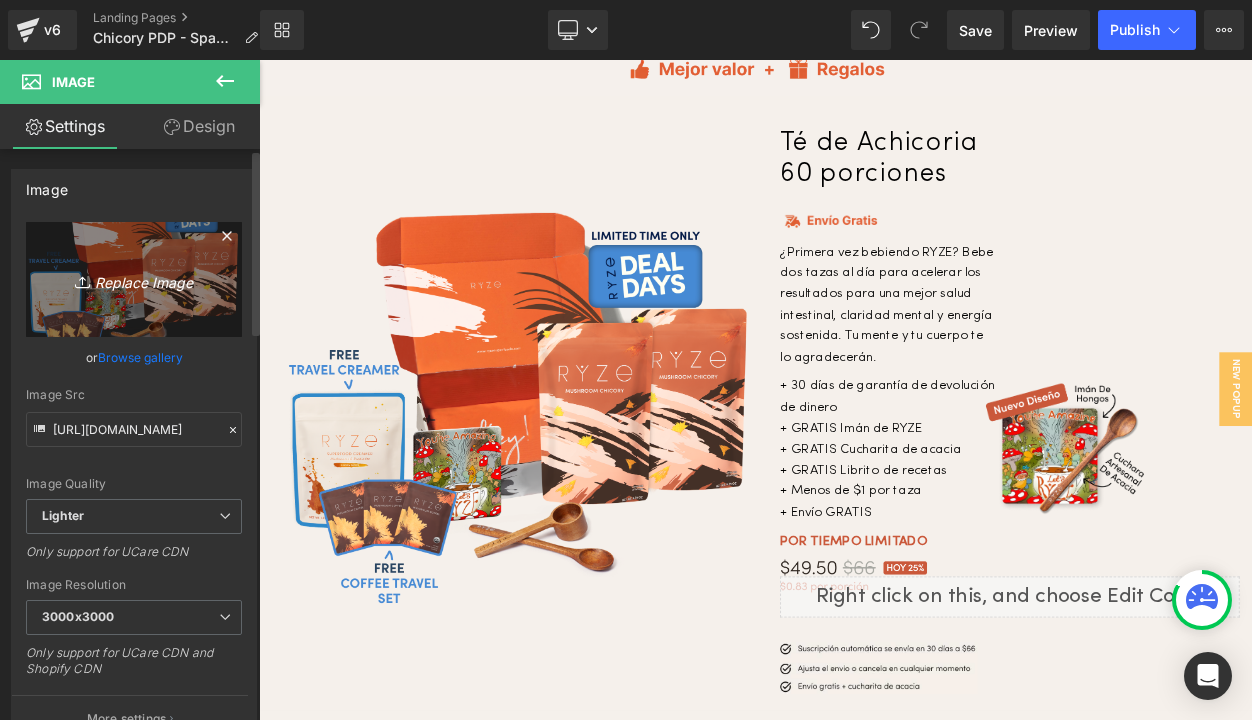 type on "C:\fakepath\Chicory.semi.annual.sale.website.mushroom-chicory-starter-kit-60-servings.webp" 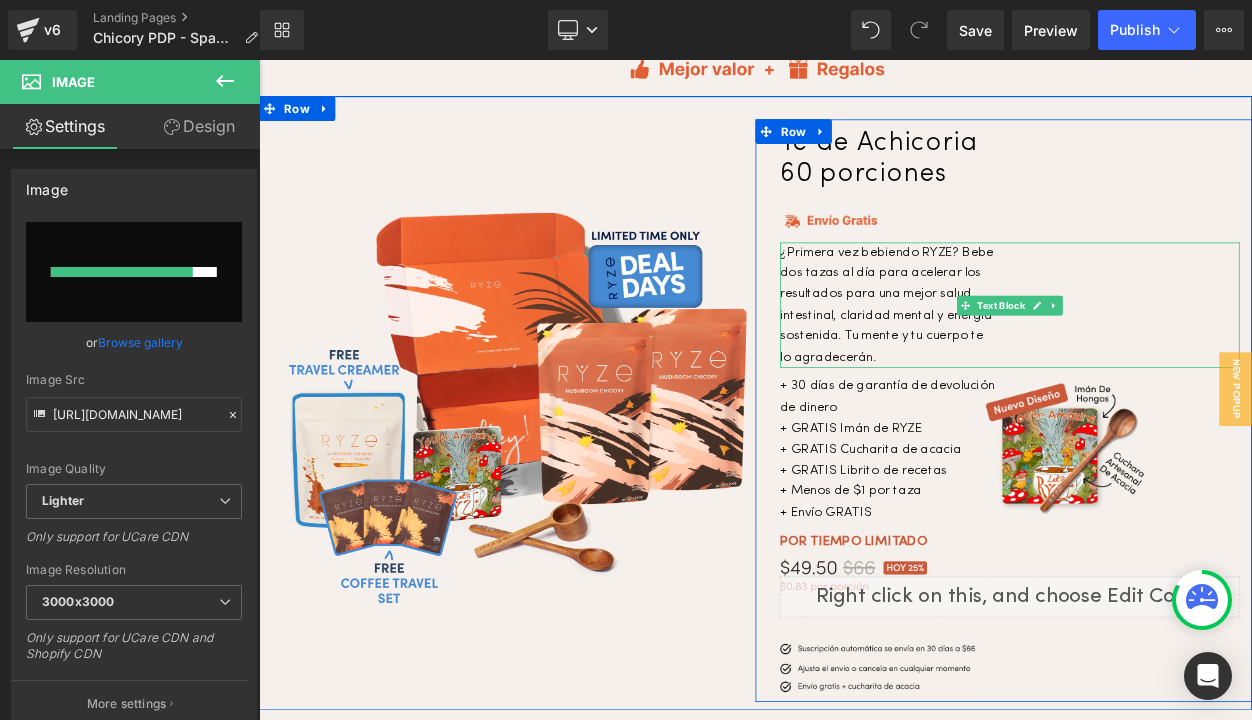 click on "¿Primera vez bebiendo RYZE? Bebe dos tazas al día para acelerar los resultados para una mejor salud intestinal, claridad mental y energía sostenida. Tu mente y tu cuerpo te lo agradecerán." at bounding box center [1024, 359] 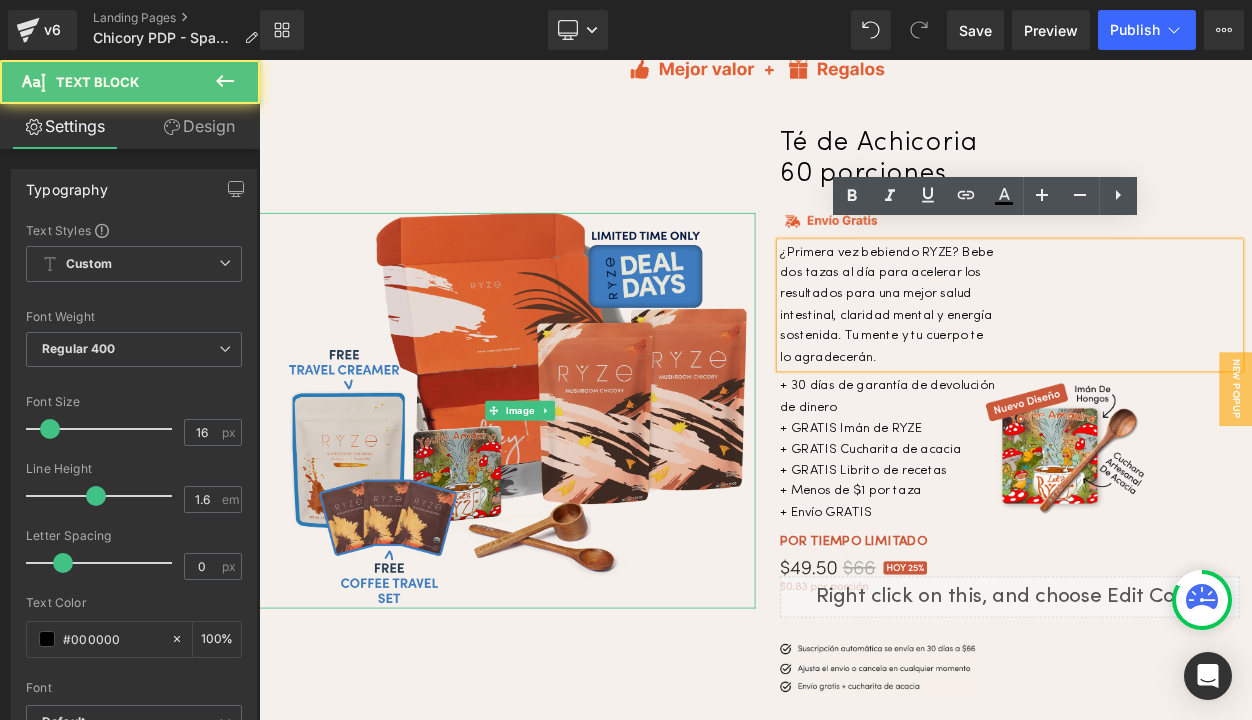 click at bounding box center [576, 487] 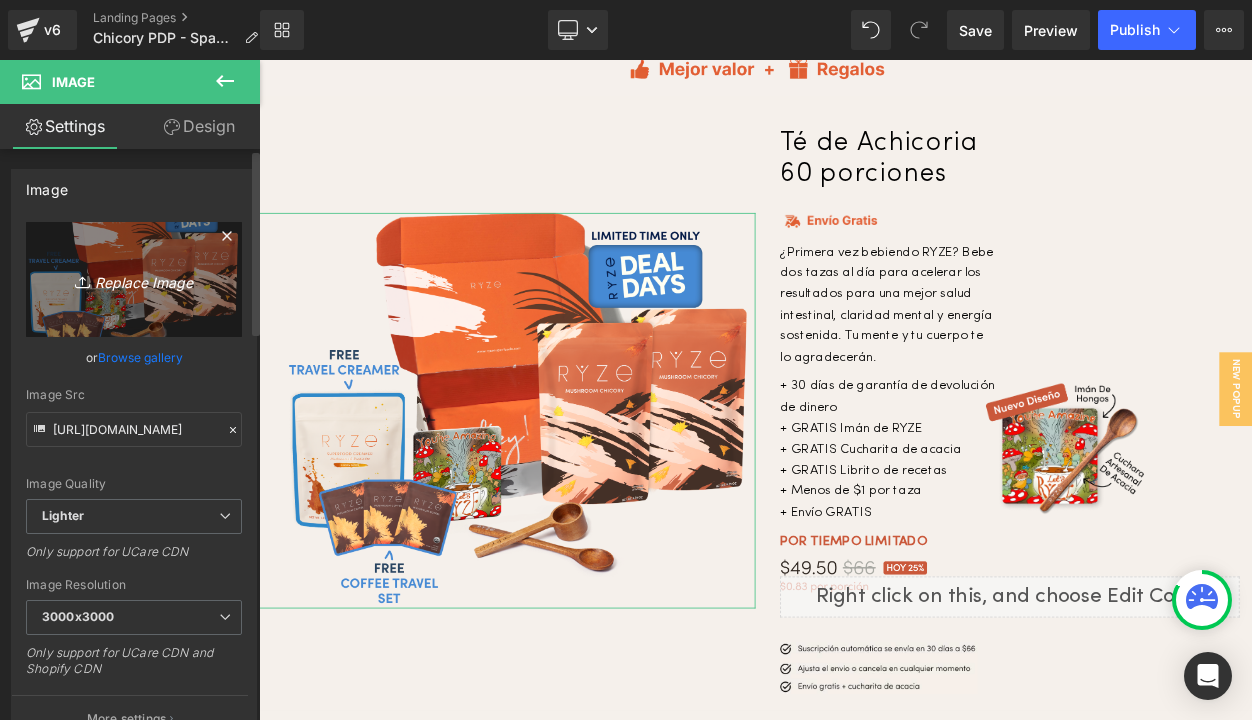 click on "Replace Image" at bounding box center (134, 279) 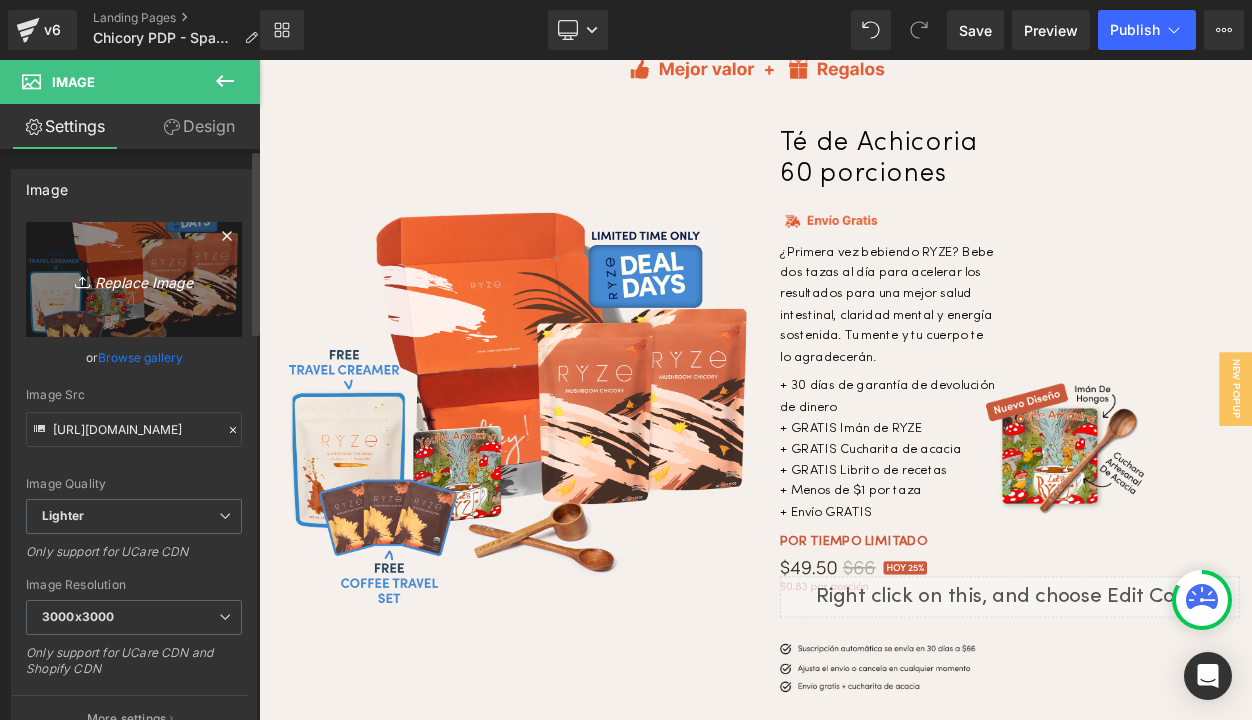 type on "C:\fakepath\Chicory.semi.annual.sale.website.mushroom-chicory-starter-kit-60-servings.webp" 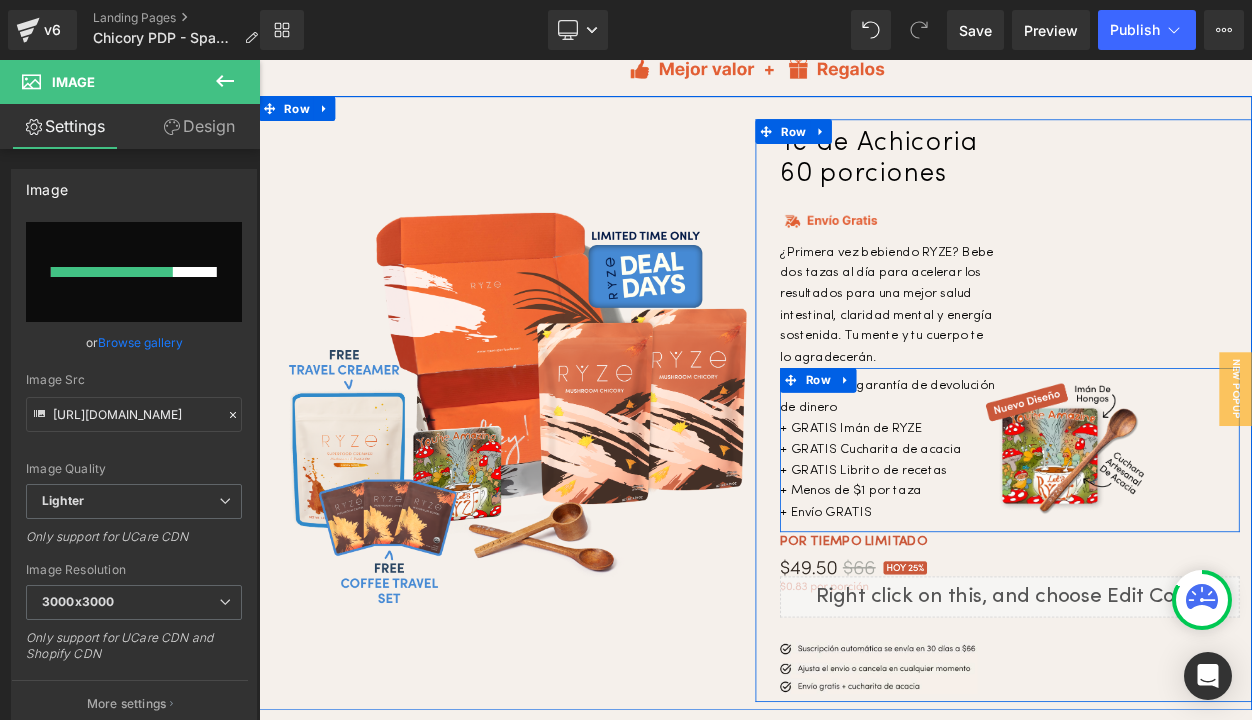 click on "+ 30 días de garantía de devolución de dinero + GRATIS Imán de RYZE + GRATIS Cucharita de acacia + GRATIS Librito de recetas  + Menos de $1 por taza + Envío GRATIS Text Block         Image         Row" at bounding box center [1174, 534] 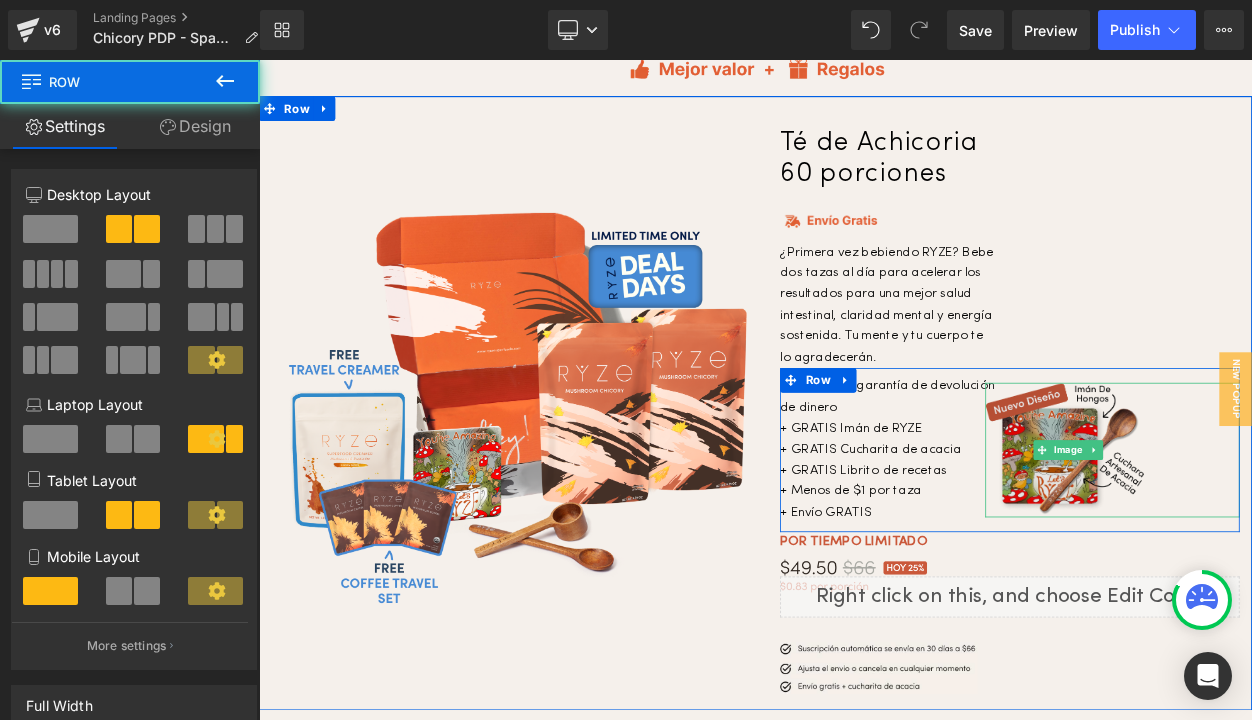 click at bounding box center [1245, 535] 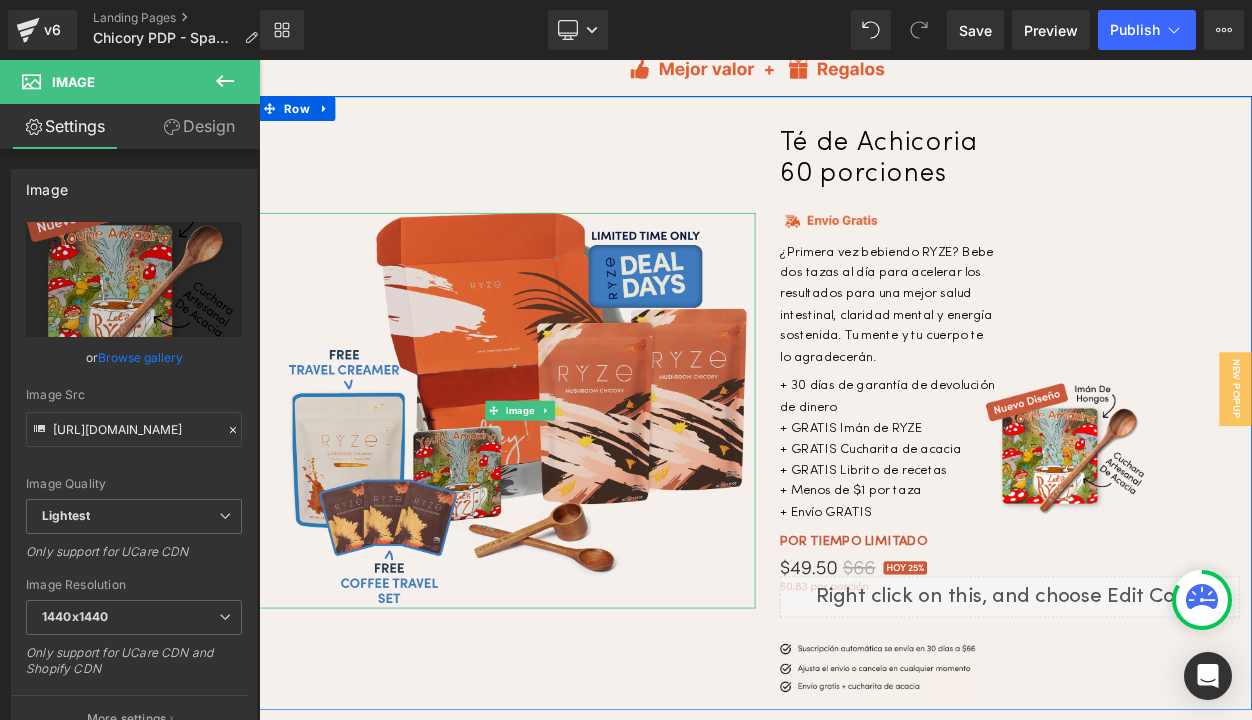 click at bounding box center (576, 487) 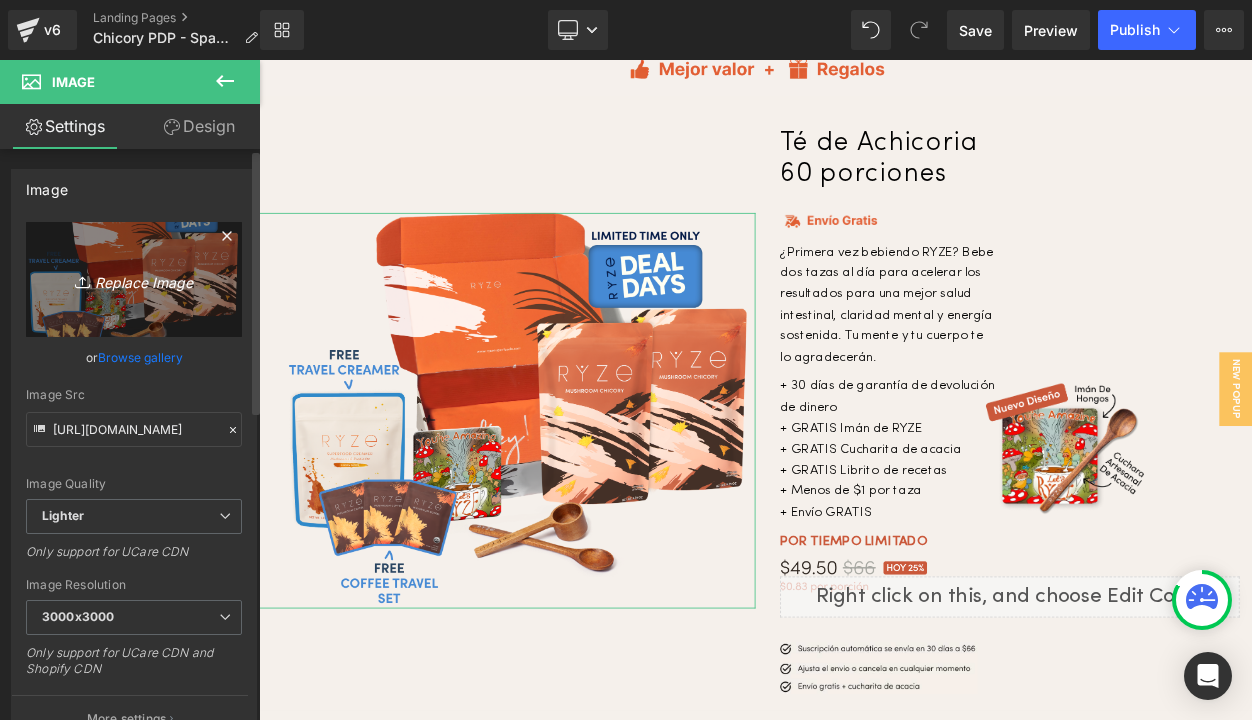 click on "Replace Image" at bounding box center [134, 279] 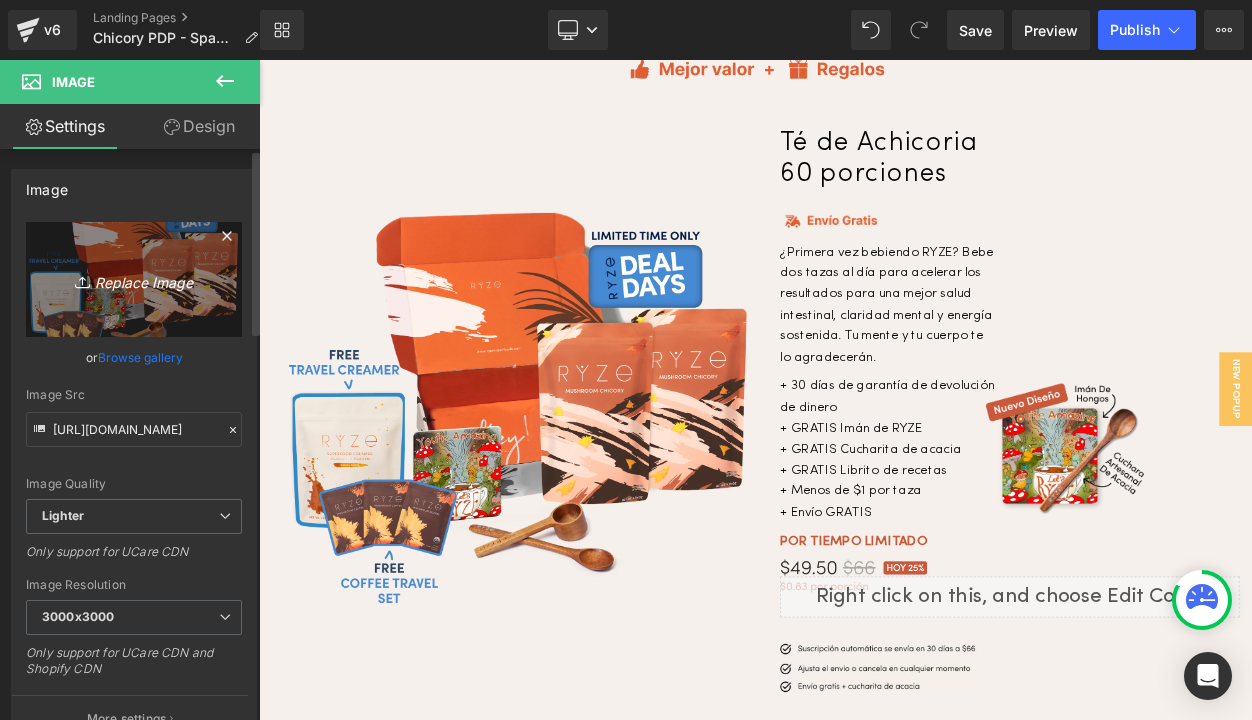 type on "C:\fakepath\Chicory.semi.annual.sale.website.mushroom-chicory-starter-kit-60-servings.webp" 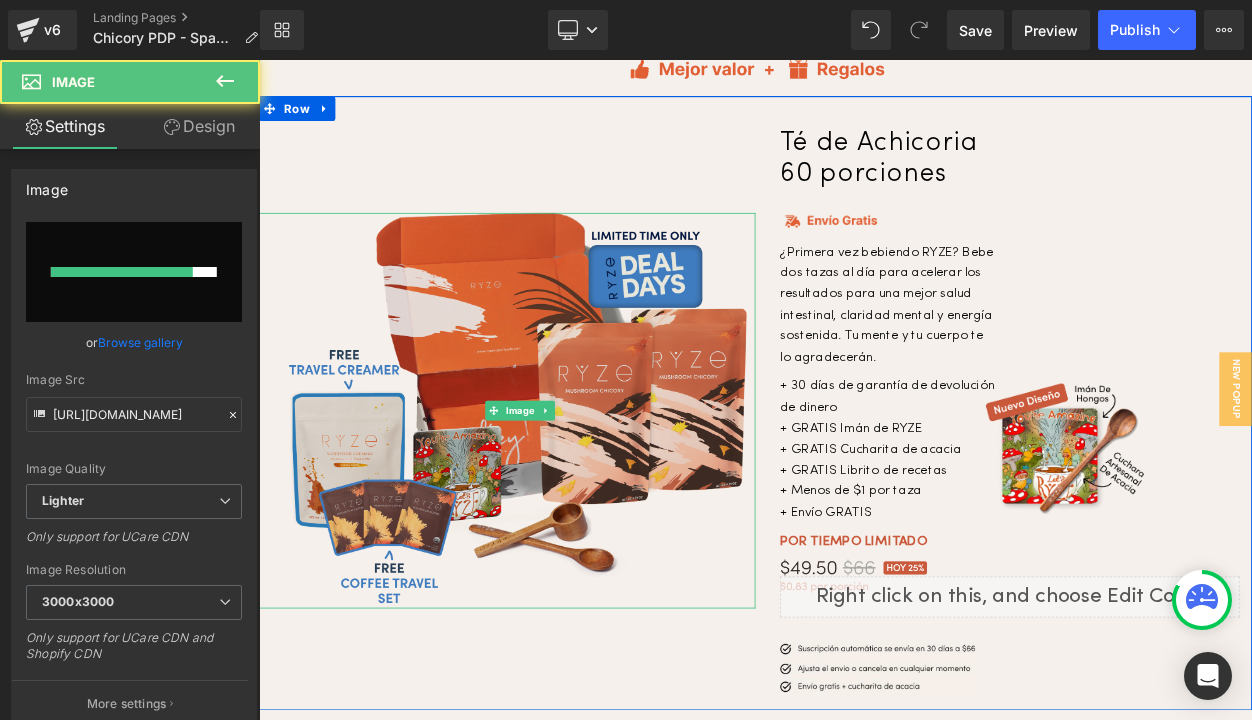 click at bounding box center [576, 487] 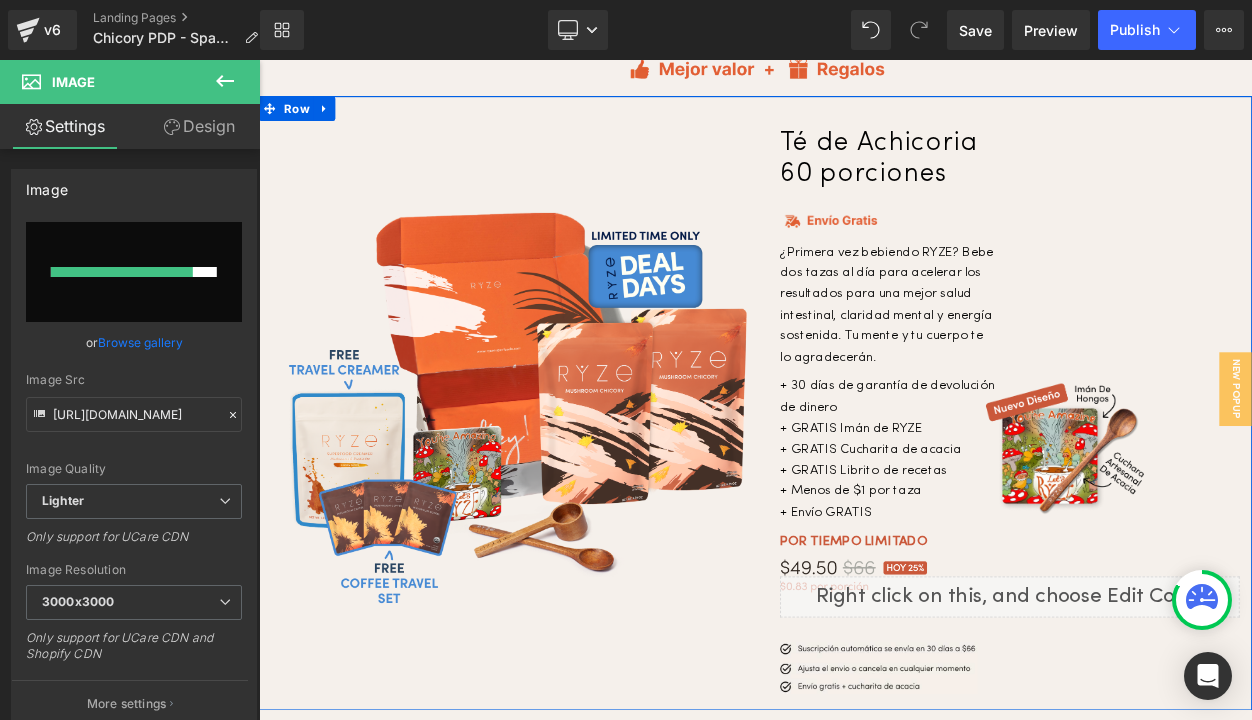 click on "Text Block" at bounding box center (1023, 535) 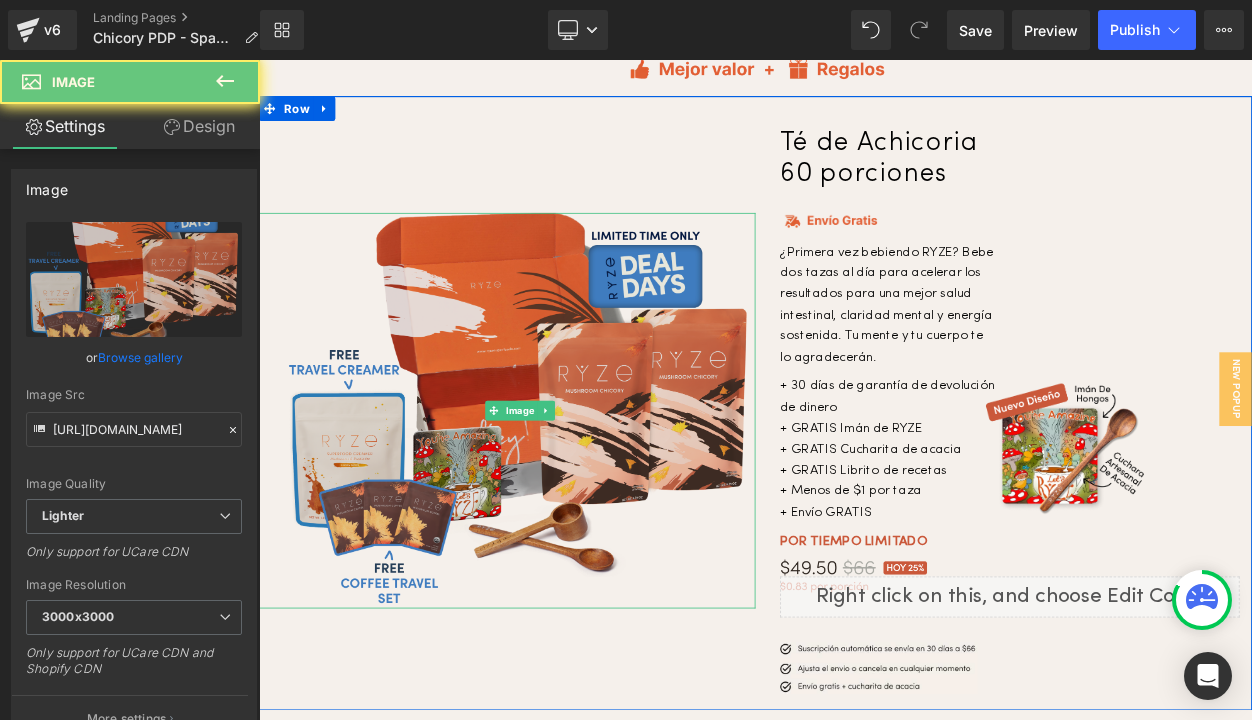 click at bounding box center [576, 487] 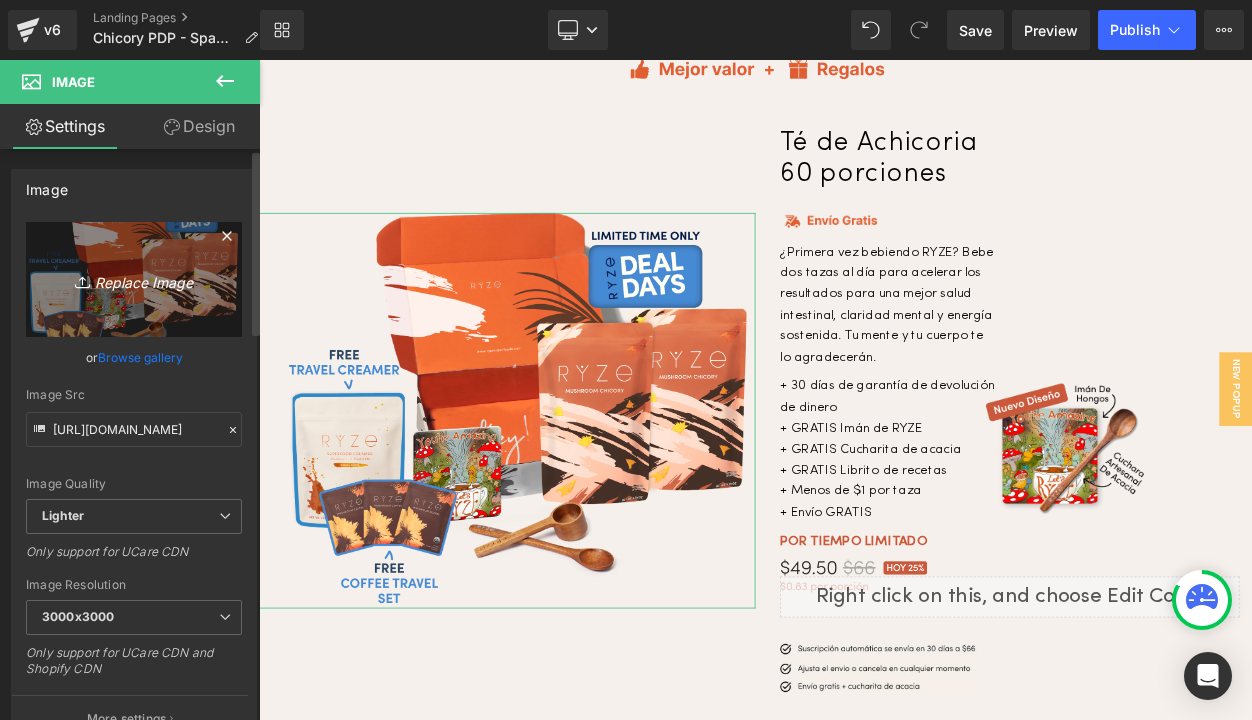 click on "Replace Image" at bounding box center [134, 279] 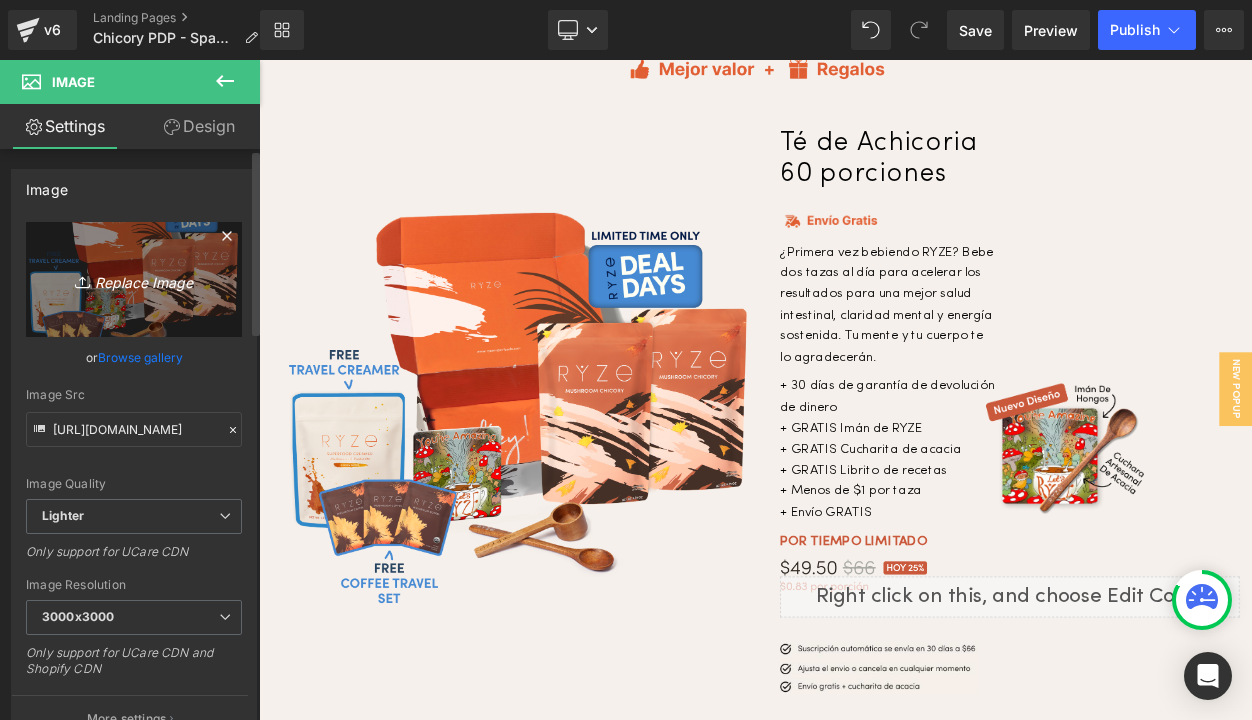 type on "C:\fakepath\Chicory.semi.annual.sale.website.mushroom-chicory-starter-kit-60-servings.webp" 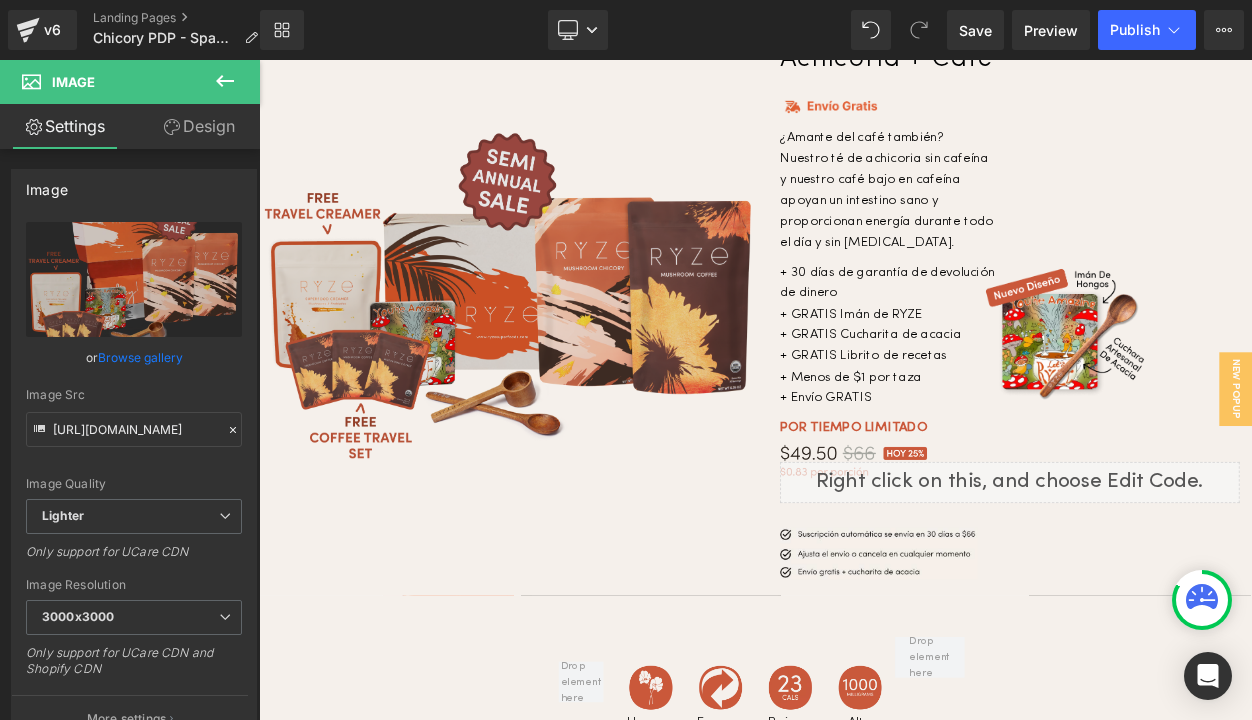 scroll, scrollTop: 6290, scrollLeft: 0, axis: vertical 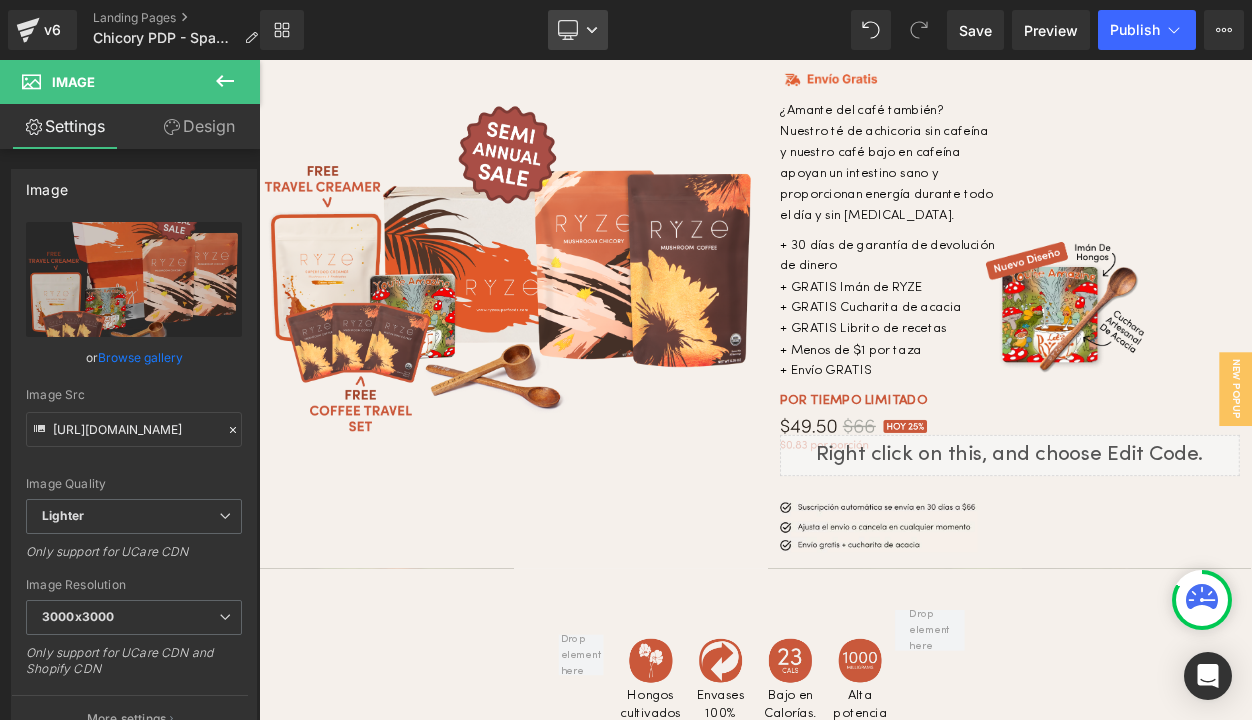 click on "Desktop" at bounding box center (578, 30) 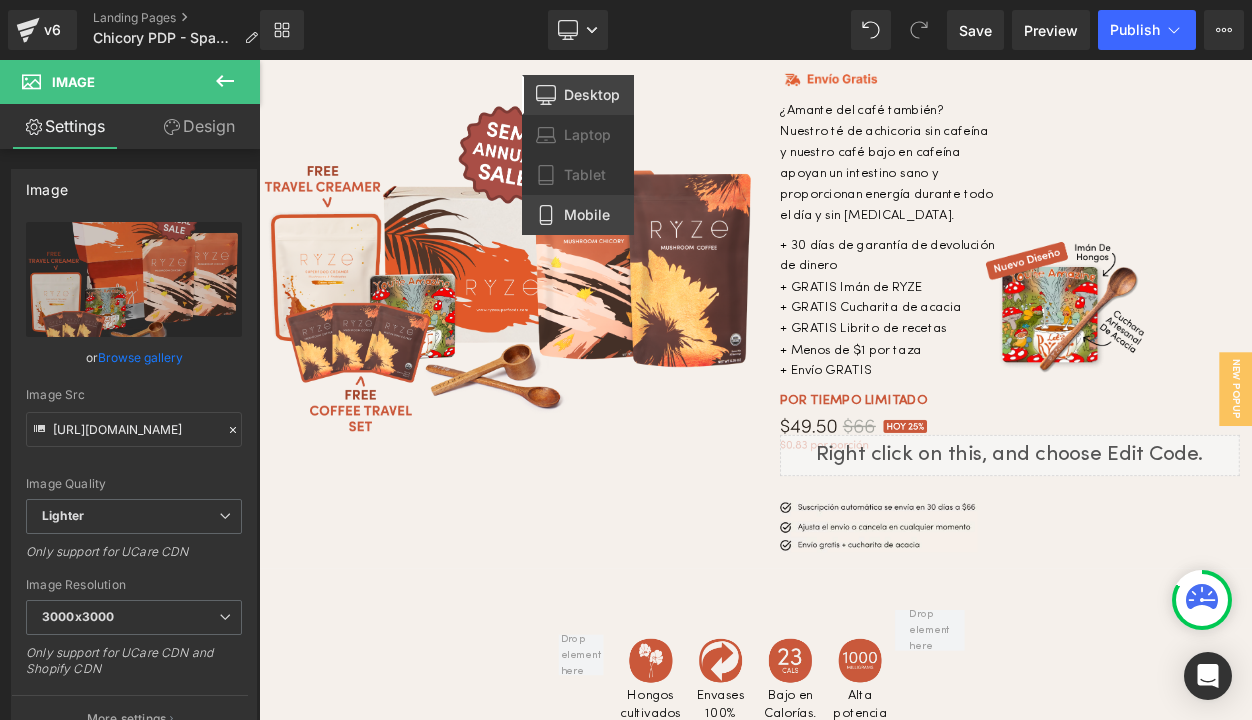 click on "Mobile" at bounding box center (587, 215) 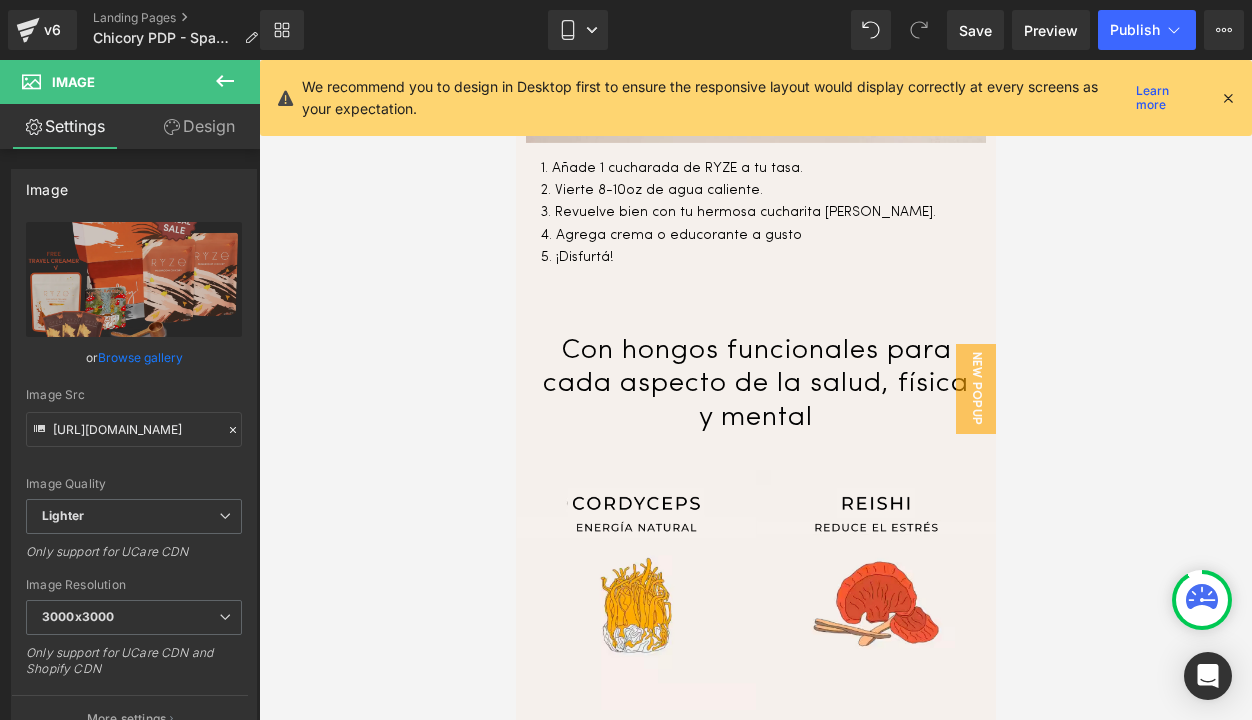 scroll, scrollTop: 2759, scrollLeft: 0, axis: vertical 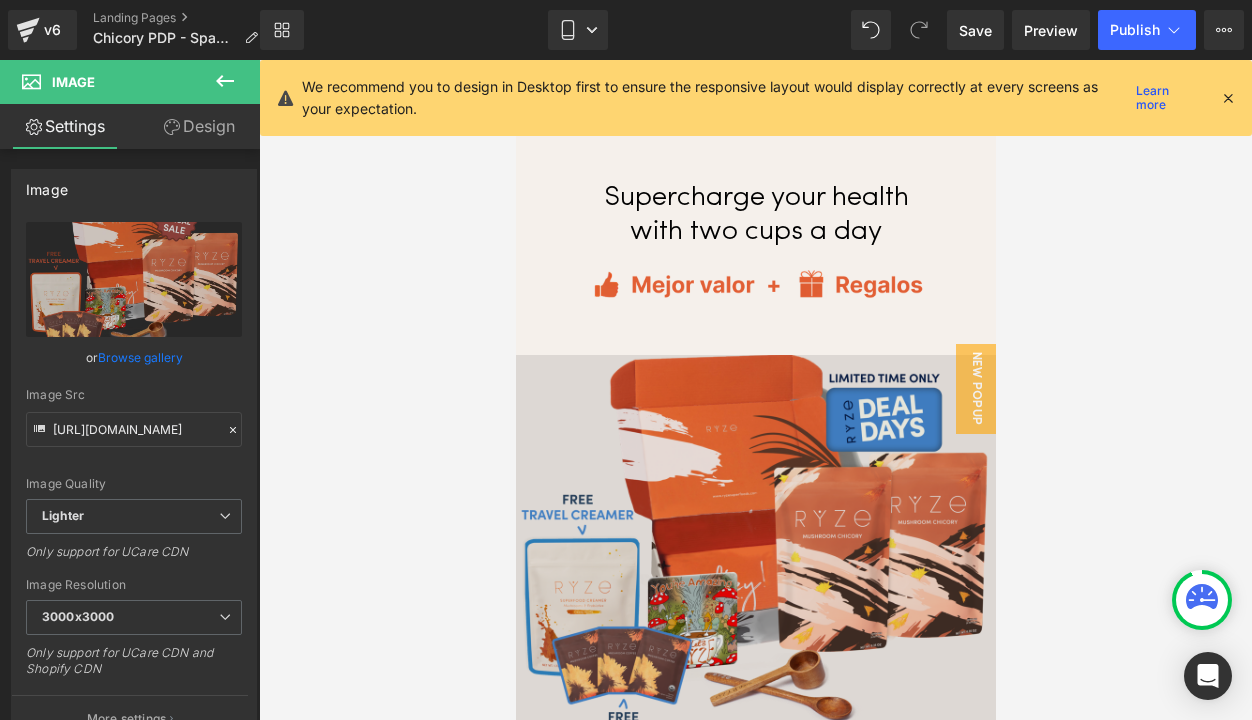click at bounding box center (755, 556) 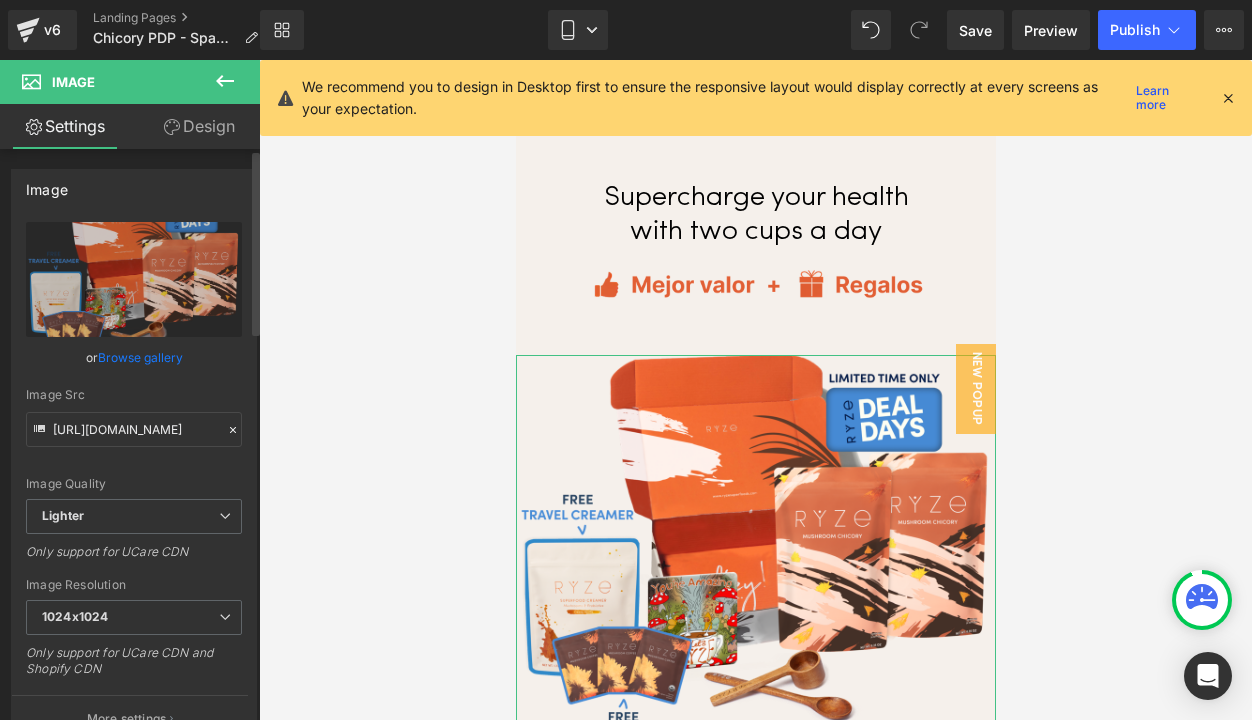 click on "Browse gallery" at bounding box center [140, 357] 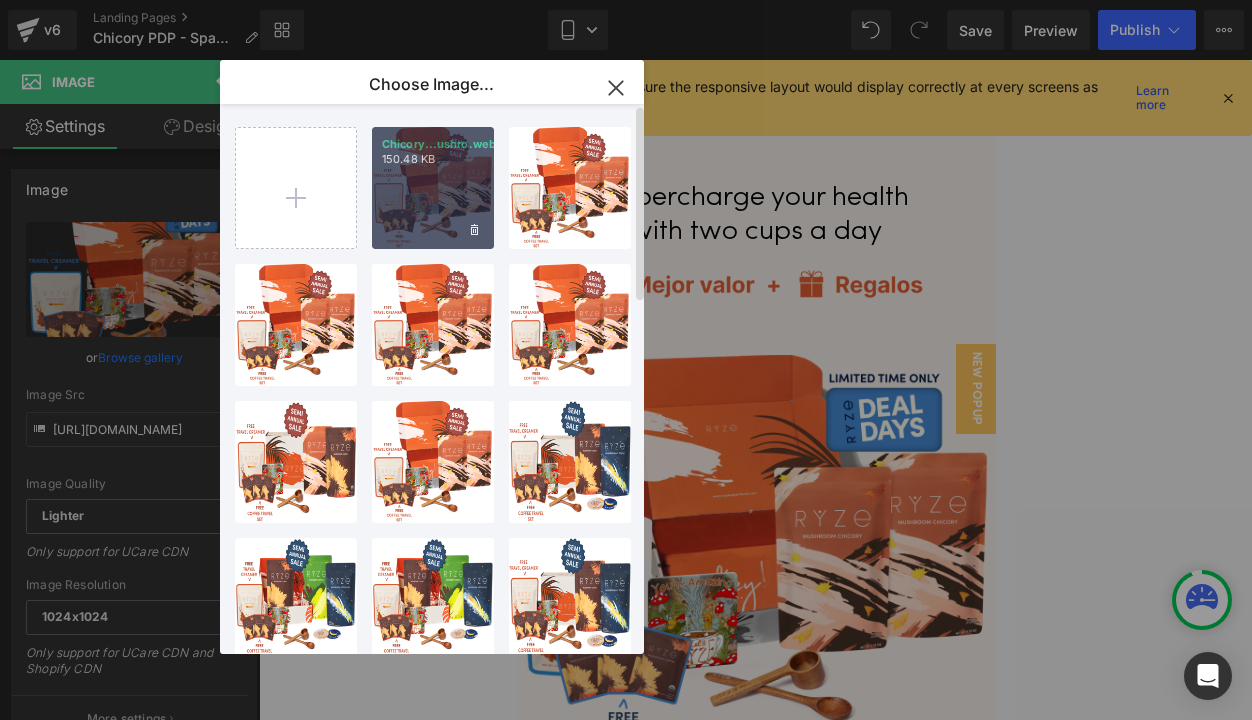 click on "Chicory...ushro.webp 150.48 KB" at bounding box center (433, 188) 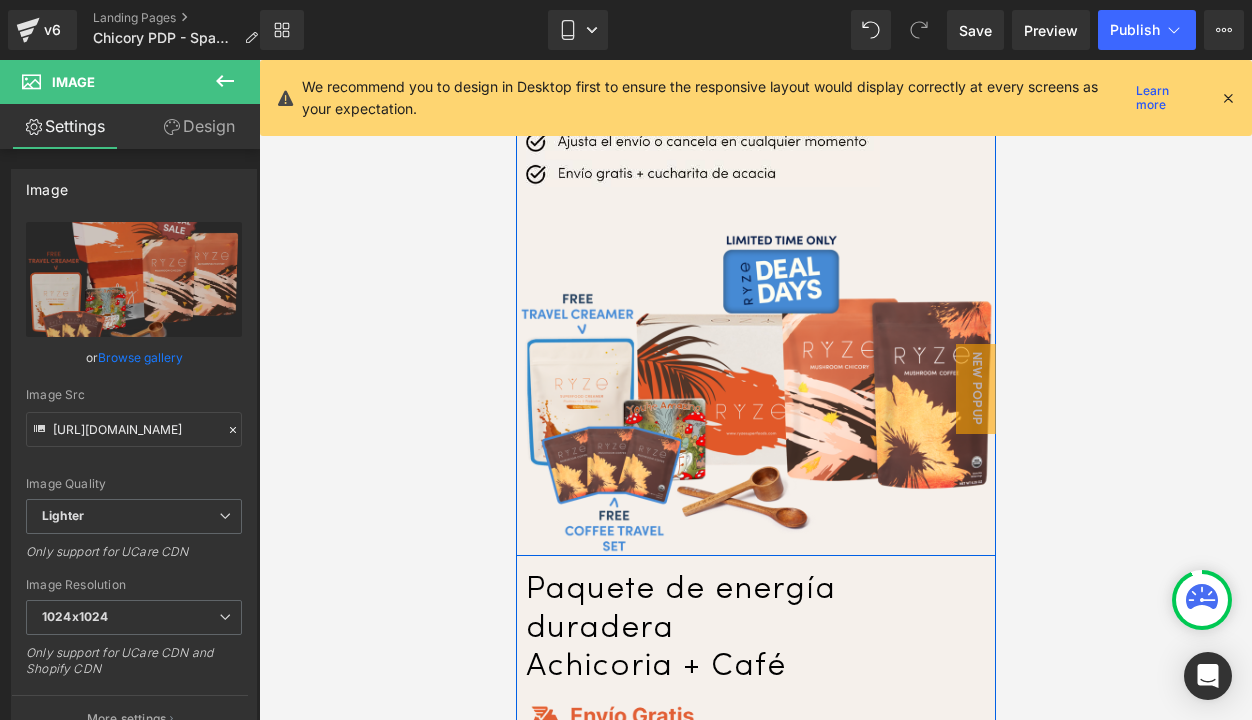 scroll, scrollTop: 6785, scrollLeft: 0, axis: vertical 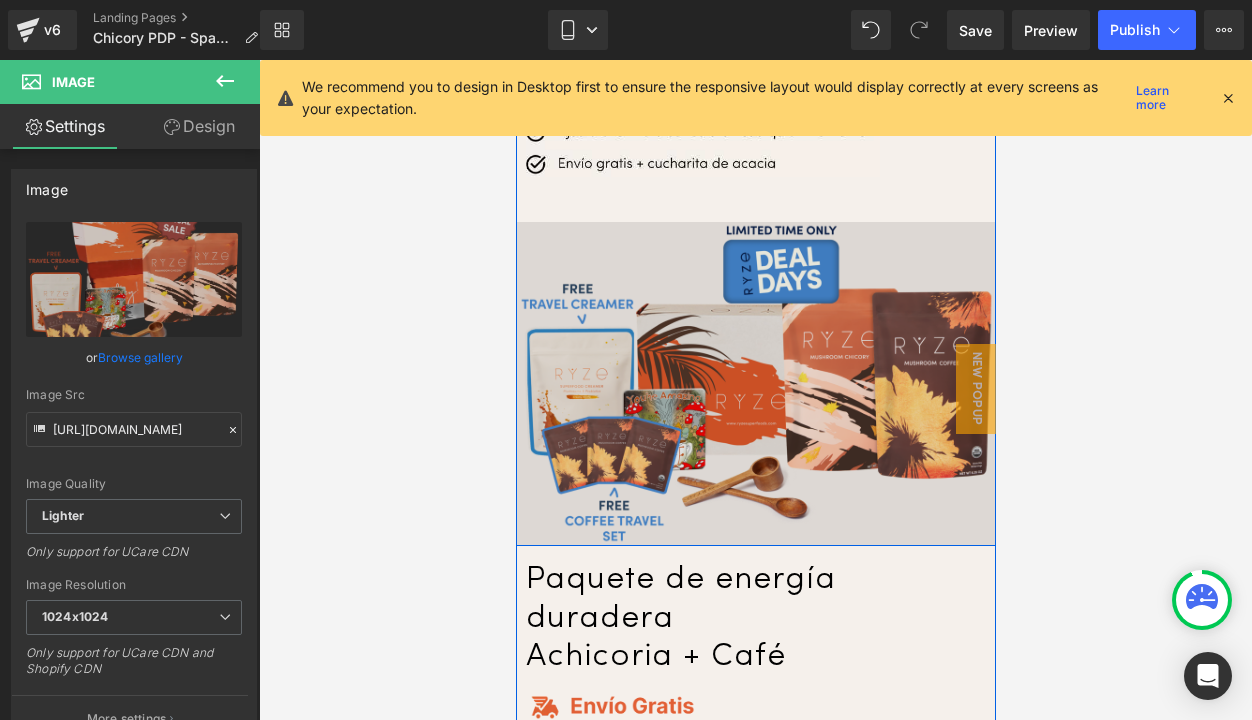 click at bounding box center (755, 384) 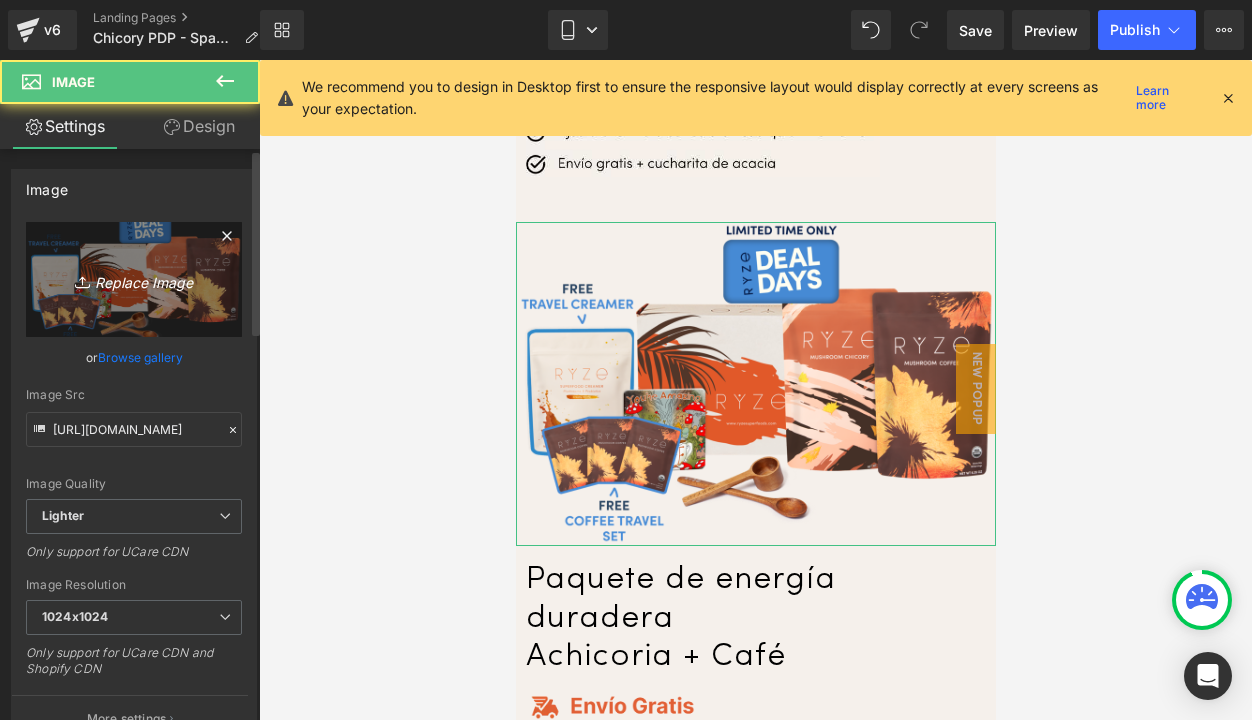 click on "Replace Image" at bounding box center (134, 279) 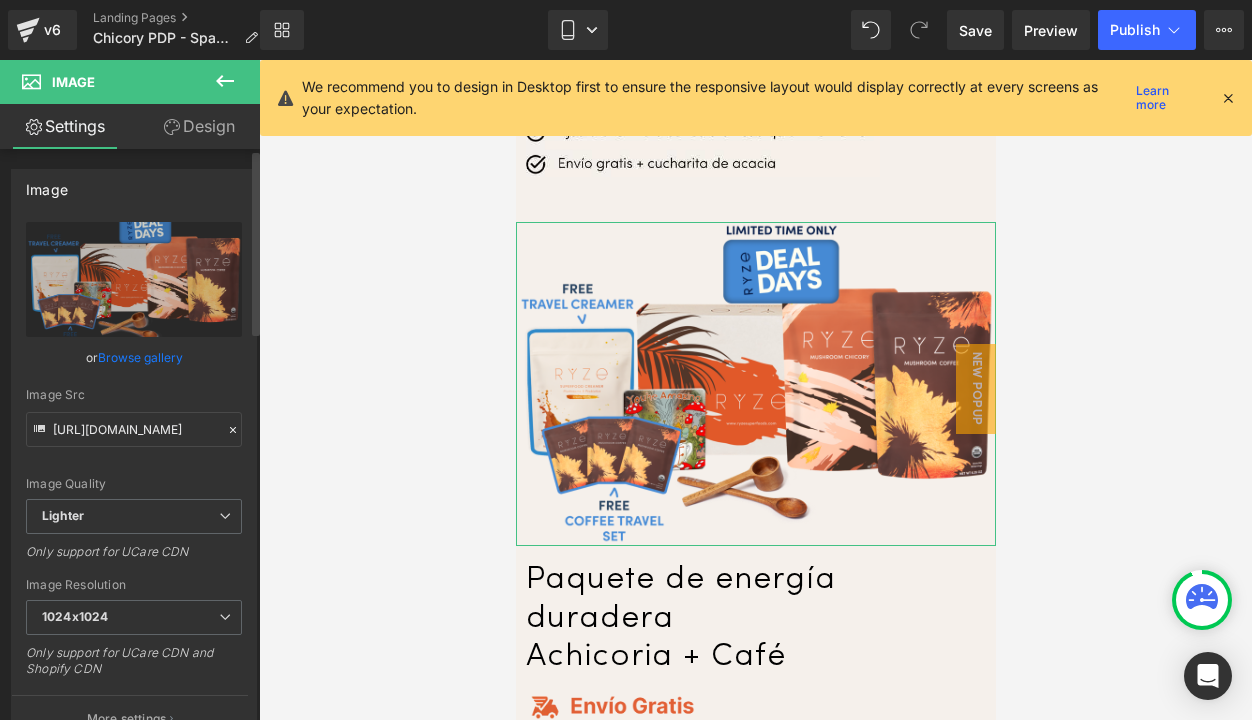 click on "Browse gallery" at bounding box center [140, 357] 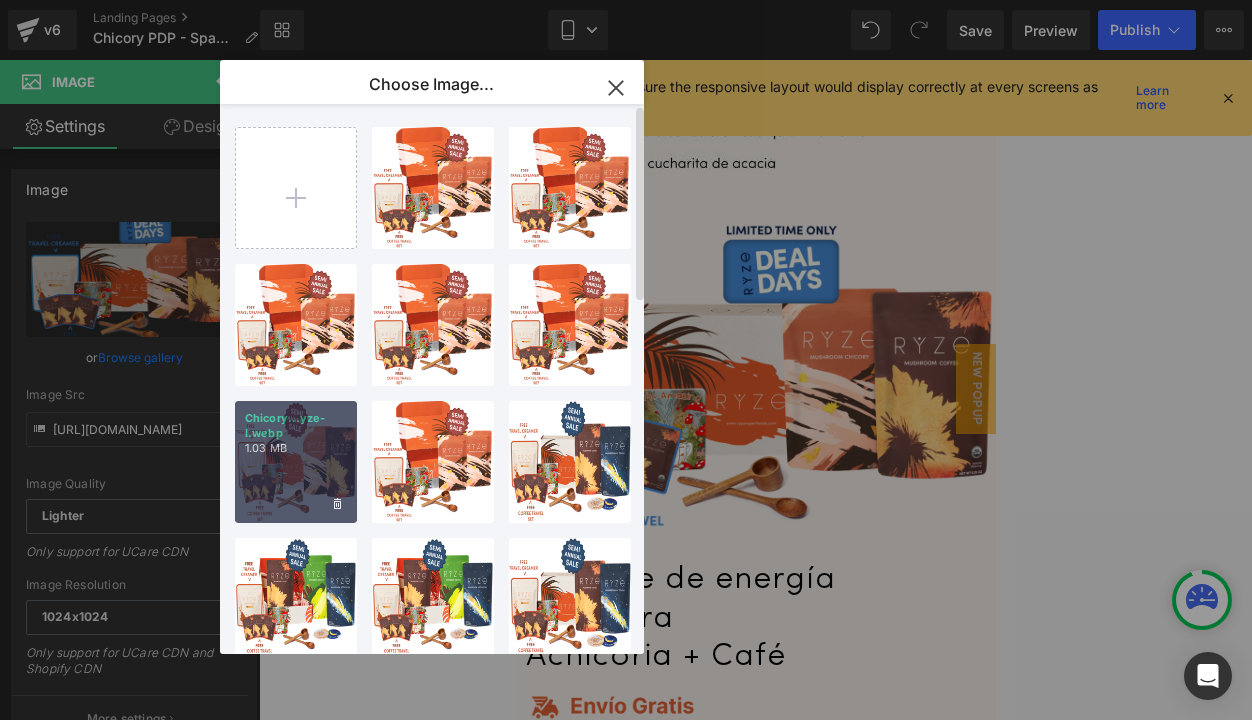 click on "Chicory...yze-l.webp" at bounding box center [296, 426] 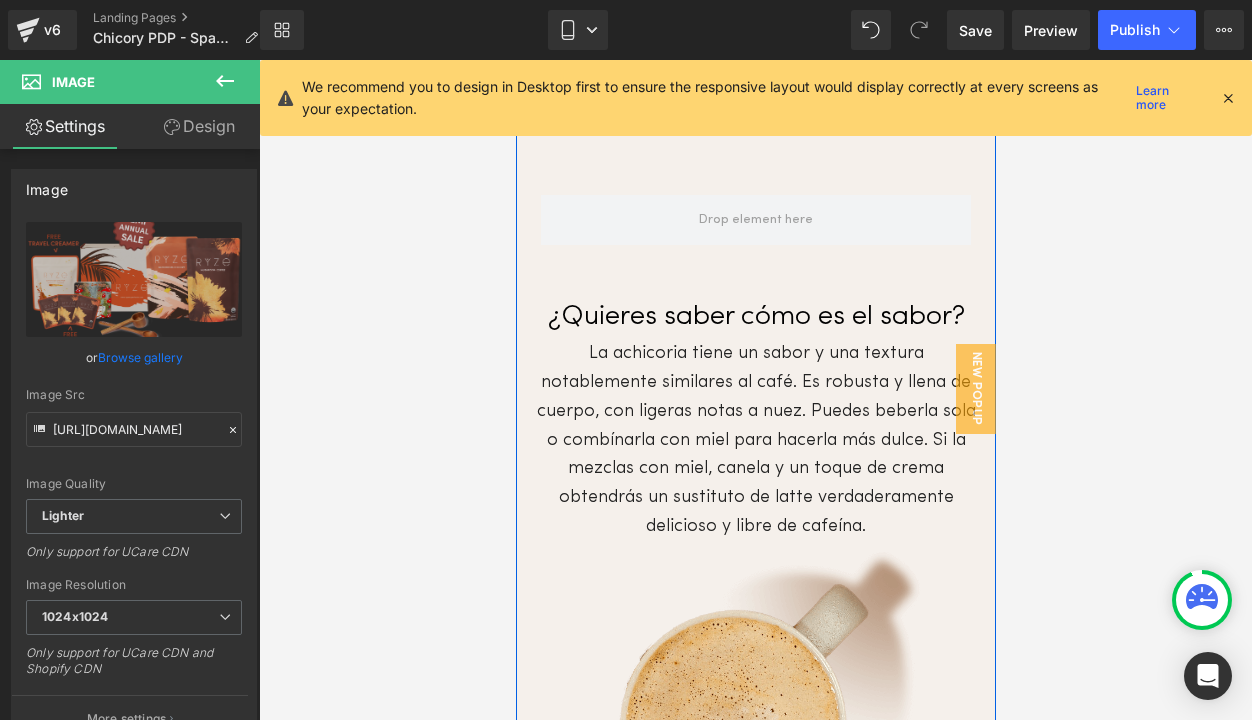 scroll, scrollTop: 8036, scrollLeft: 0, axis: vertical 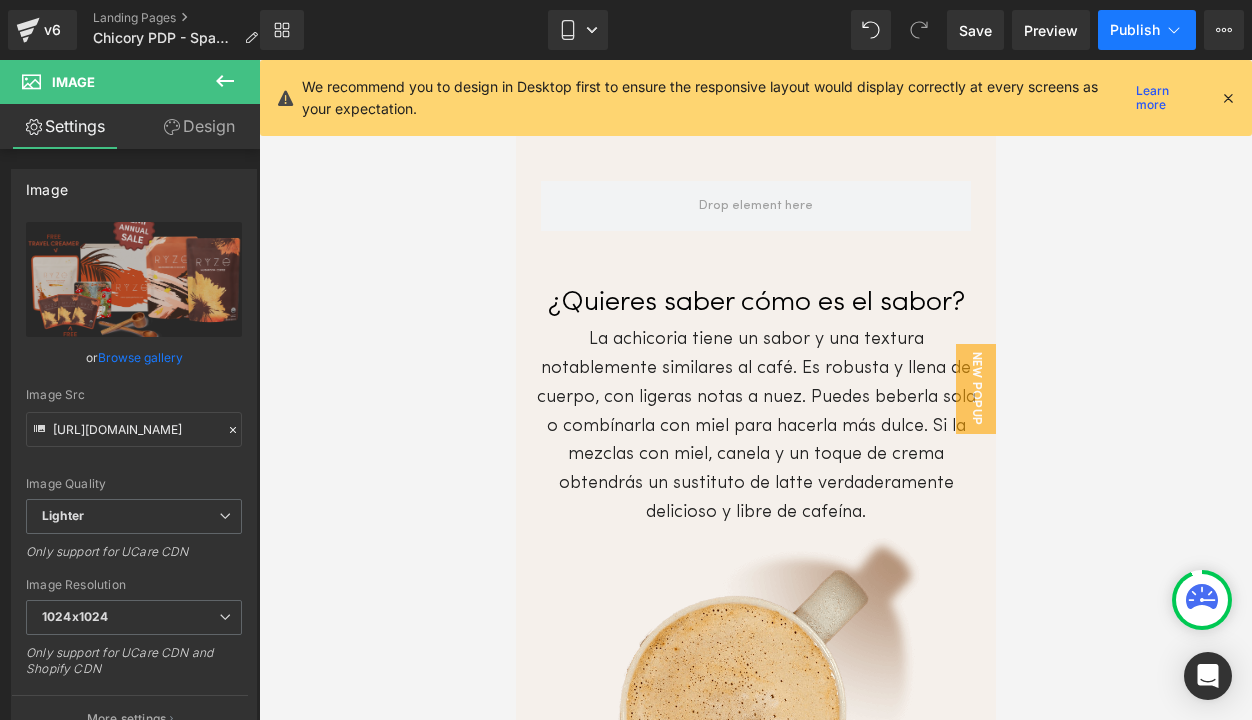 click on "Publish" at bounding box center (1135, 30) 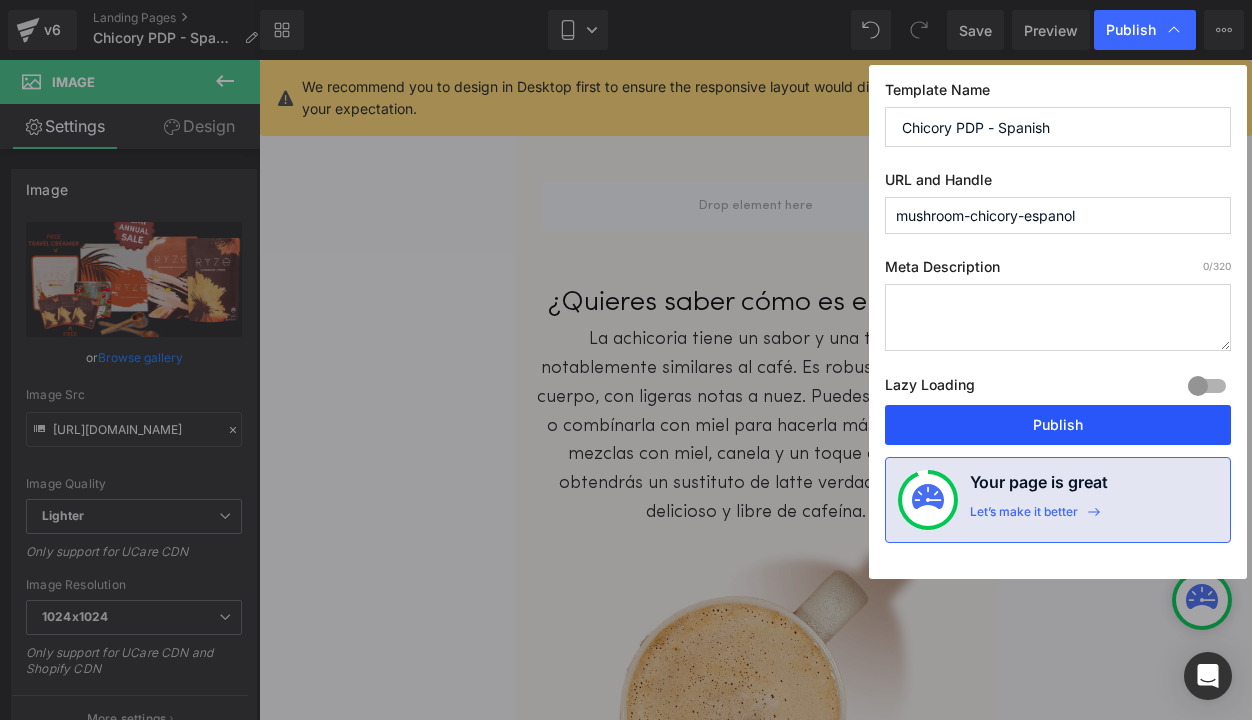 click on "Publish" at bounding box center [1058, 425] 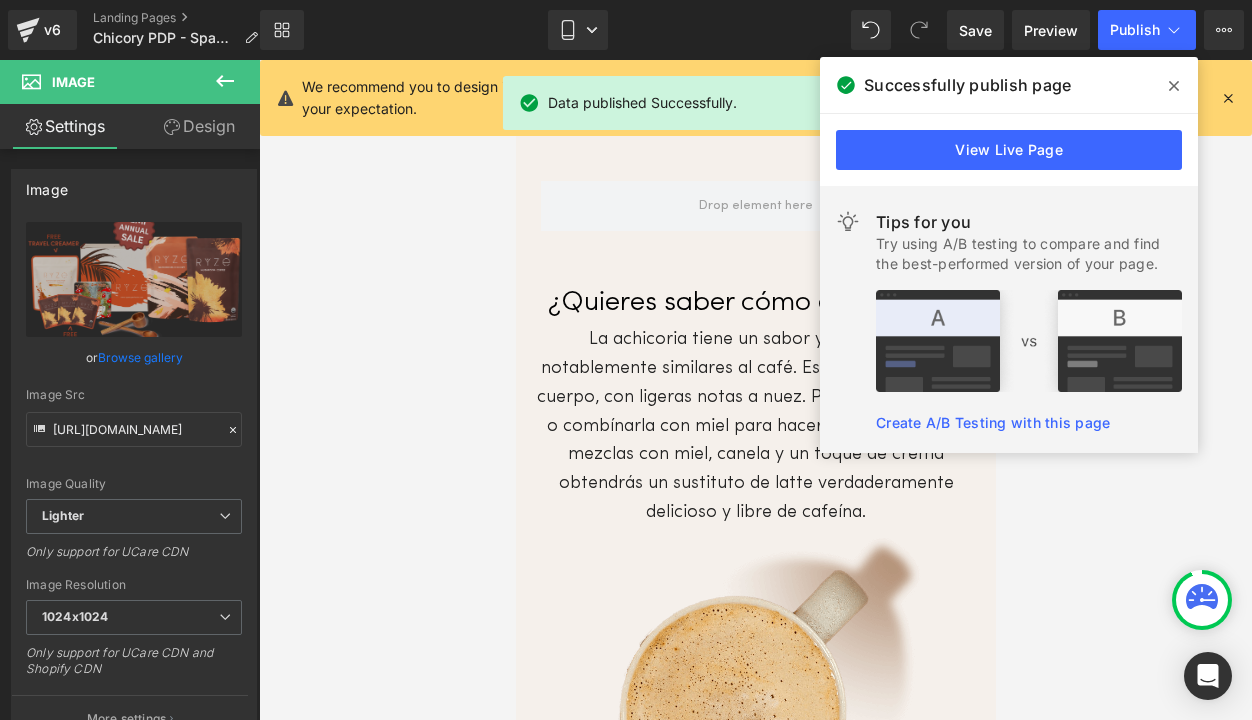 click 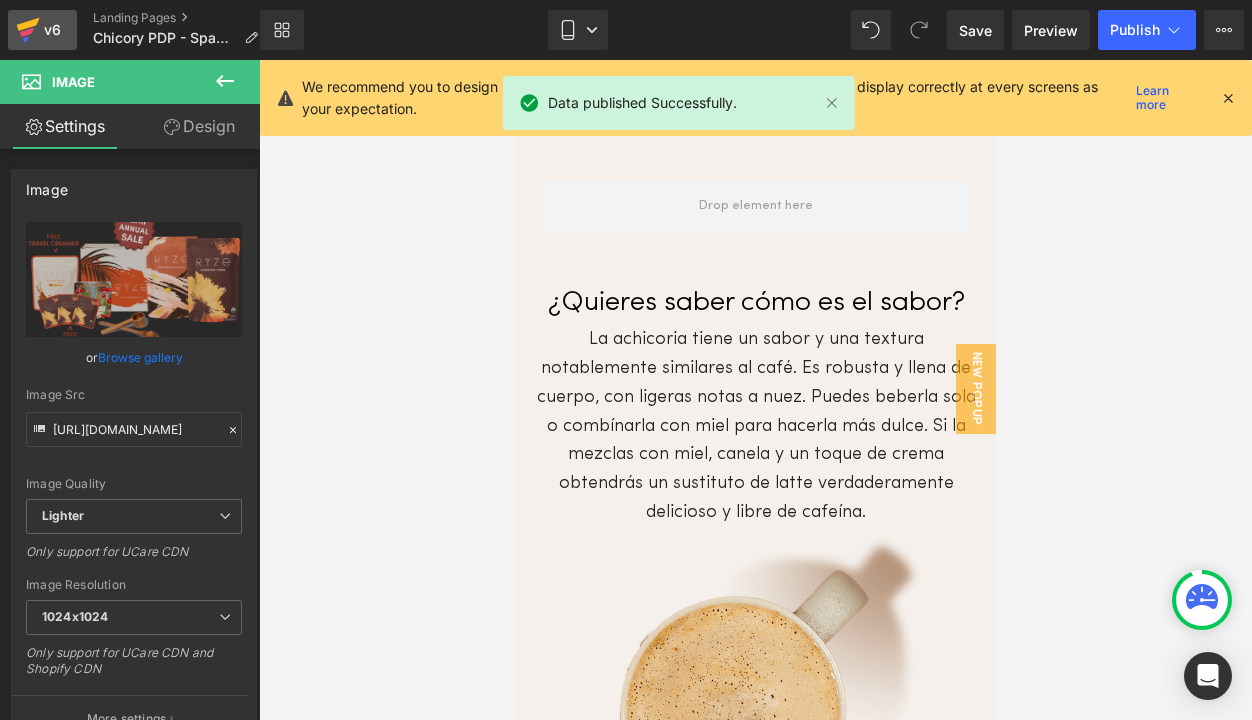 click 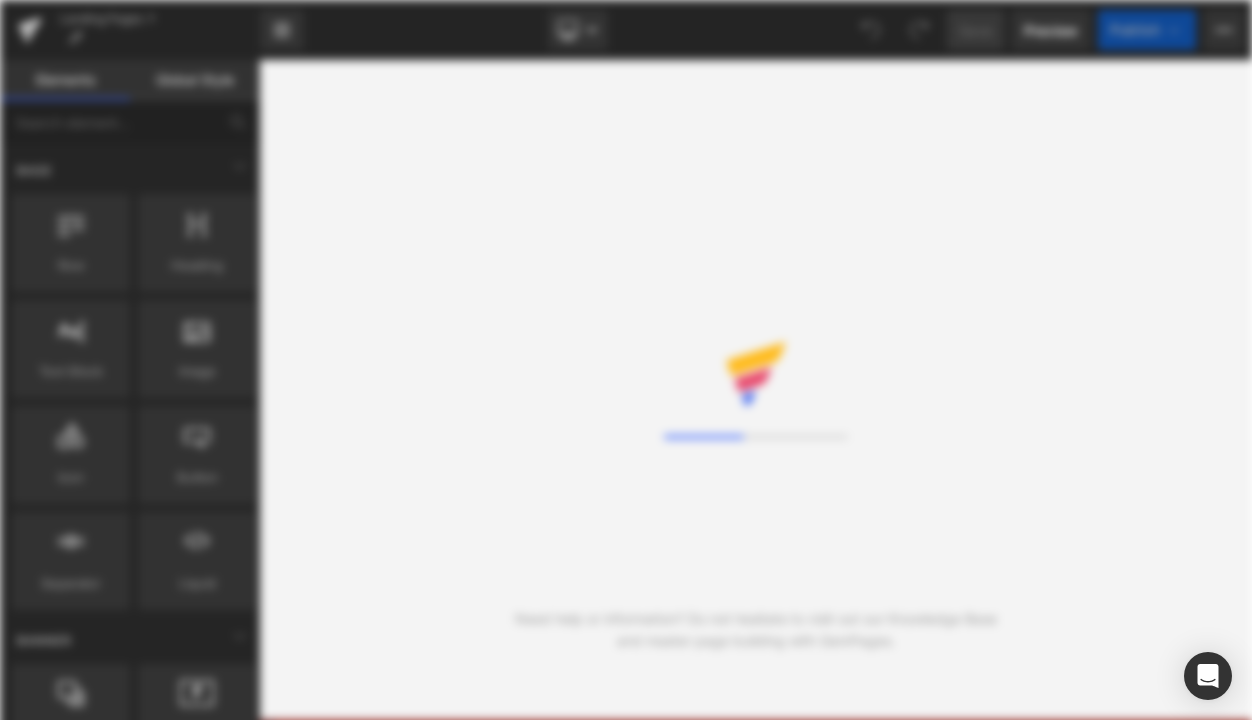 scroll, scrollTop: 0, scrollLeft: 0, axis: both 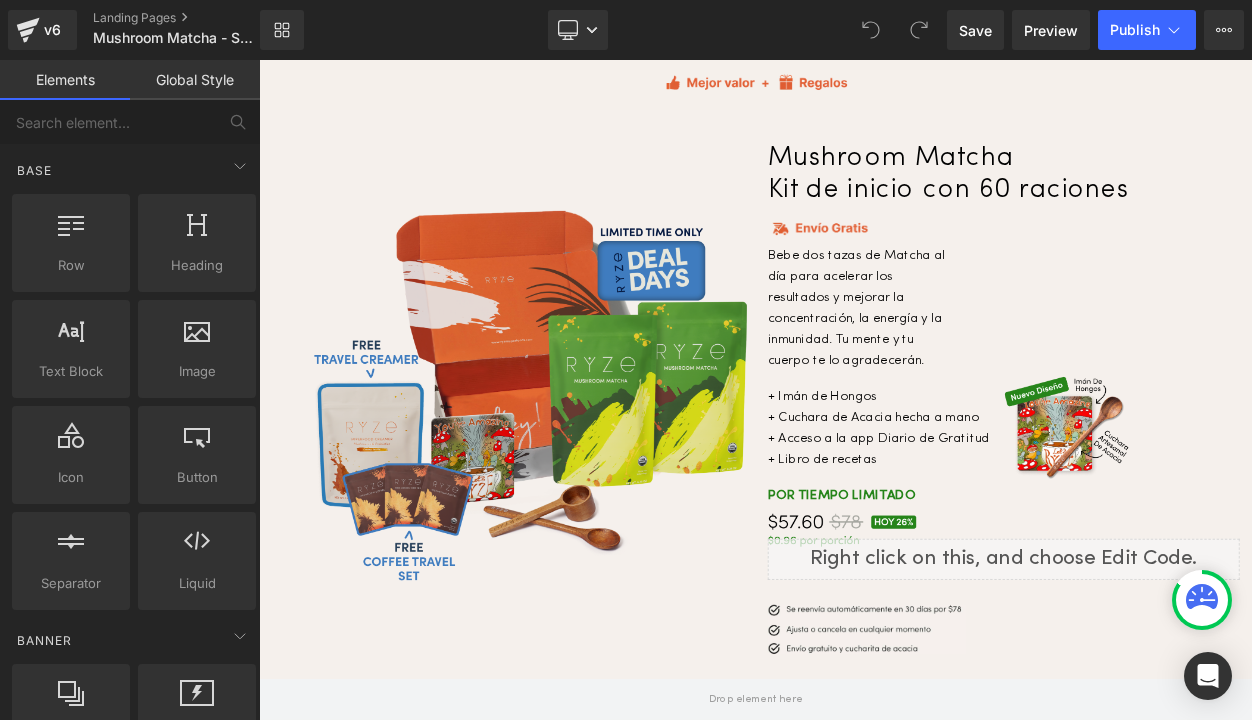 click at bounding box center [592, 472] 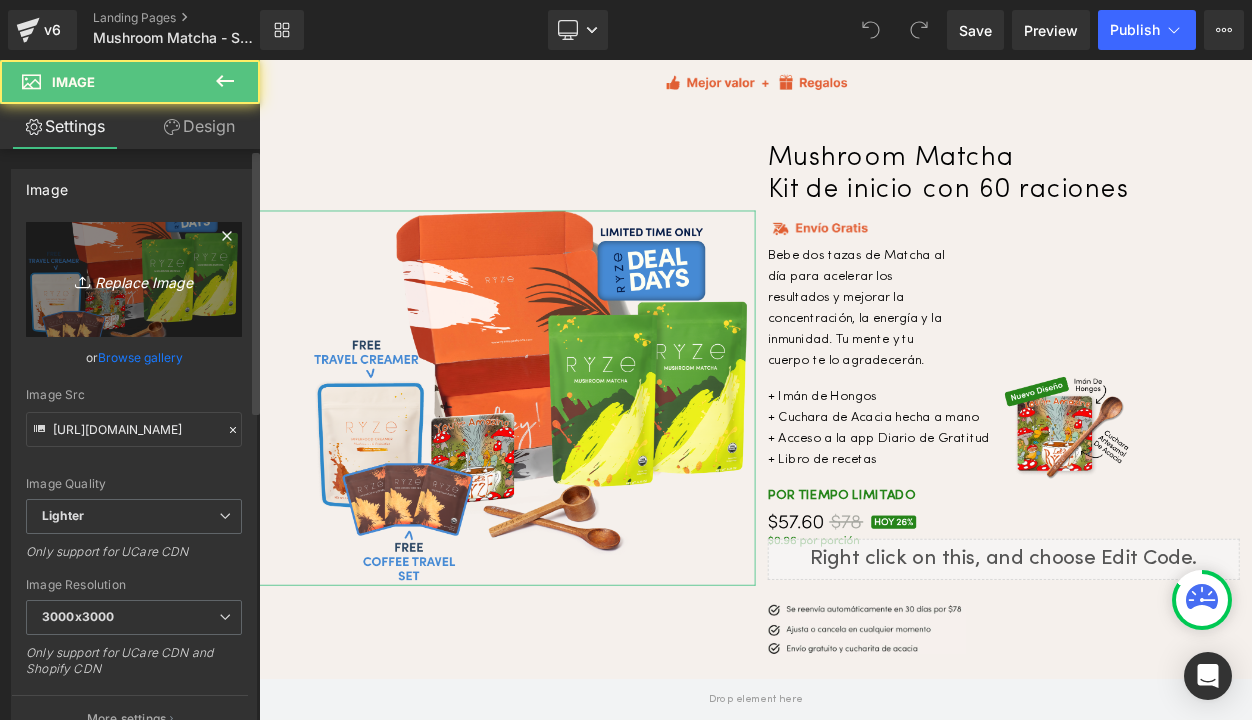 click on "Replace Image" at bounding box center (134, 279) 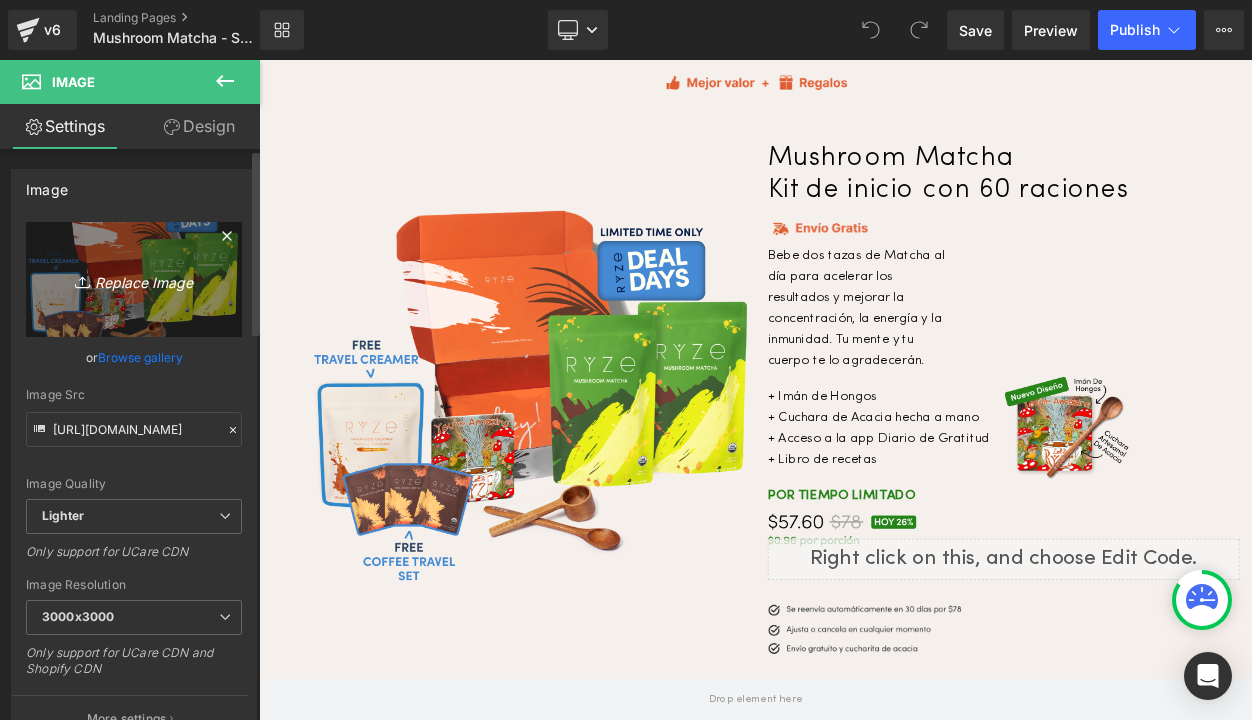 type on "C:\fakepath\Matcha.semi.annual.sale.website.mushroom-matcha-starter-60-servings.webp" 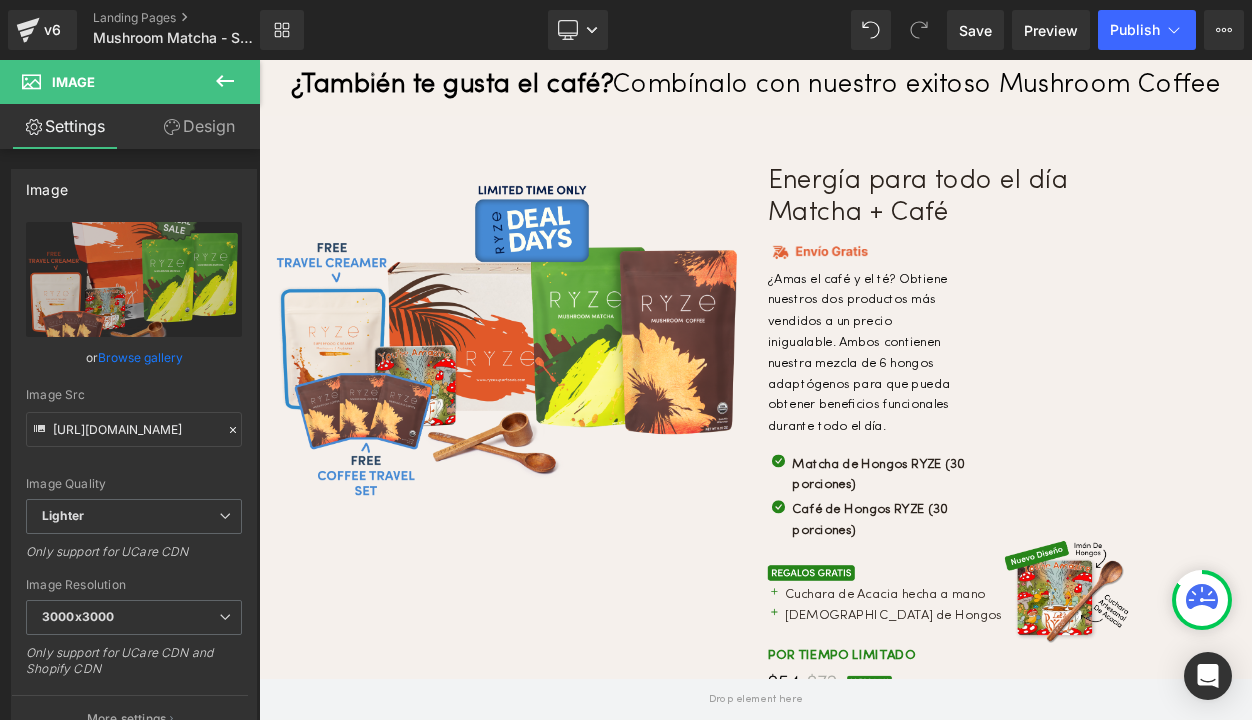 scroll, scrollTop: 7834, scrollLeft: 0, axis: vertical 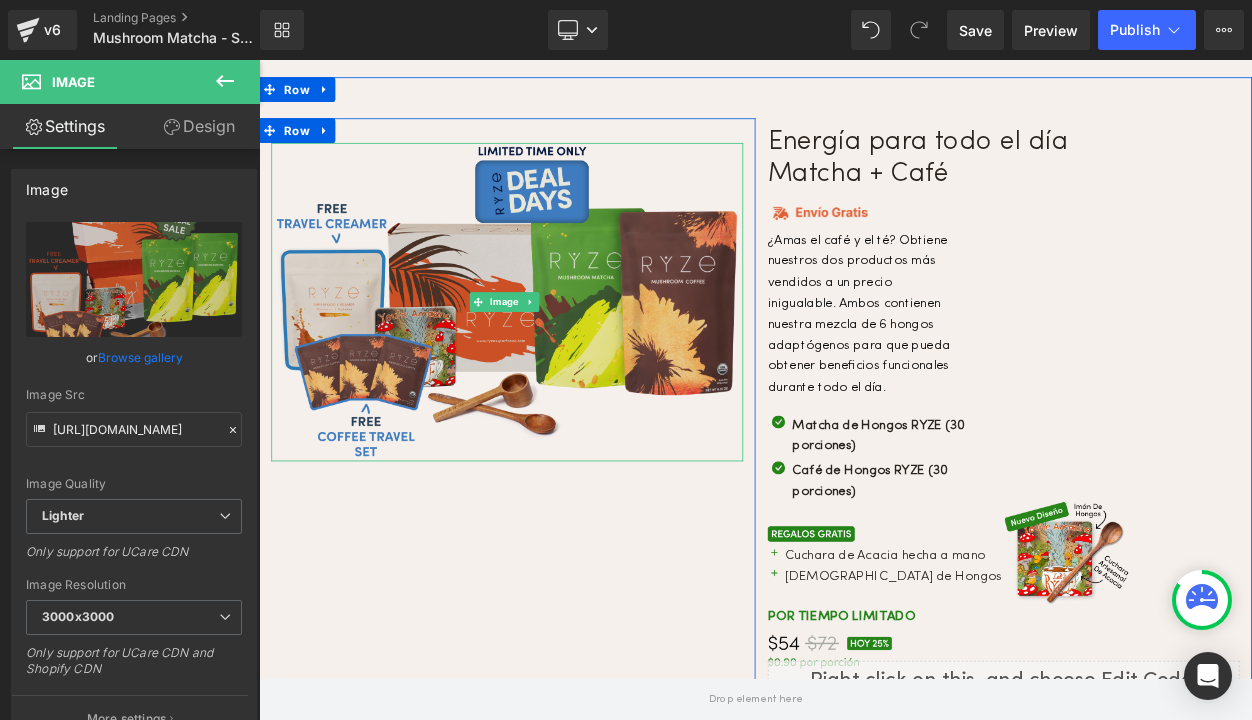 click at bounding box center [561, 355] 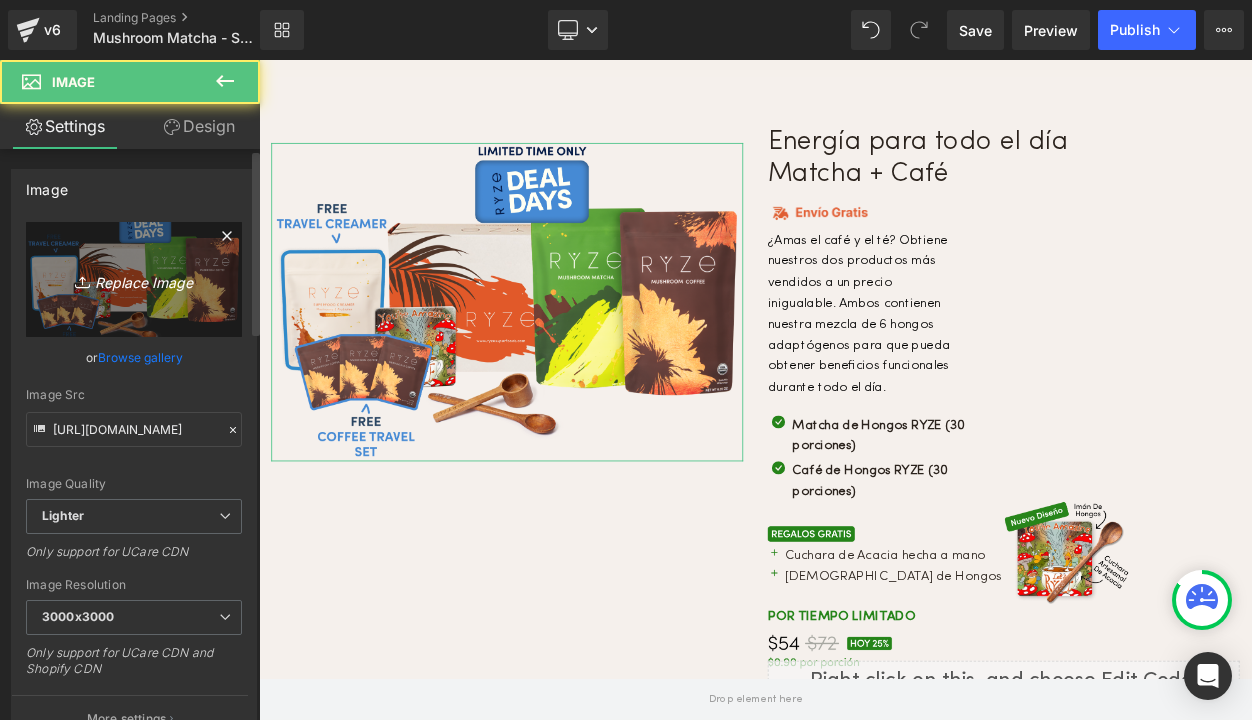 click on "Replace Image" at bounding box center [134, 279] 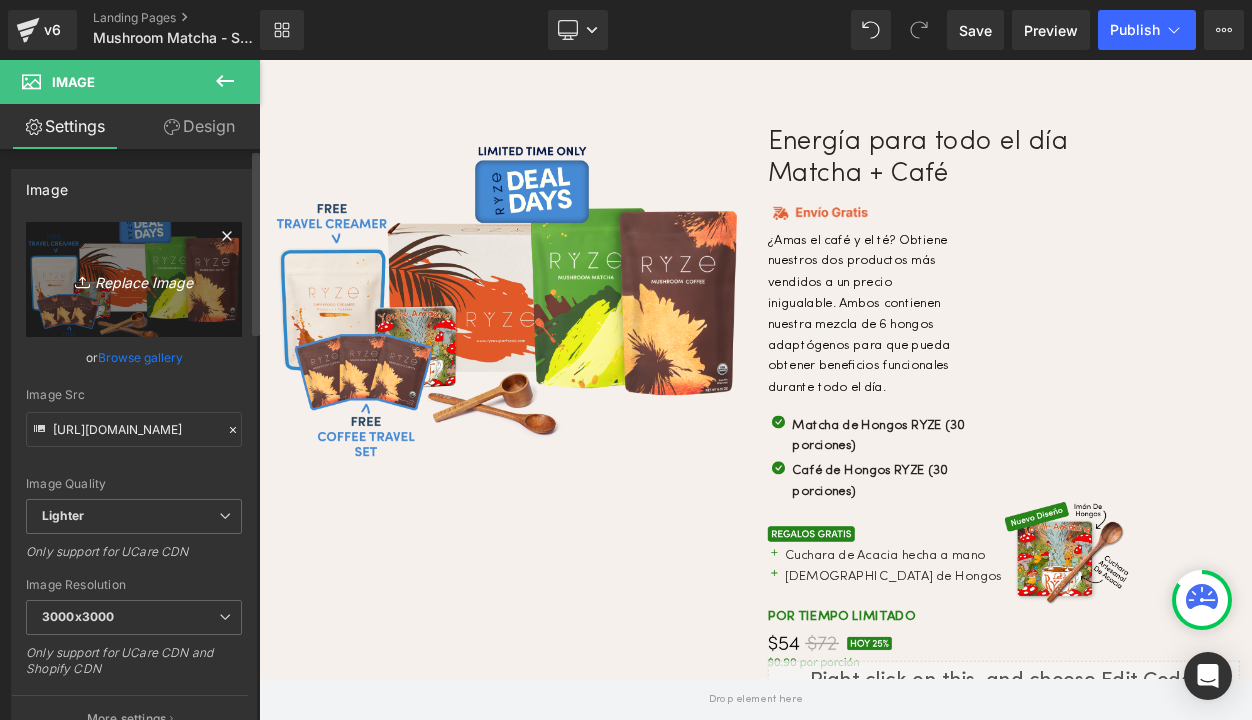 type on "C:\fakepath\Matcha.semi.annual.sale.website.all-day-energy-bundle-matcha-coffee.webp" 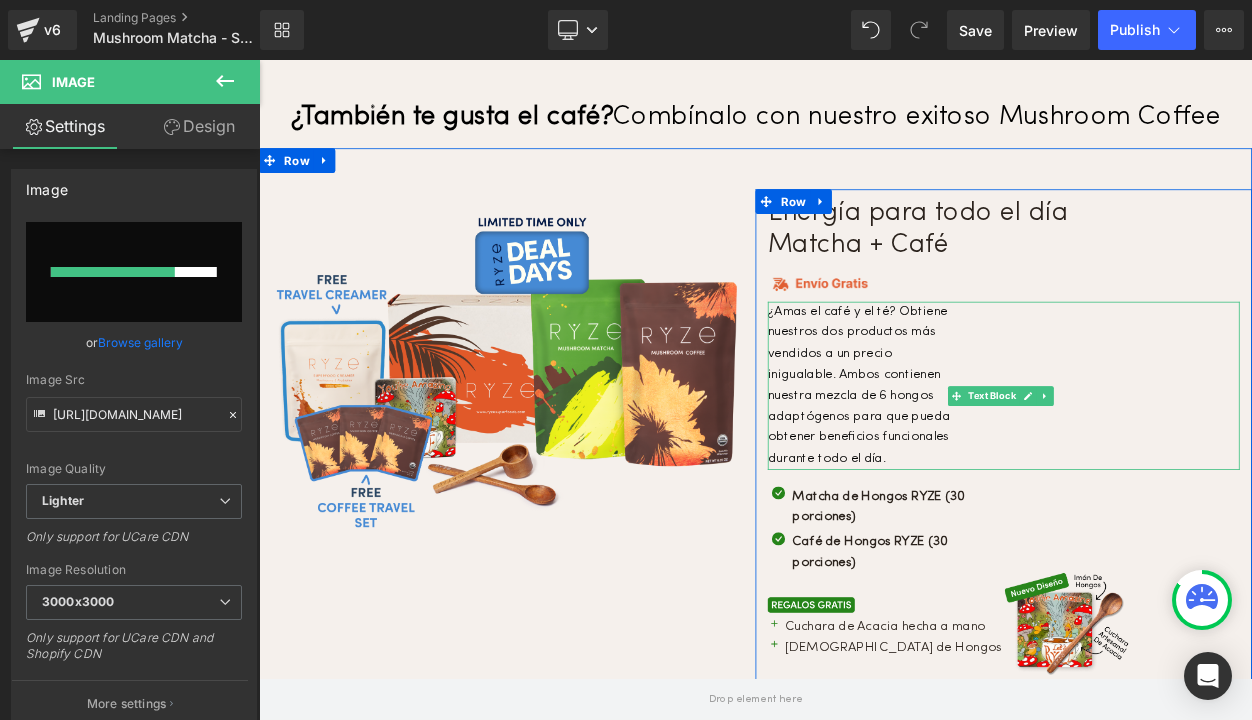 scroll, scrollTop: 7732, scrollLeft: 0, axis: vertical 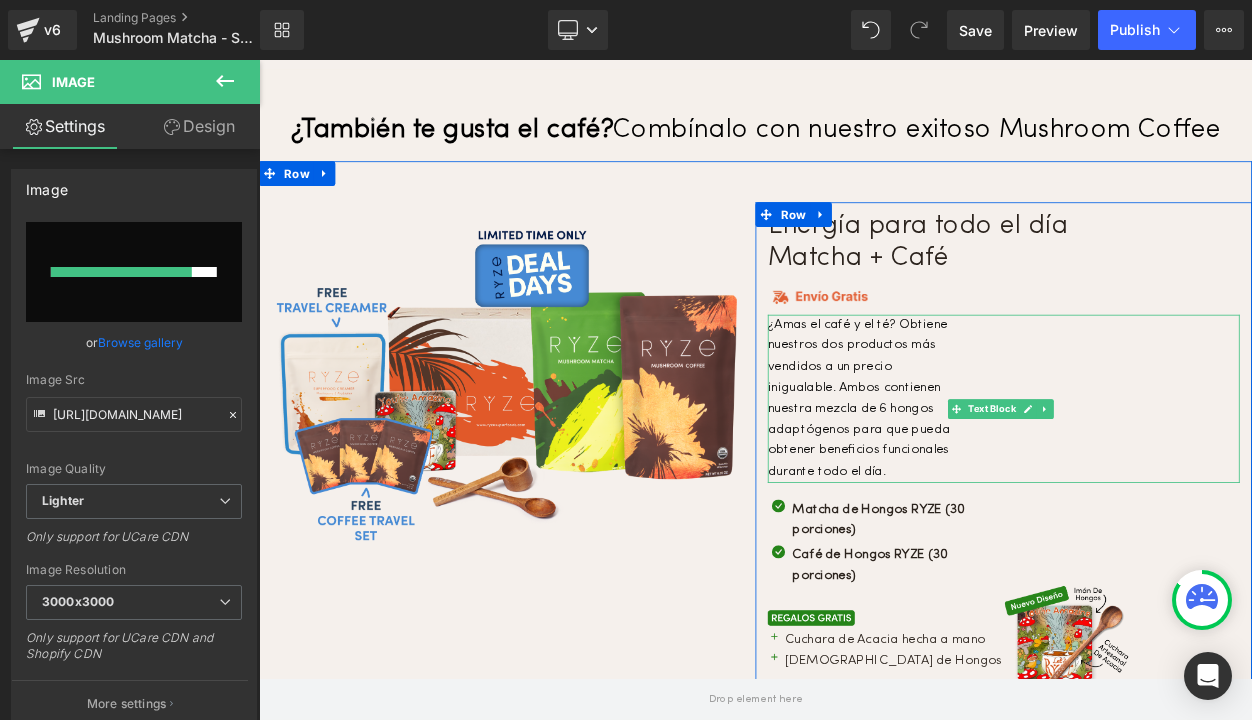 click on "¿Amas el café y el té? Obtiene nuestros dos productos más vendidos a un precio inigualable. Ambos contienen nuestra mezcla de 6 hongos adaptógenos para que pueda obtener beneficios funcionales durante todo el día." at bounding box center (991, 472) 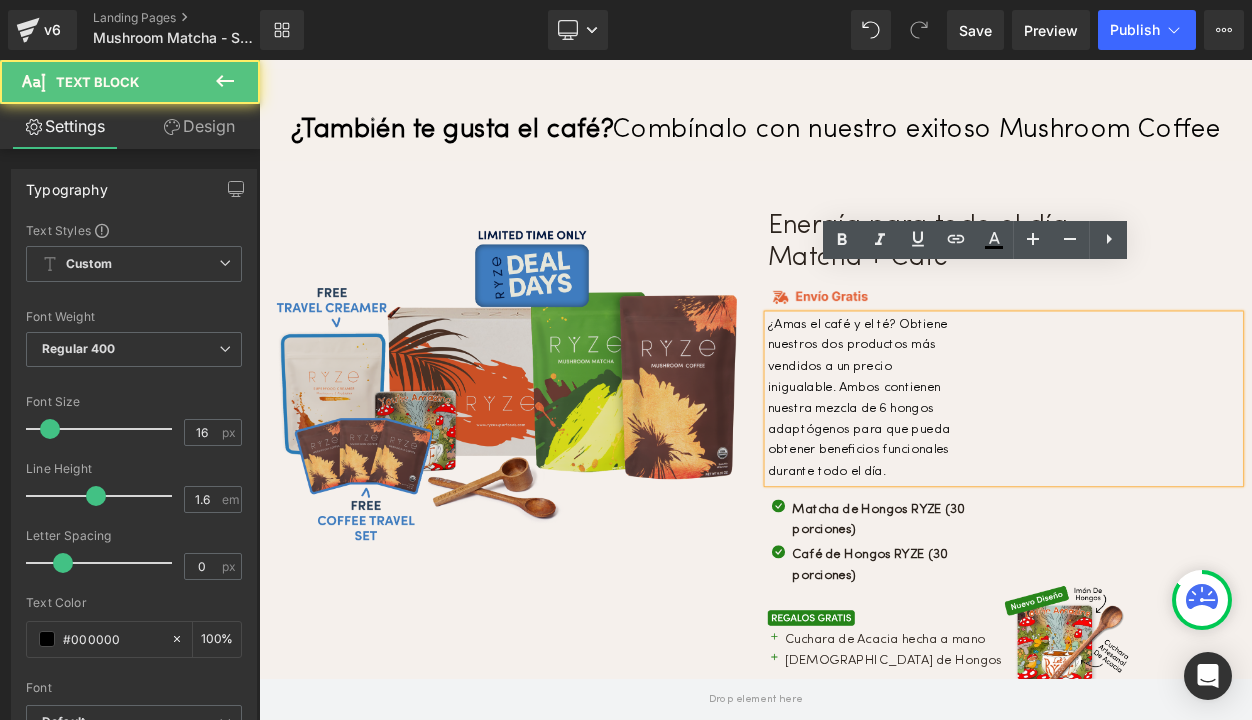 click at bounding box center (561, 457) 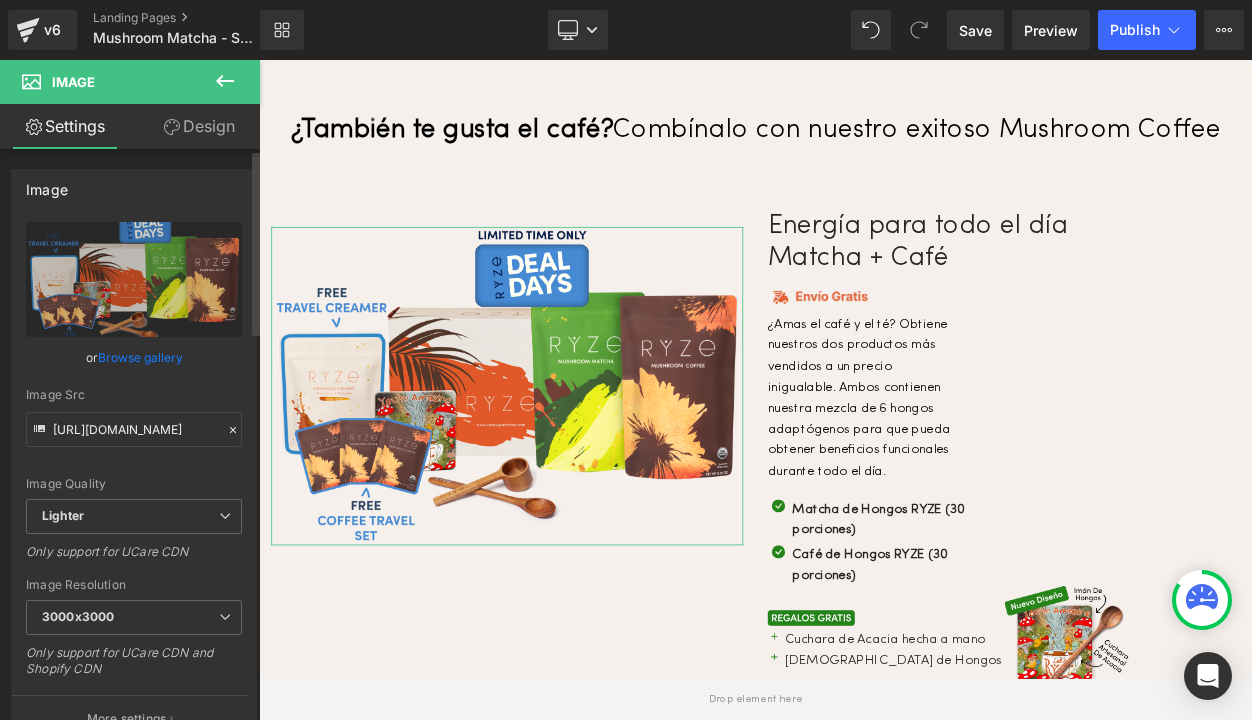 click on "Browse gallery" at bounding box center (140, 357) 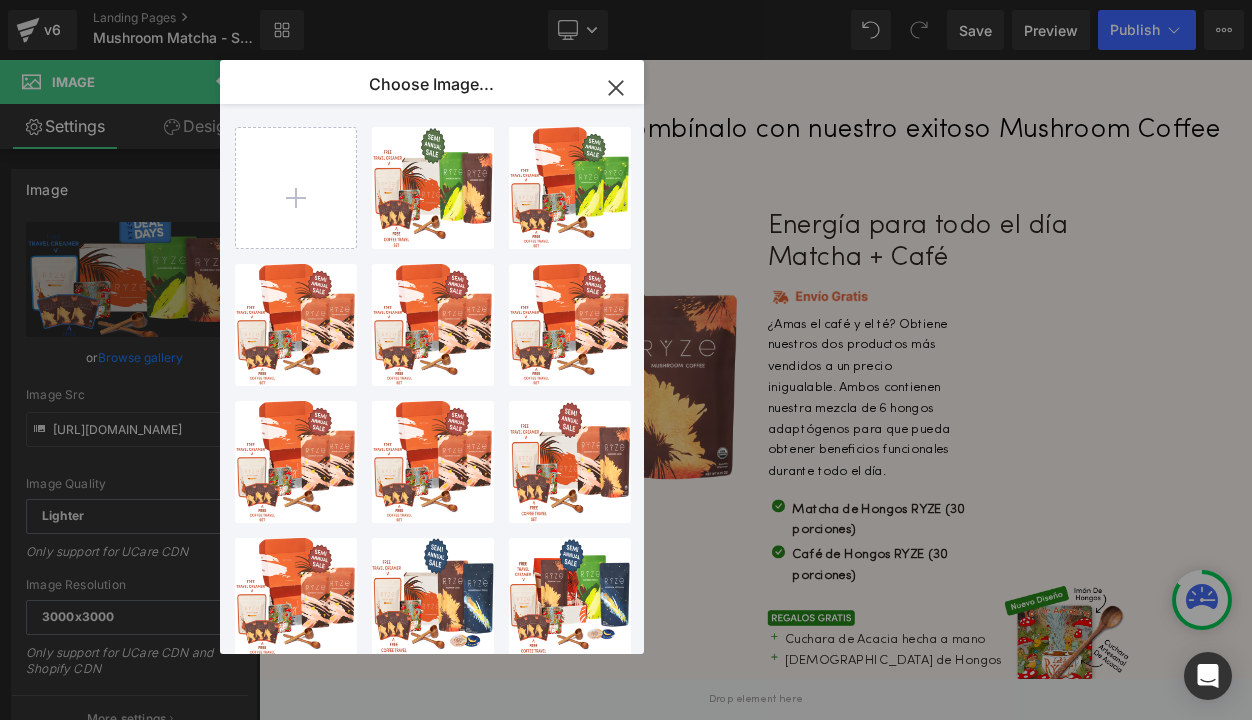 click 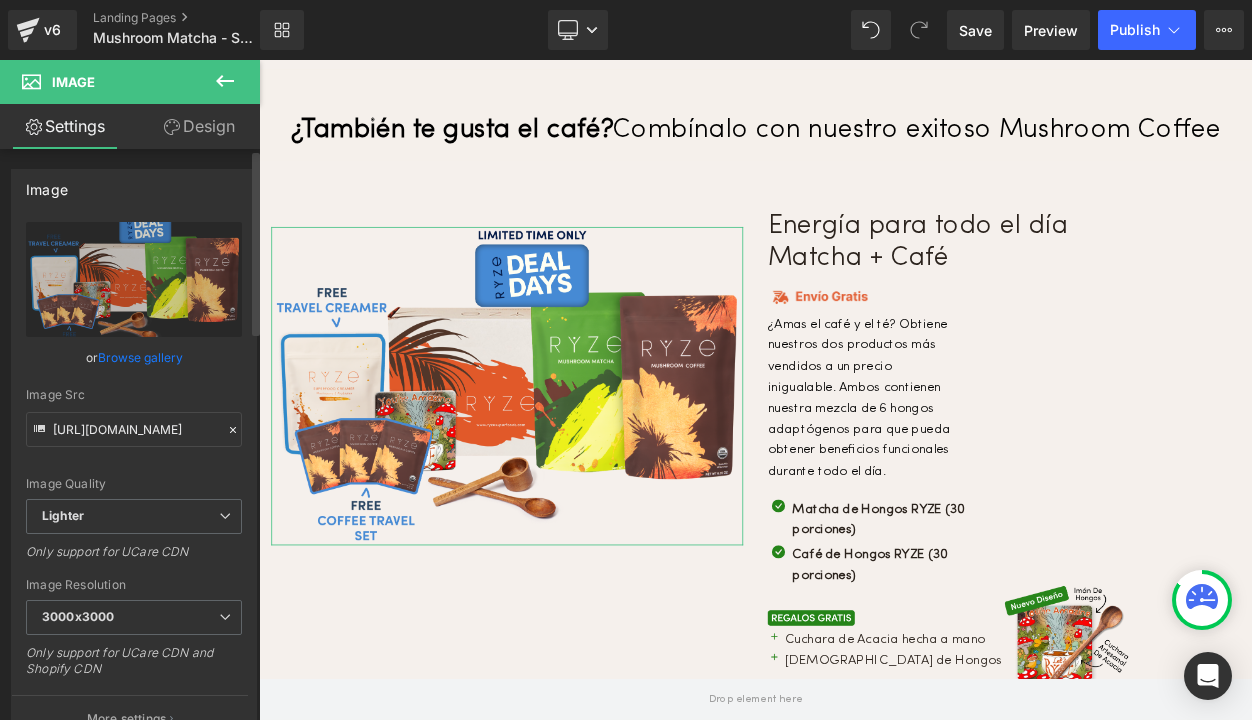 click on "Browse gallery" at bounding box center (140, 357) 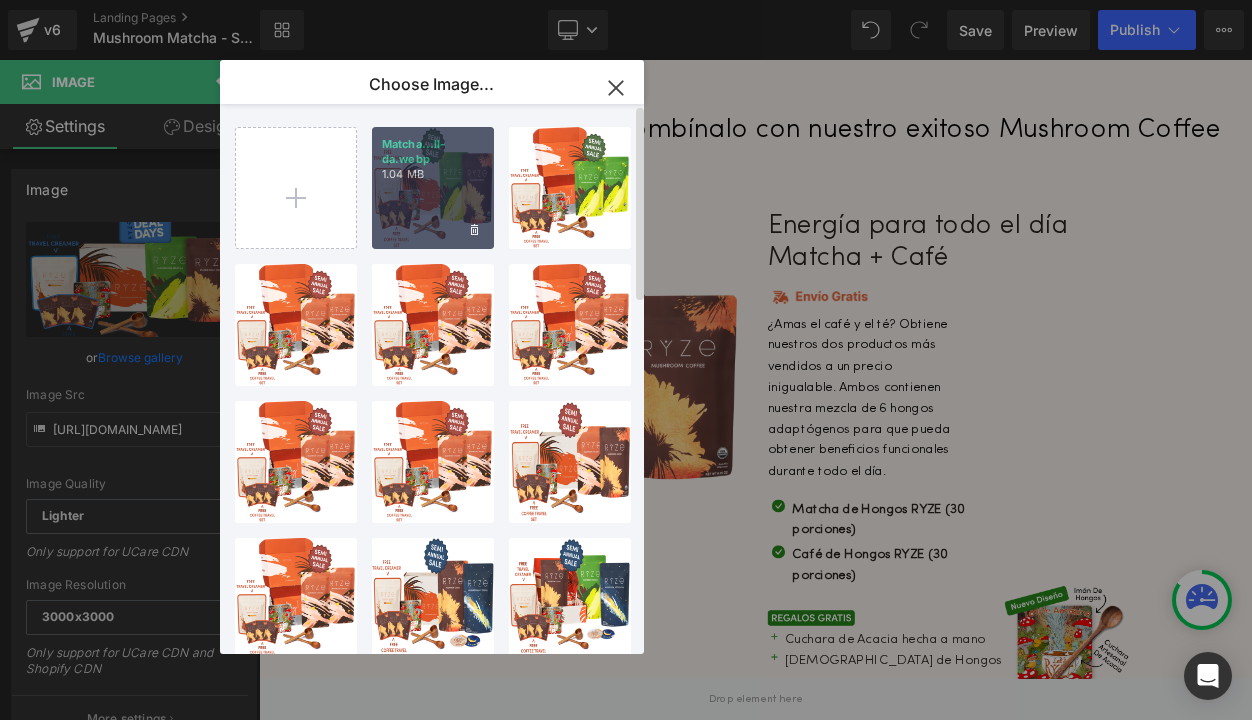 click on "1.04 MB" at bounding box center [433, 174] 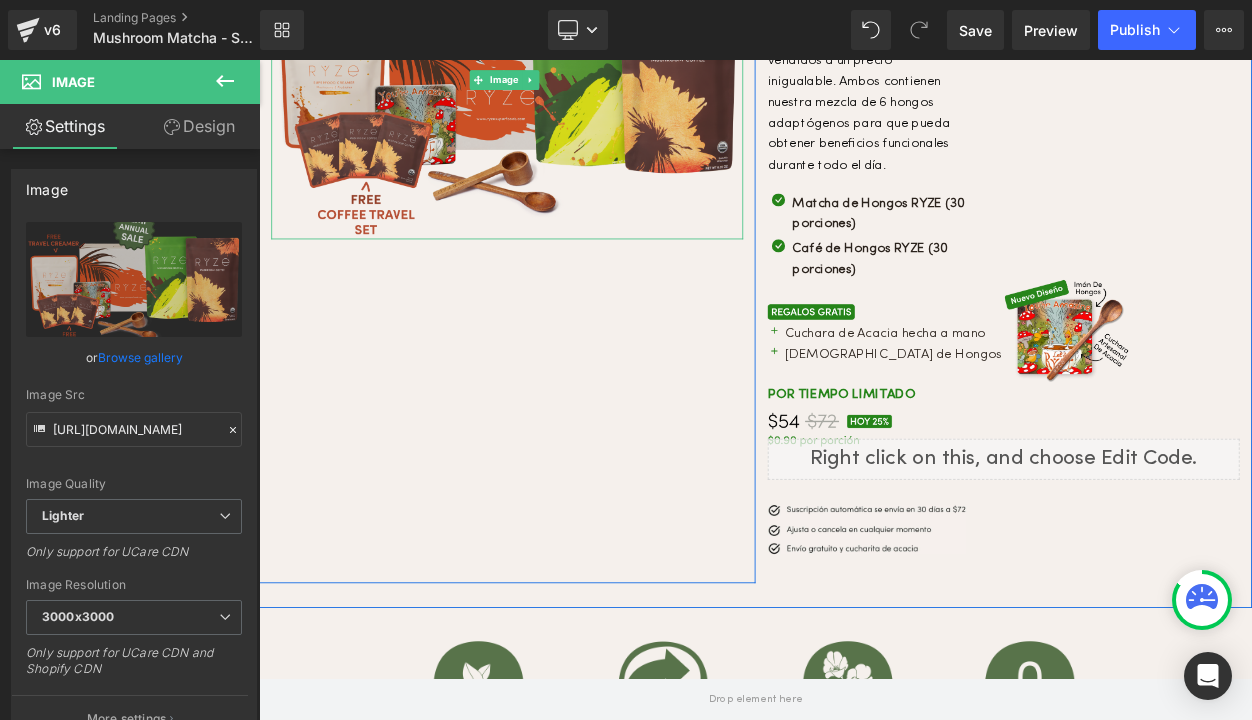 scroll, scrollTop: 8214, scrollLeft: 0, axis: vertical 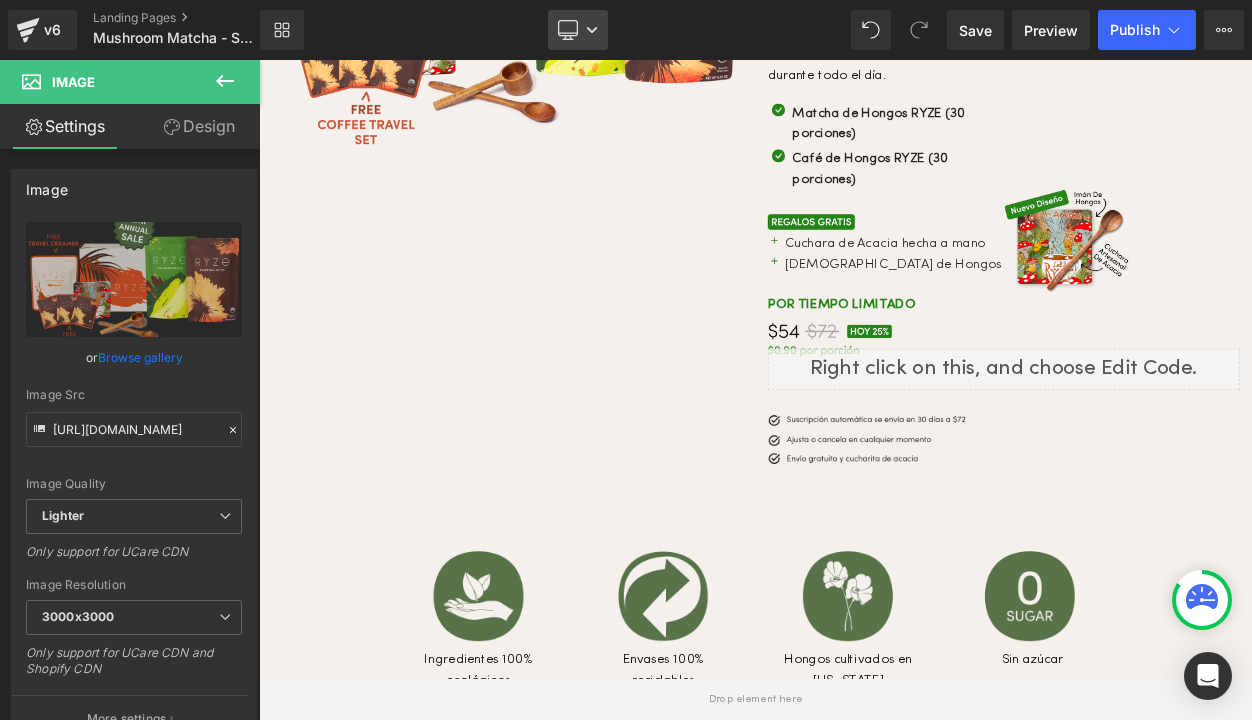 click 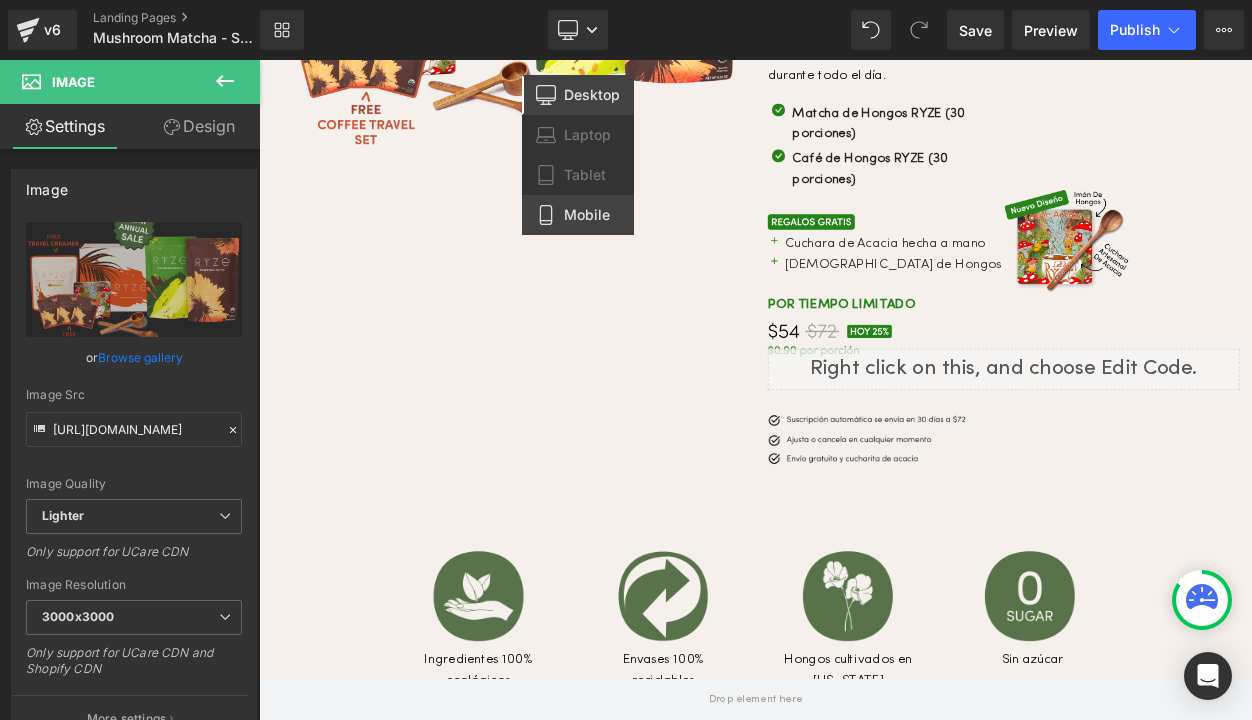 click on "Mobile" at bounding box center (587, 215) 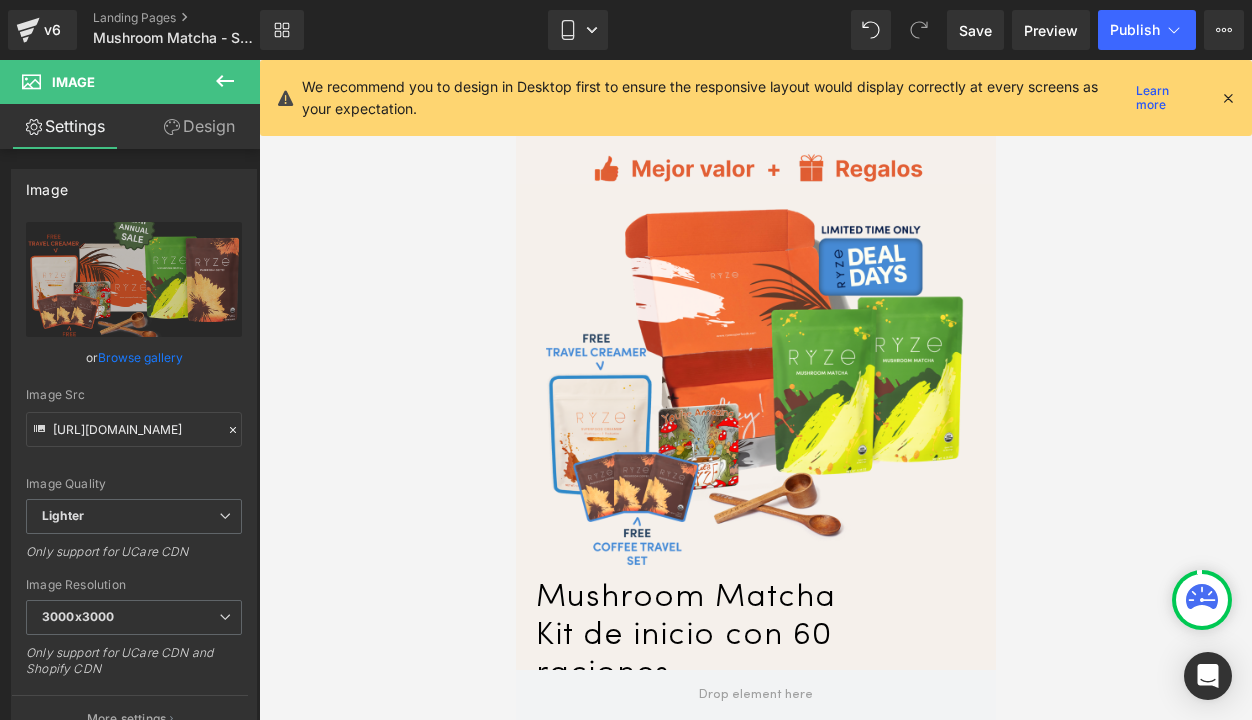 scroll, scrollTop: 5778, scrollLeft: 0, axis: vertical 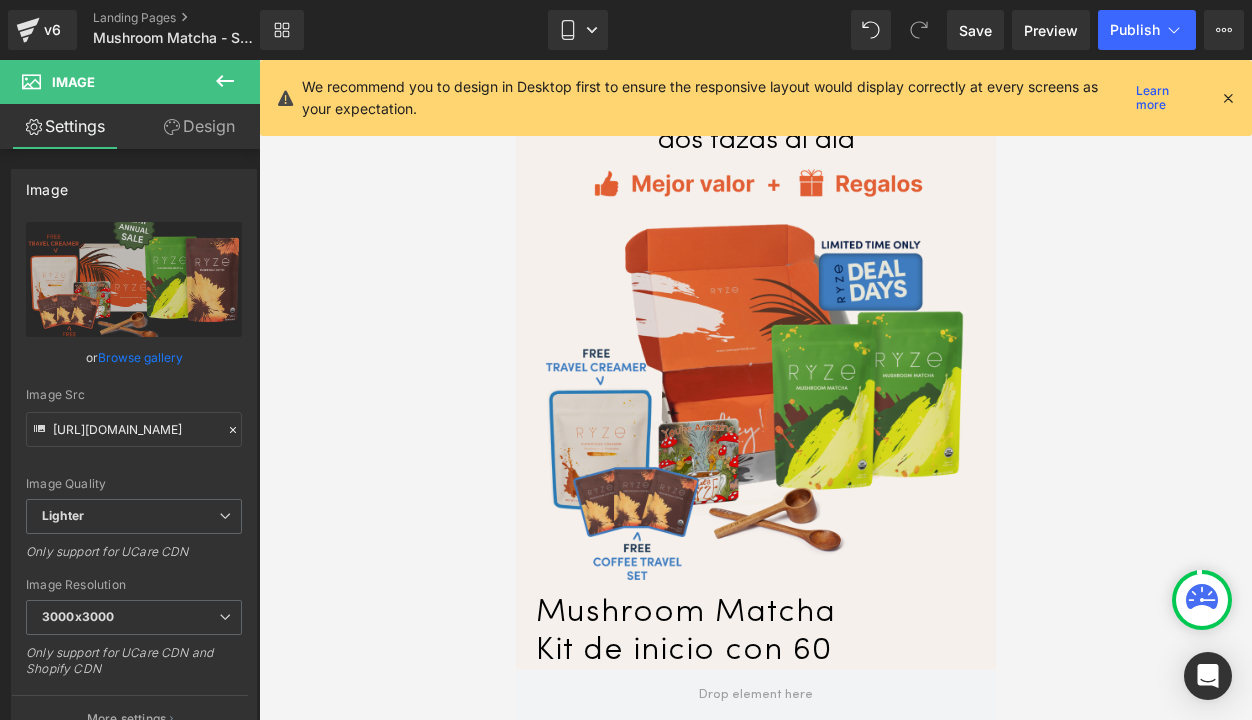 click at bounding box center [755, 404] 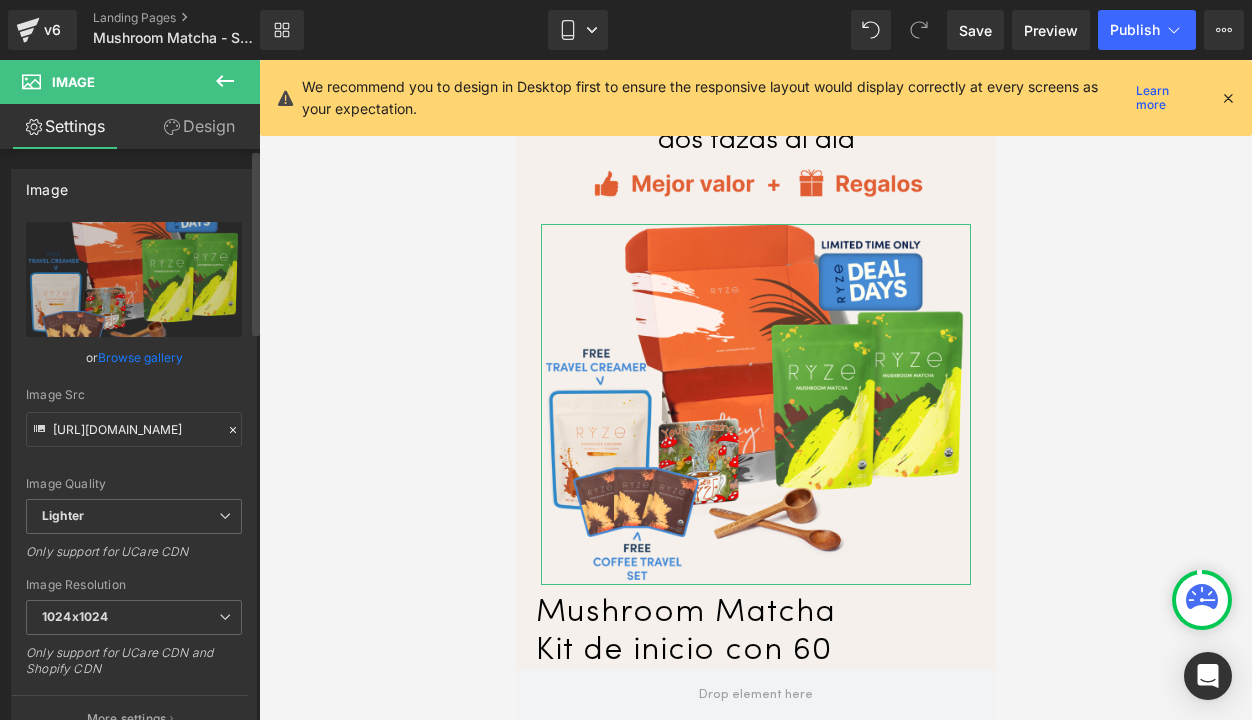 click on "Browse gallery" at bounding box center (140, 357) 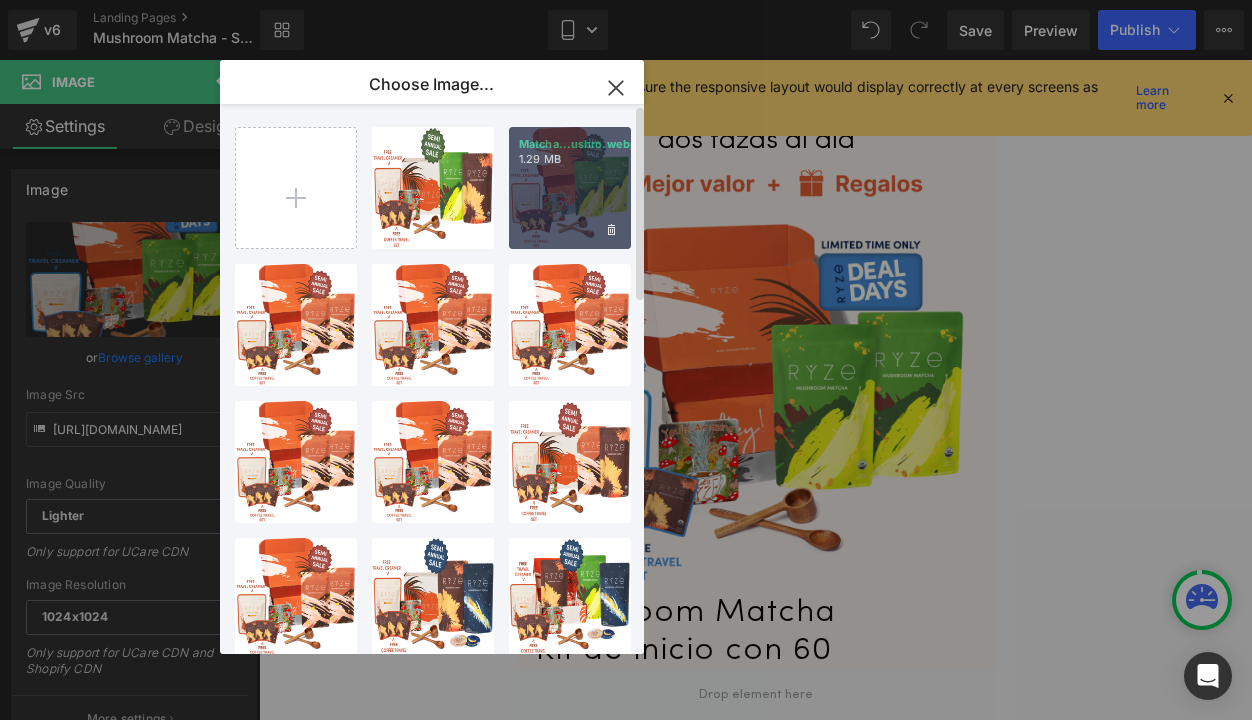 click on "Matcha...ushro.webp 1.29 MB" at bounding box center [570, 188] 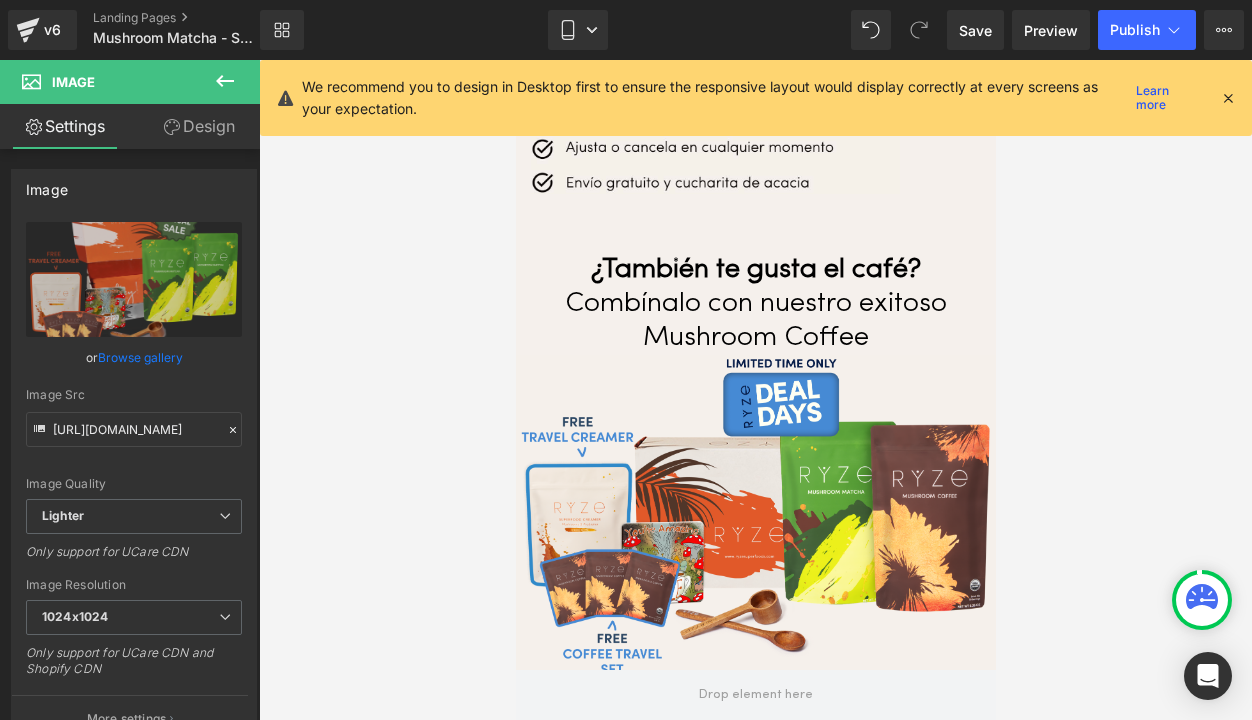 scroll, scrollTop: 6798, scrollLeft: 0, axis: vertical 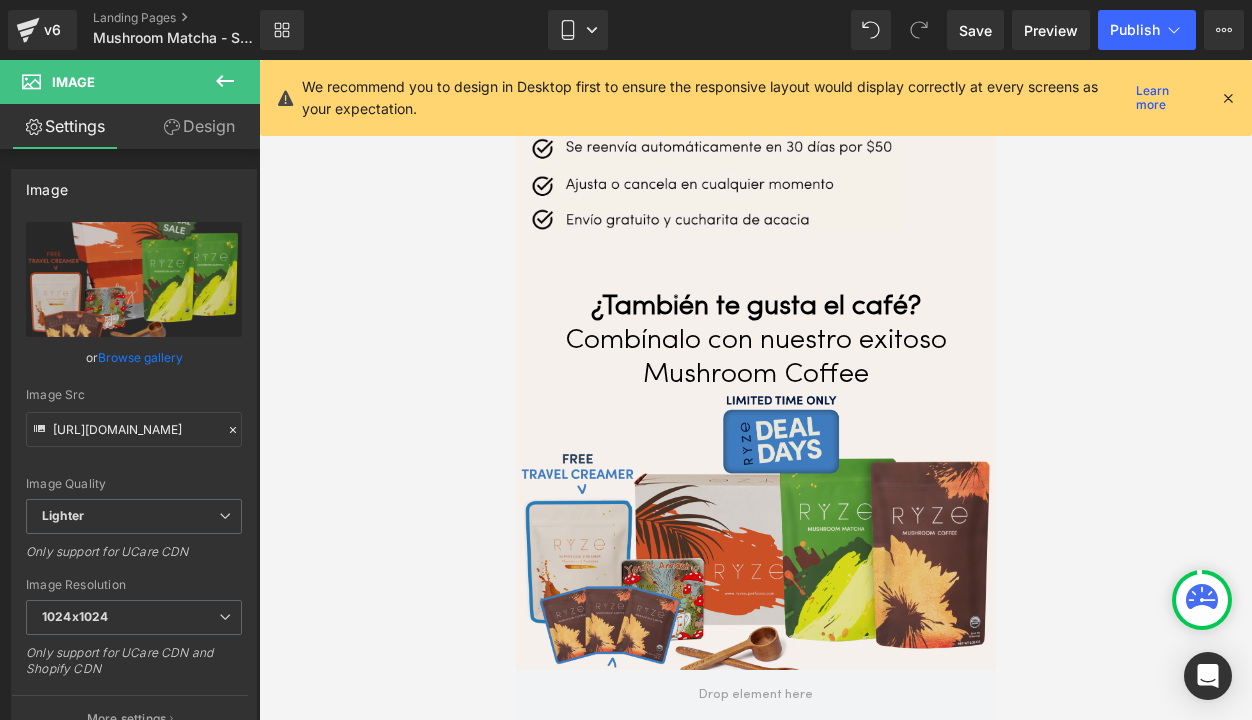 click at bounding box center [755, 554] 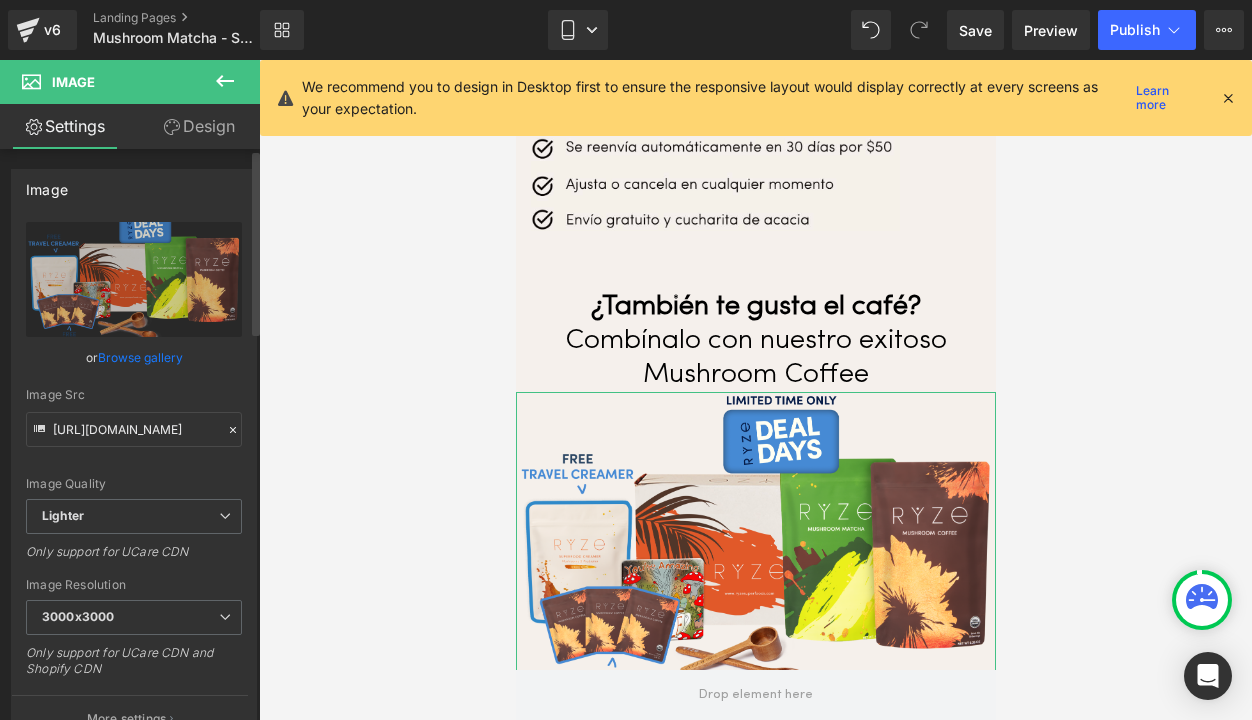 click on "Browse gallery" at bounding box center (140, 357) 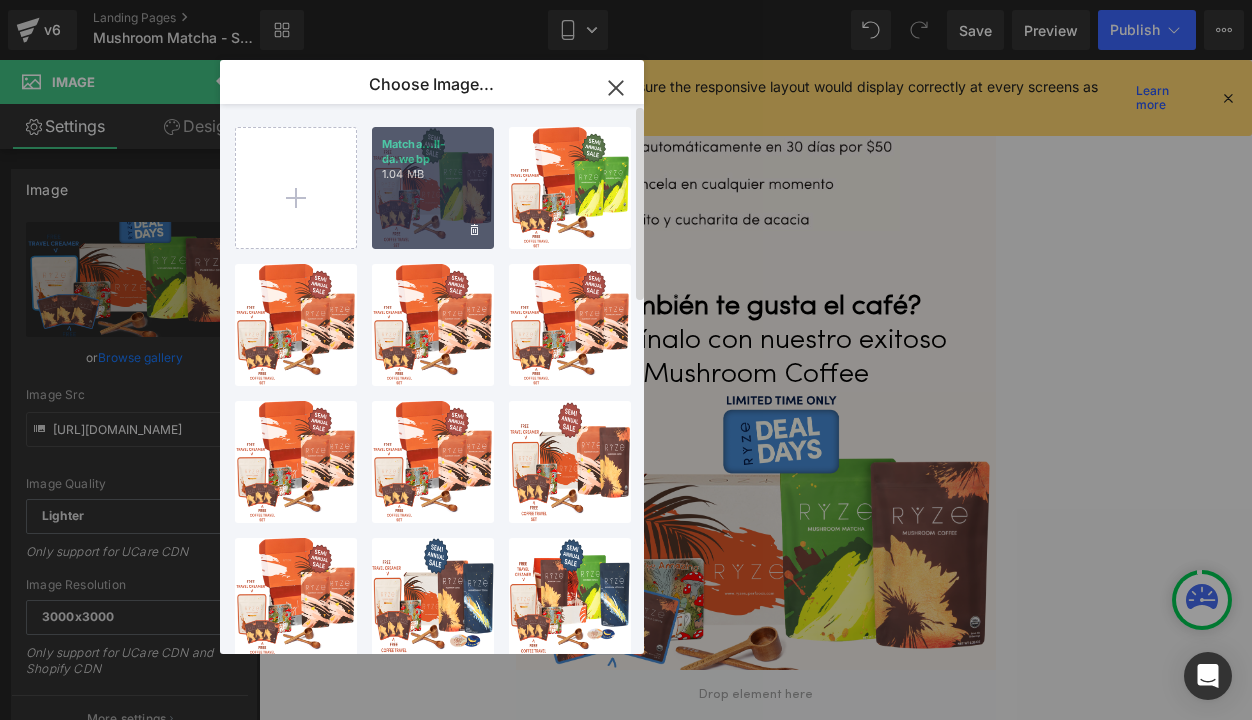 click on "Matcha...ll-da.webp" at bounding box center (433, 152) 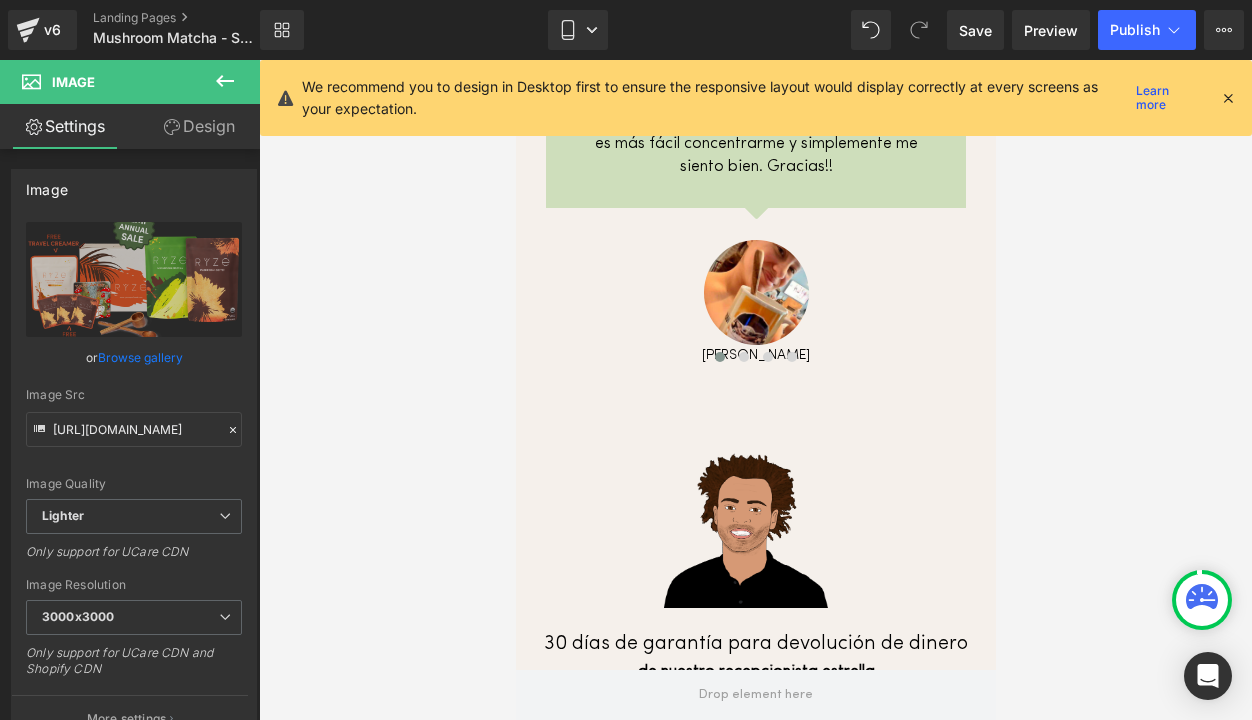 scroll, scrollTop: 8512, scrollLeft: 0, axis: vertical 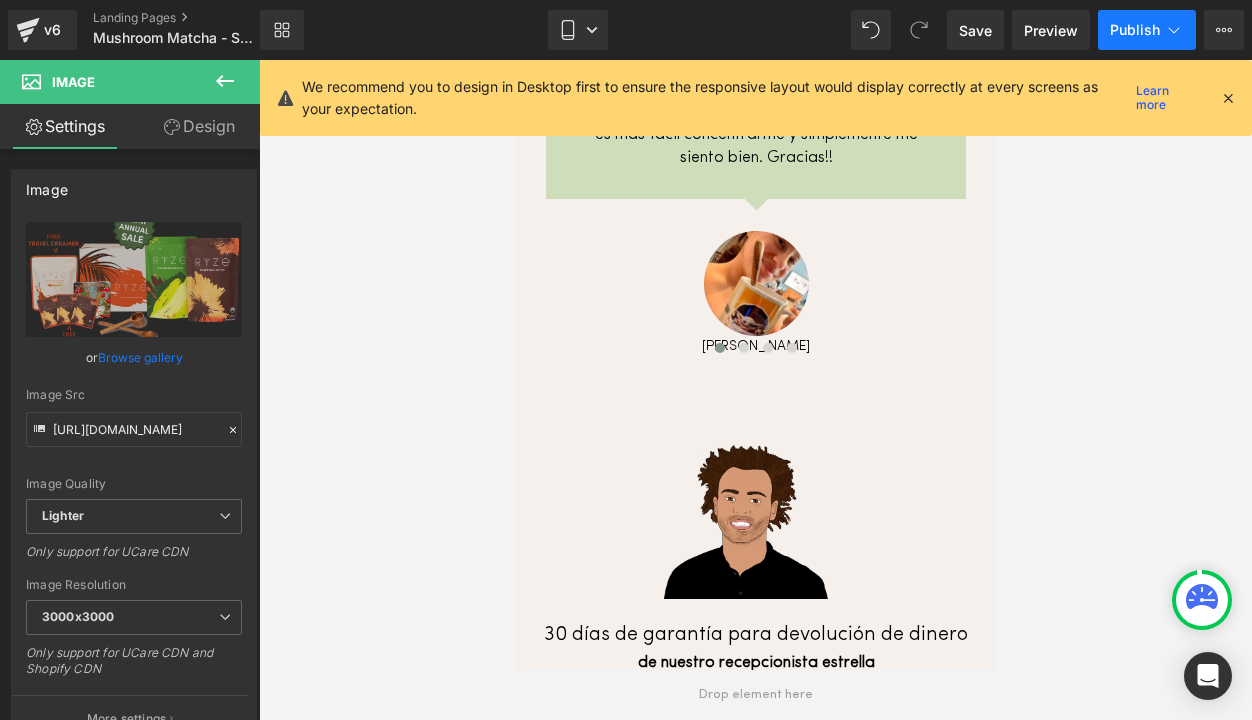 click on "Publish" at bounding box center (1147, 30) 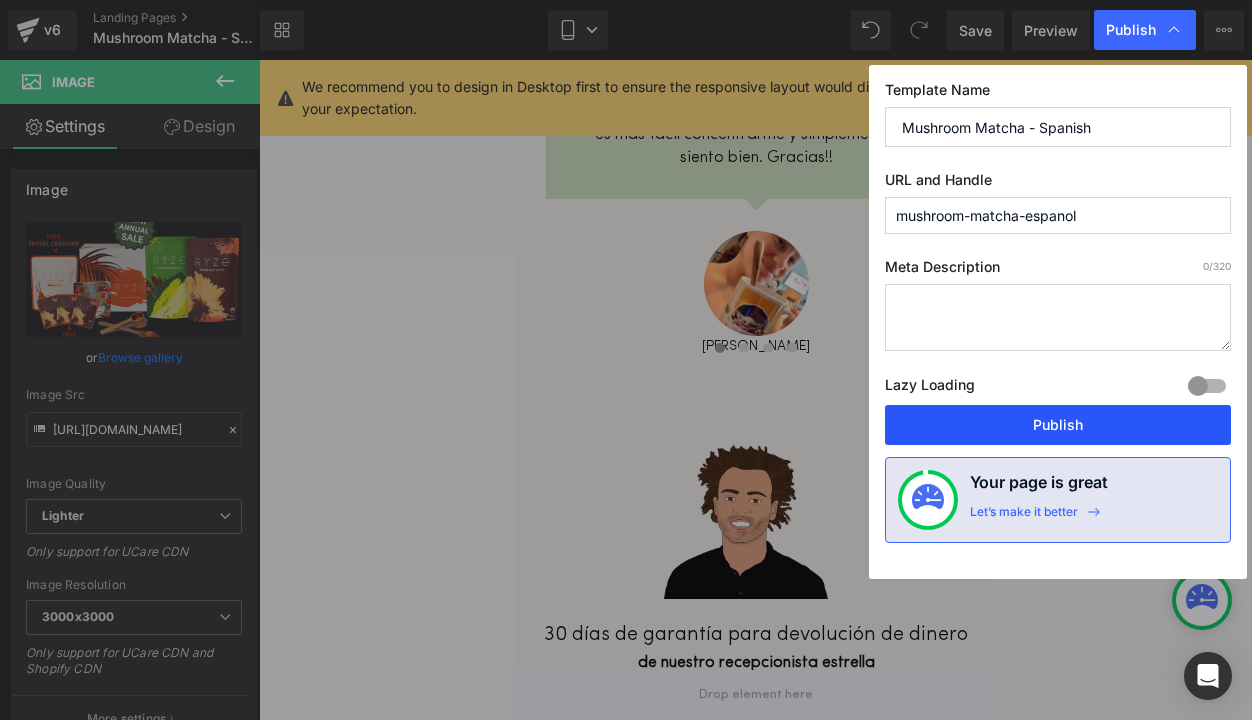 click on "Publish" at bounding box center [1058, 425] 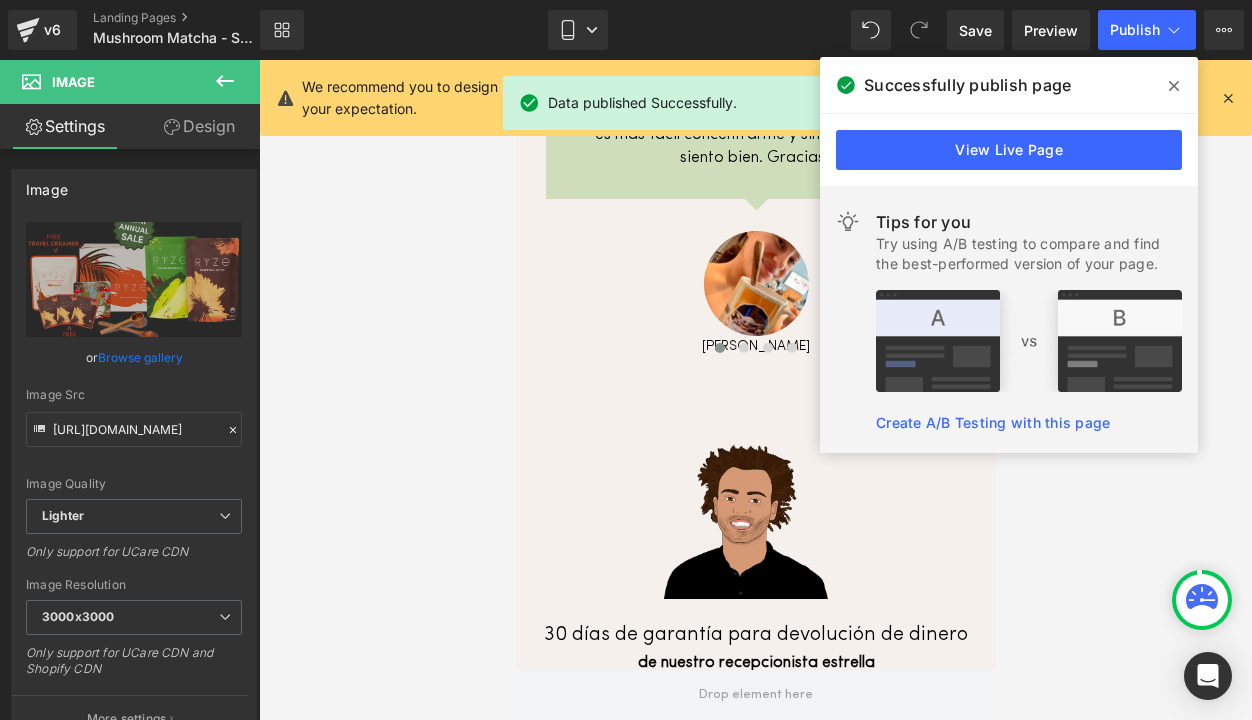 click 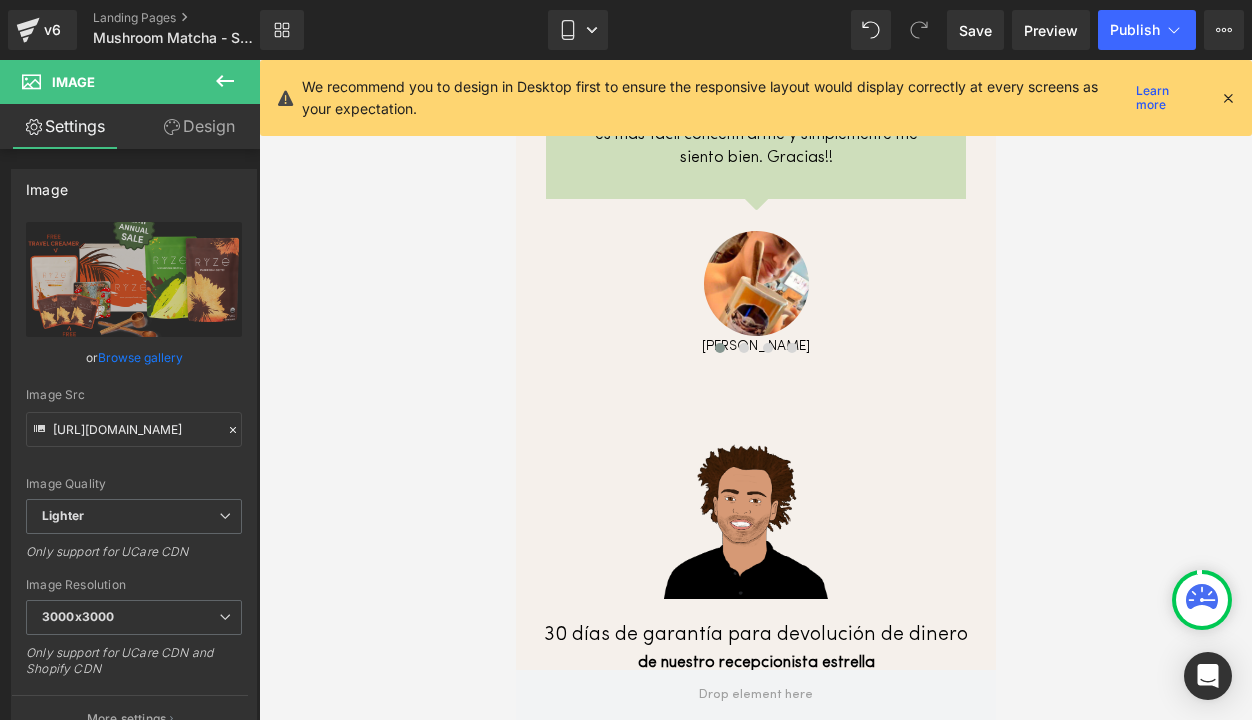 click on "Learn more" at bounding box center (1166, 98) 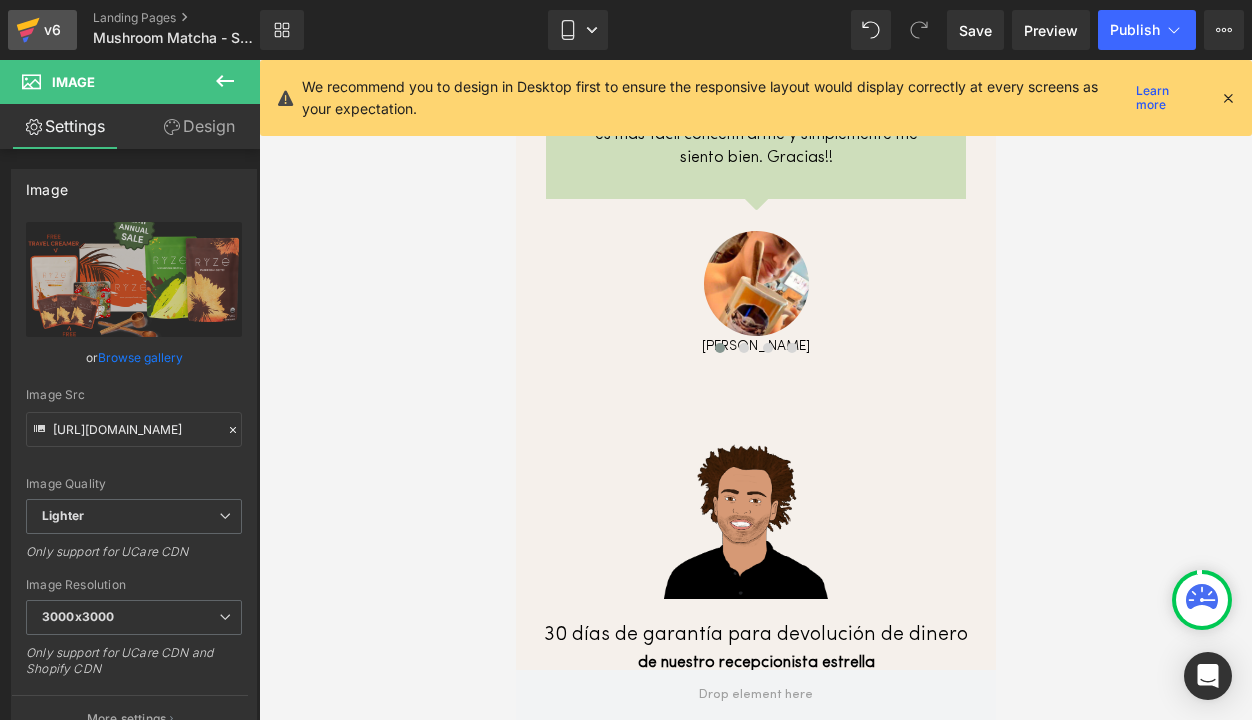 click on "v6" at bounding box center [52, 30] 